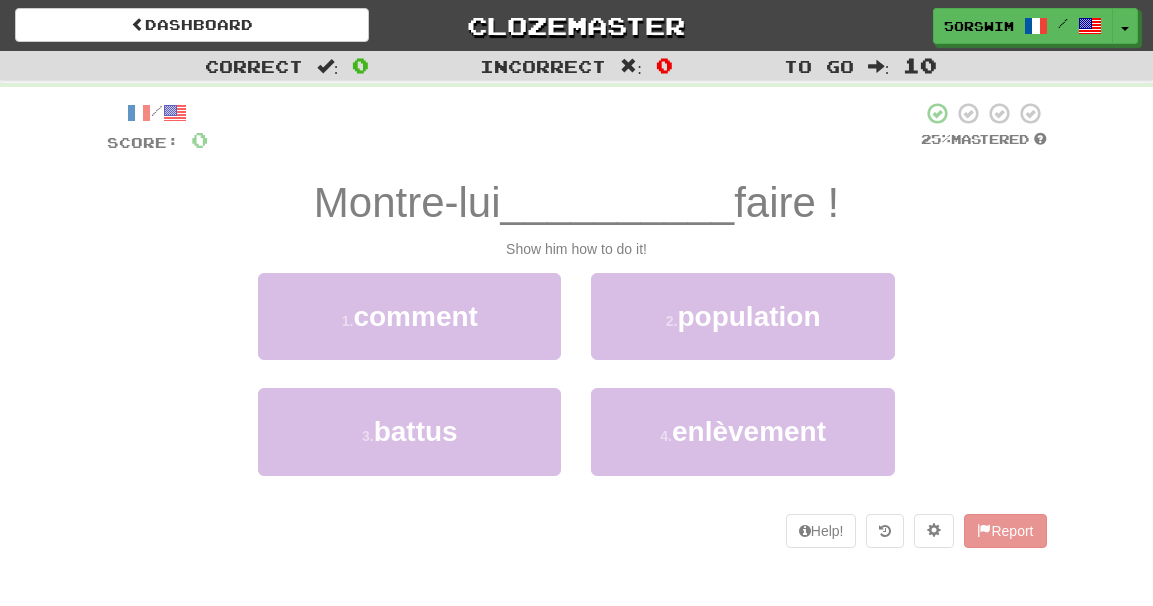 scroll, scrollTop: 0, scrollLeft: 0, axis: both 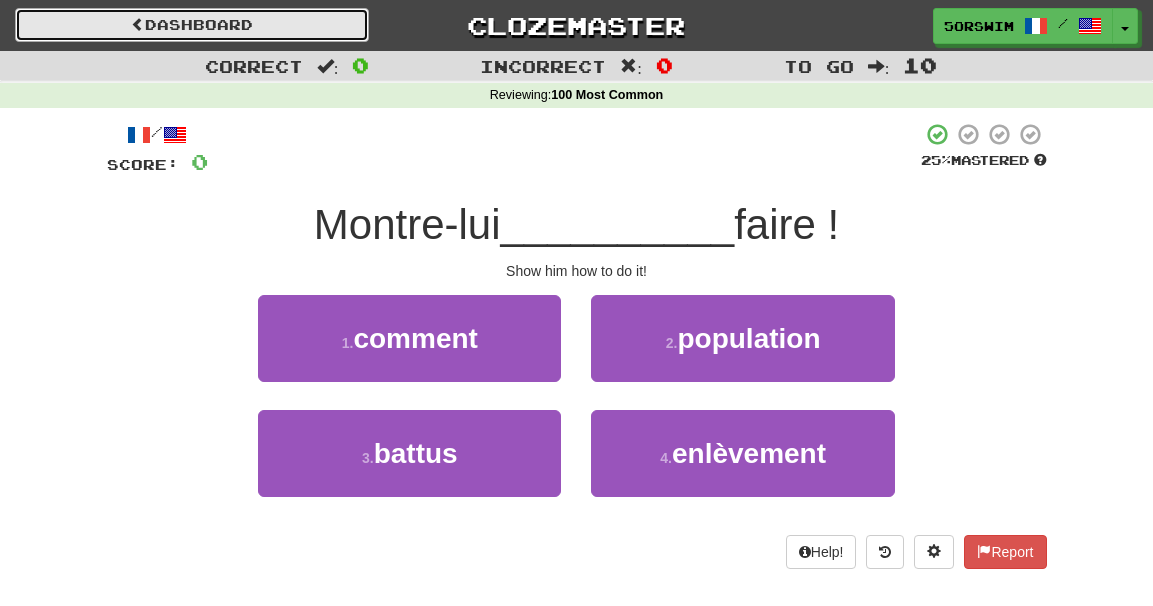 click on "Dashboard" at bounding box center [192, 25] 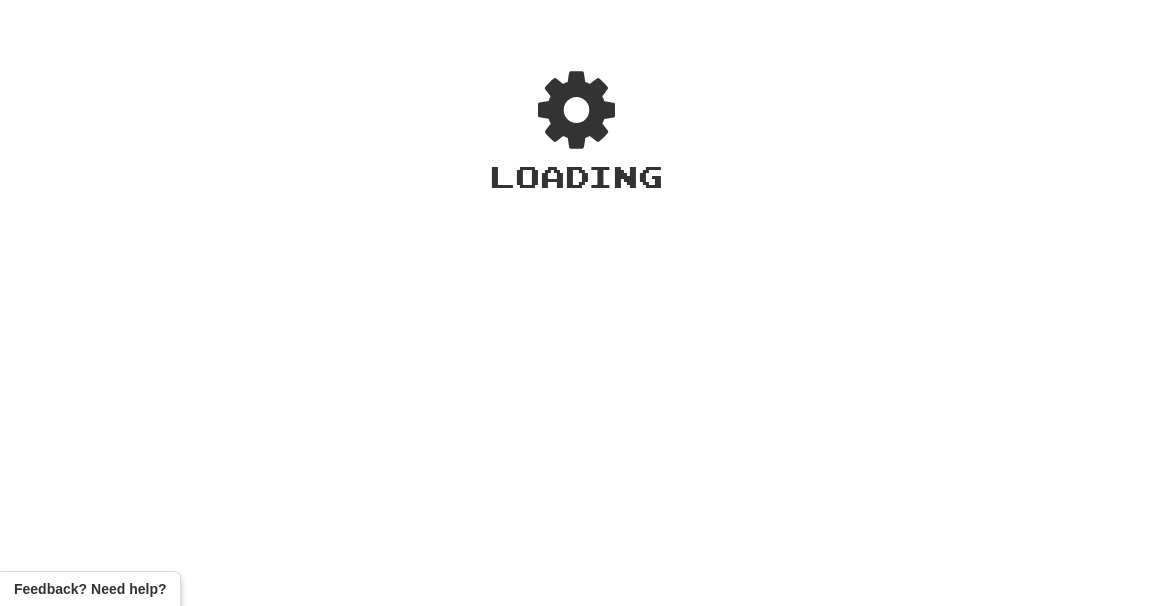 scroll, scrollTop: 0, scrollLeft: 0, axis: both 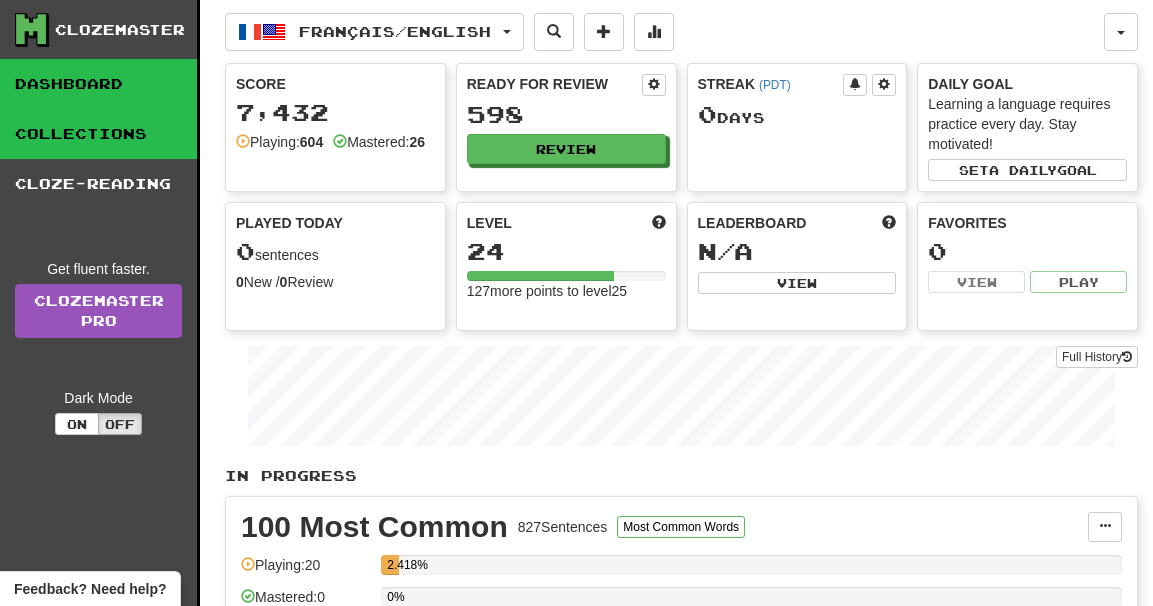 click on "Collections" at bounding box center [98, 134] 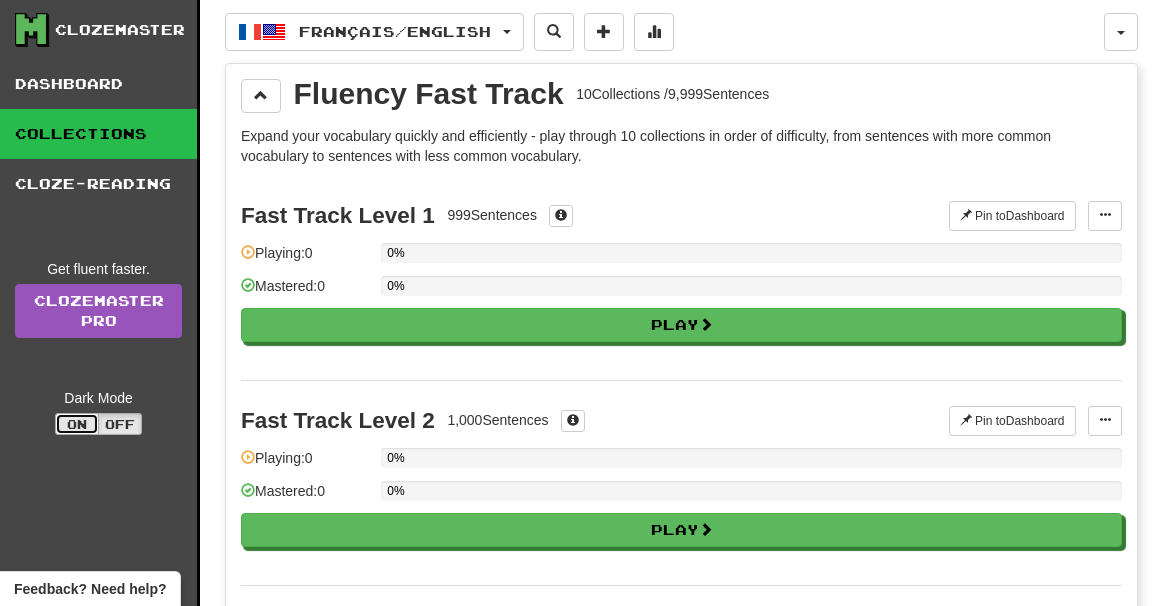 click on "On" at bounding box center (77, 424) 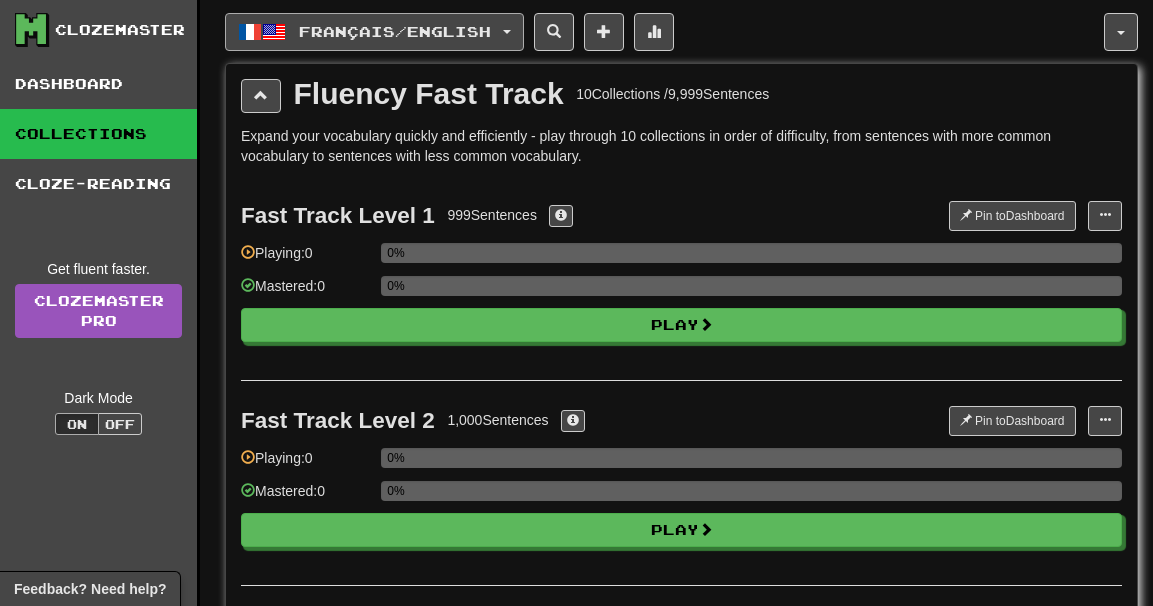 click on "Français  /  English" at bounding box center (395, 31) 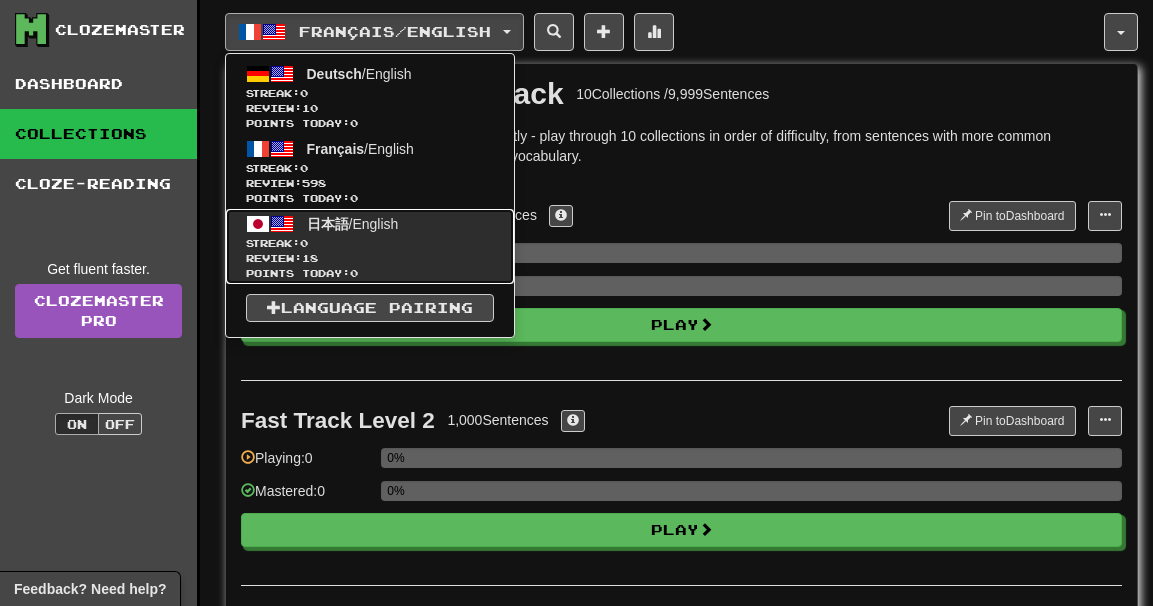 click on "日本語" at bounding box center (328, 224) 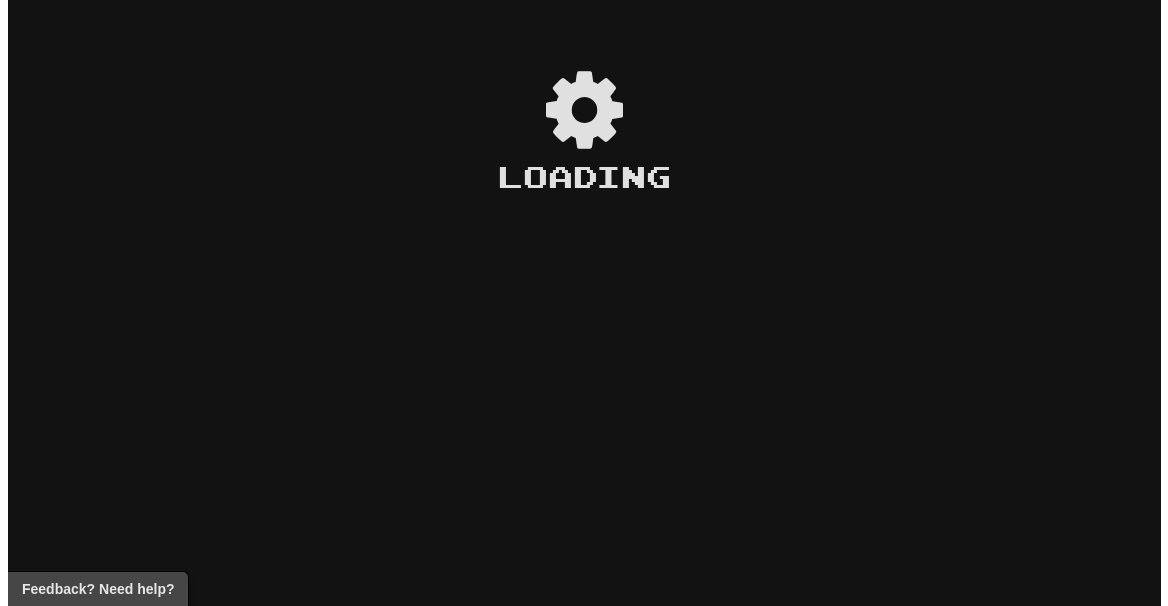 scroll, scrollTop: 0, scrollLeft: 0, axis: both 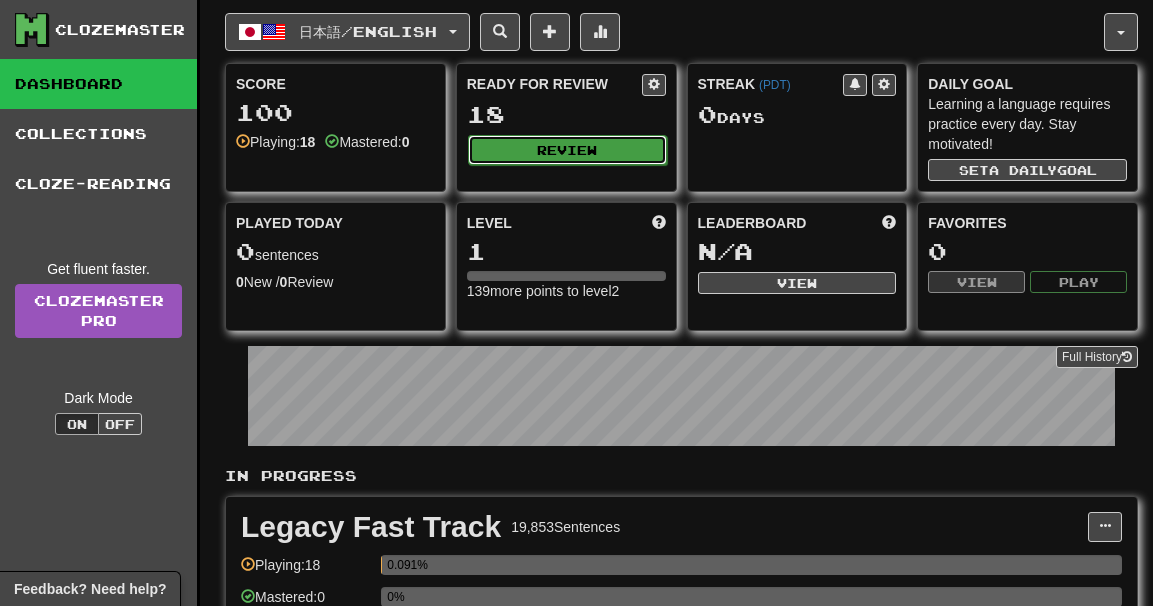 click on "Review" at bounding box center (567, 150) 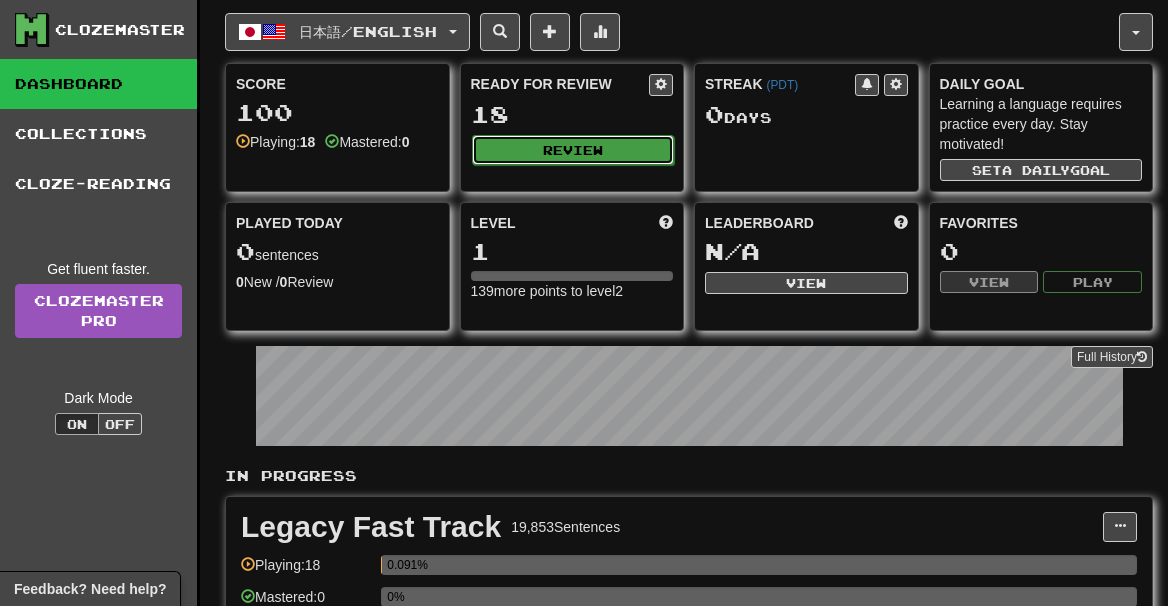 select on "**" 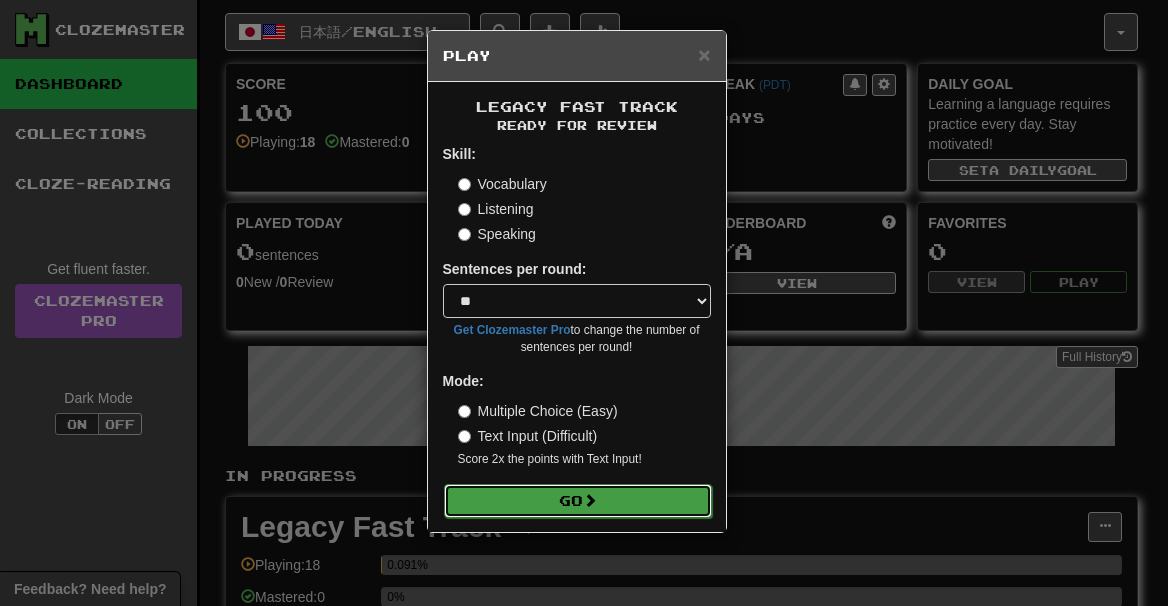 click on "Go" at bounding box center [578, 501] 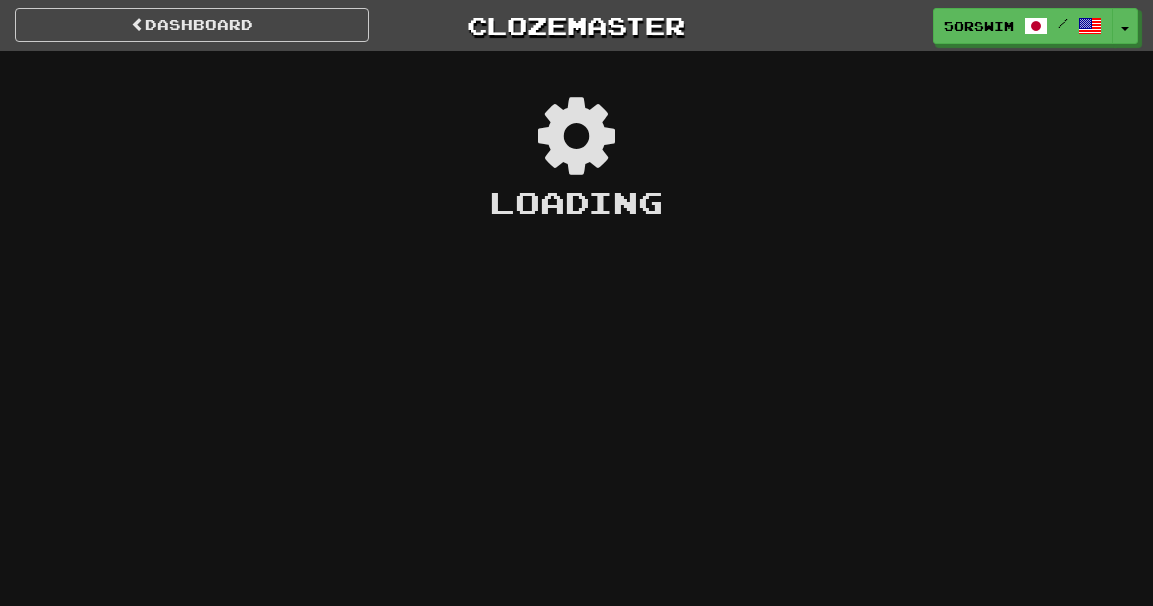 scroll, scrollTop: 0, scrollLeft: 0, axis: both 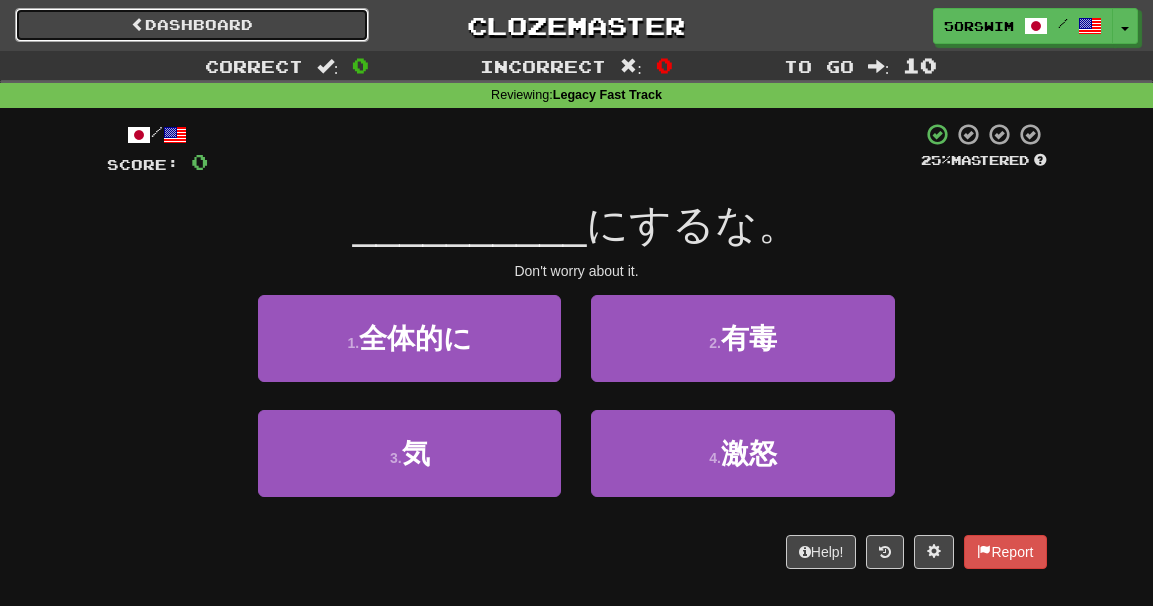 click on "Dashboard" at bounding box center (192, 25) 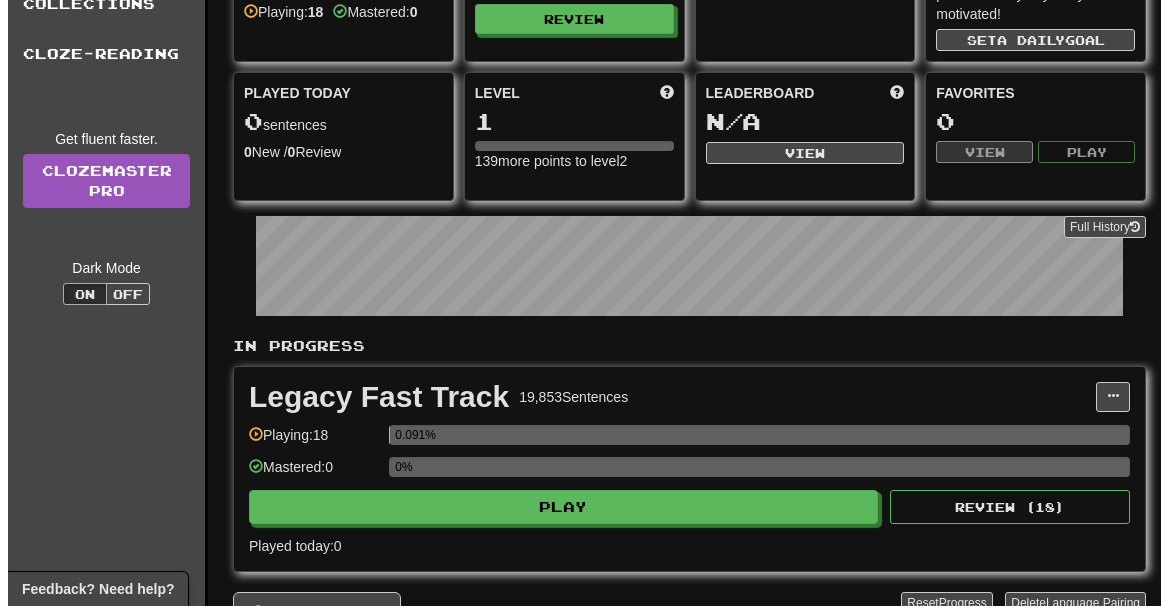 scroll, scrollTop: 120, scrollLeft: 0, axis: vertical 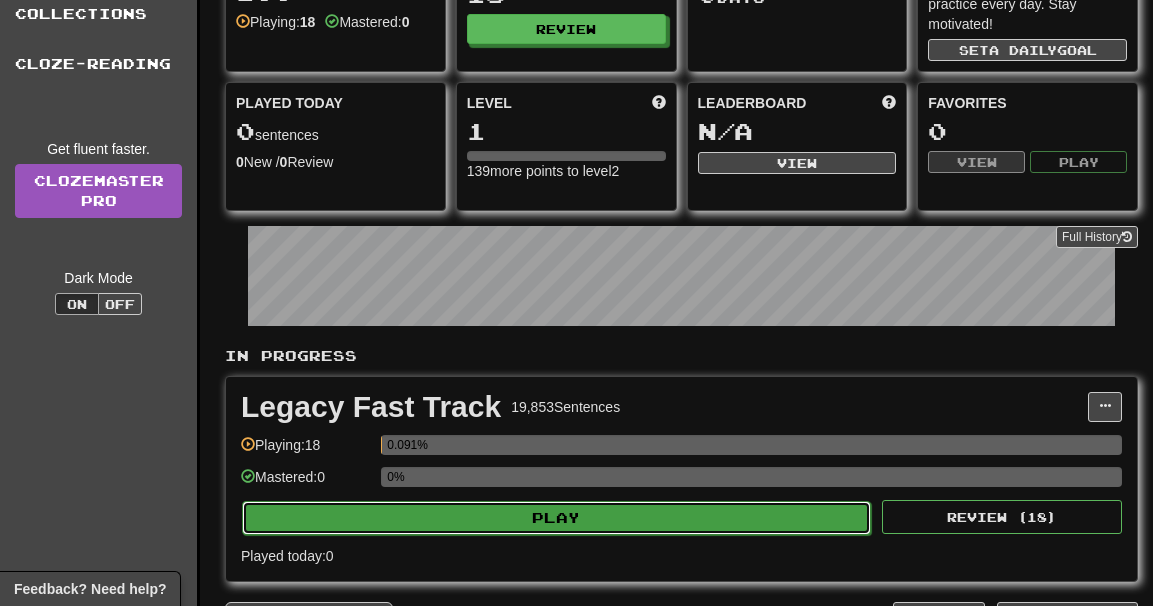 click on "Play" at bounding box center (556, 518) 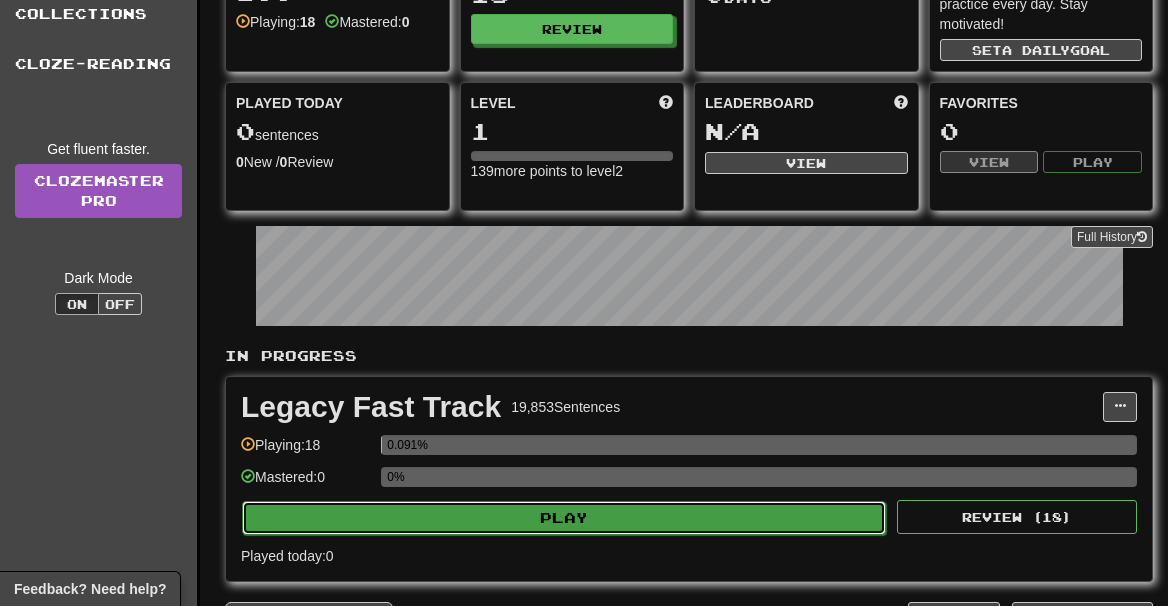 select on "**" 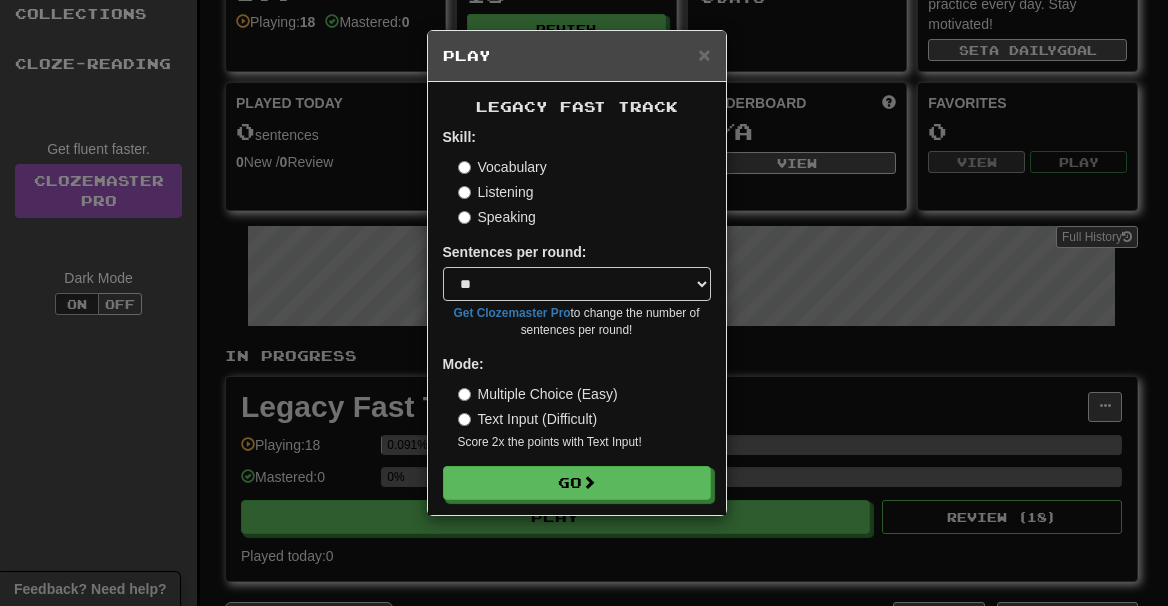 click on "Listening" at bounding box center (496, 192) 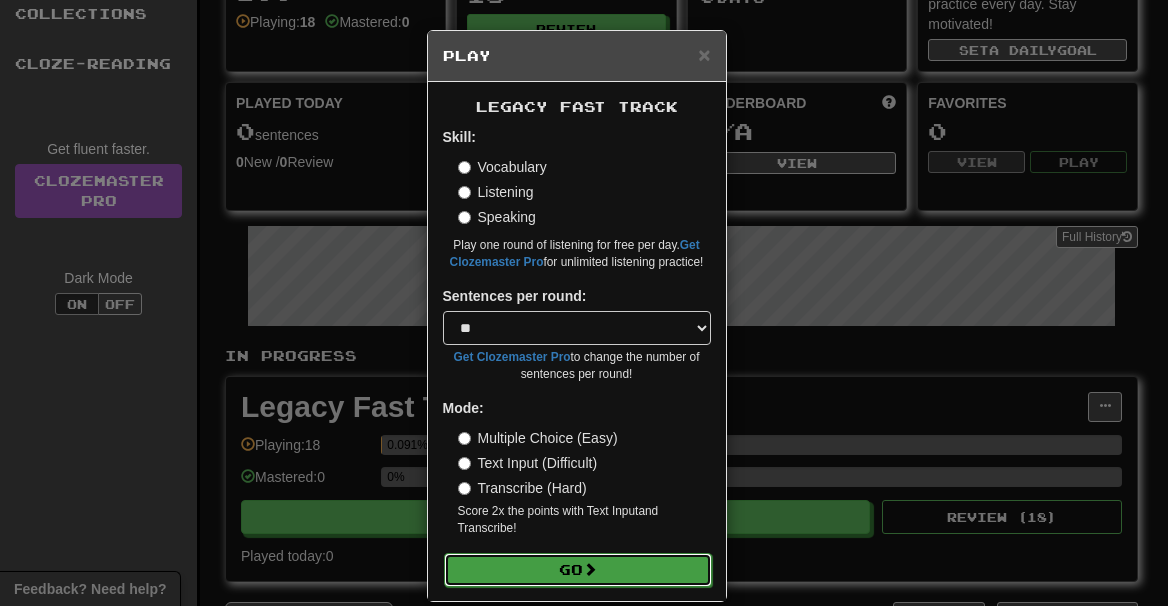 click on "Go" at bounding box center (578, 570) 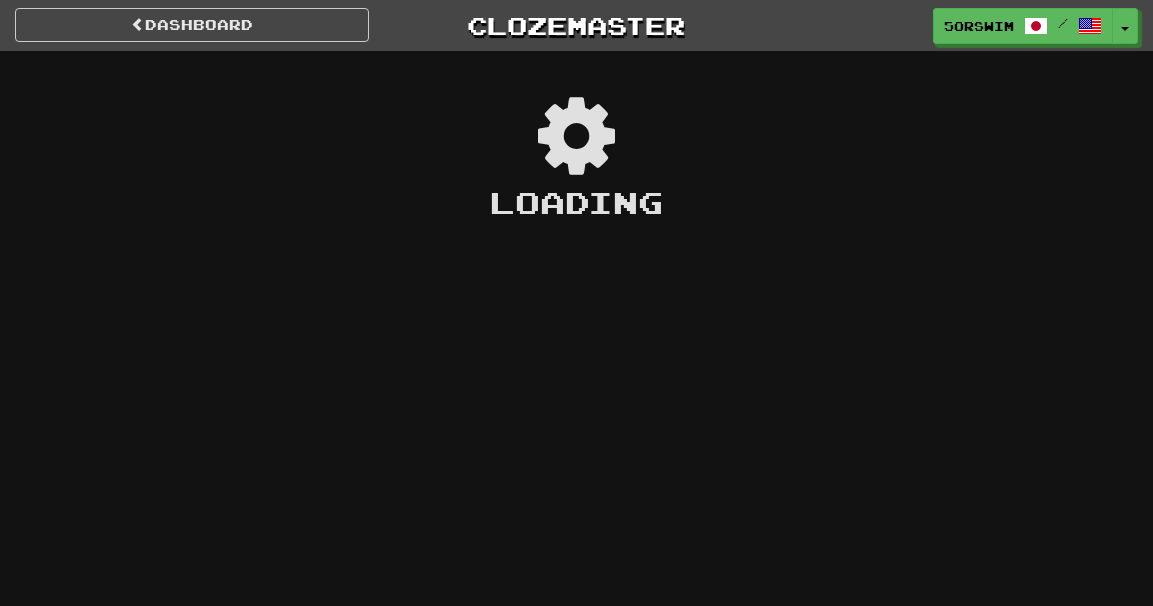 scroll, scrollTop: 0, scrollLeft: 0, axis: both 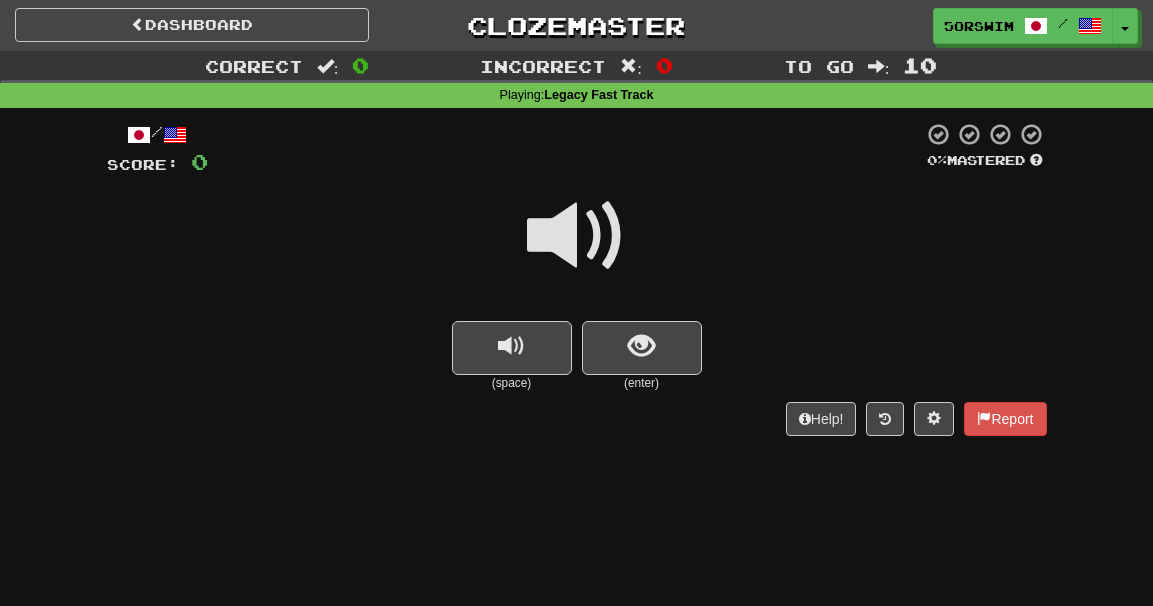 click at bounding box center [577, 236] 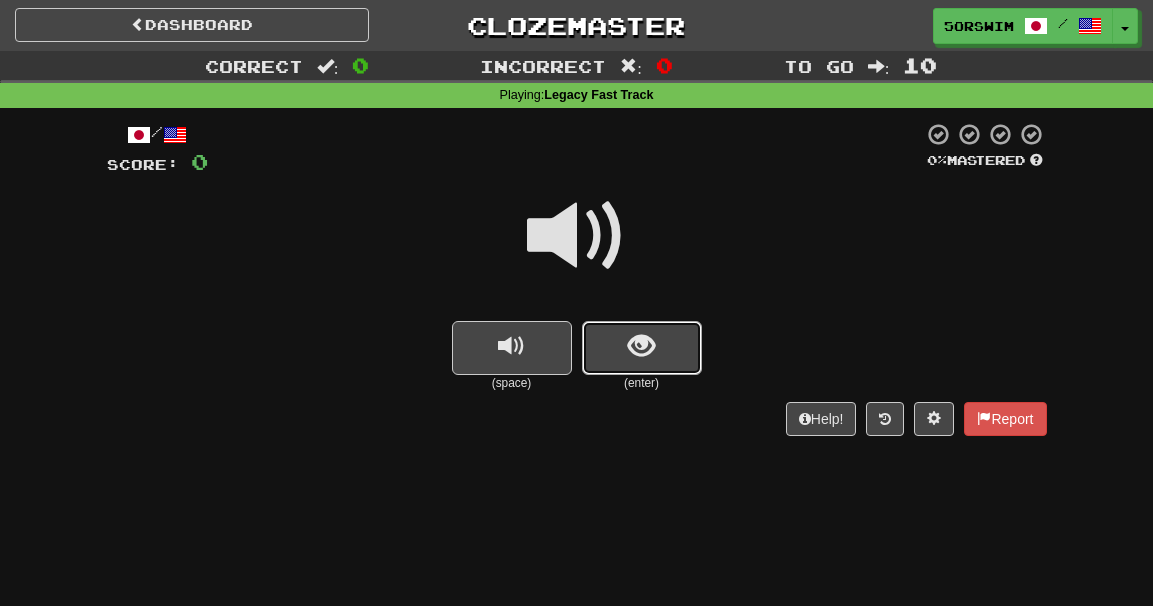 click at bounding box center (642, 348) 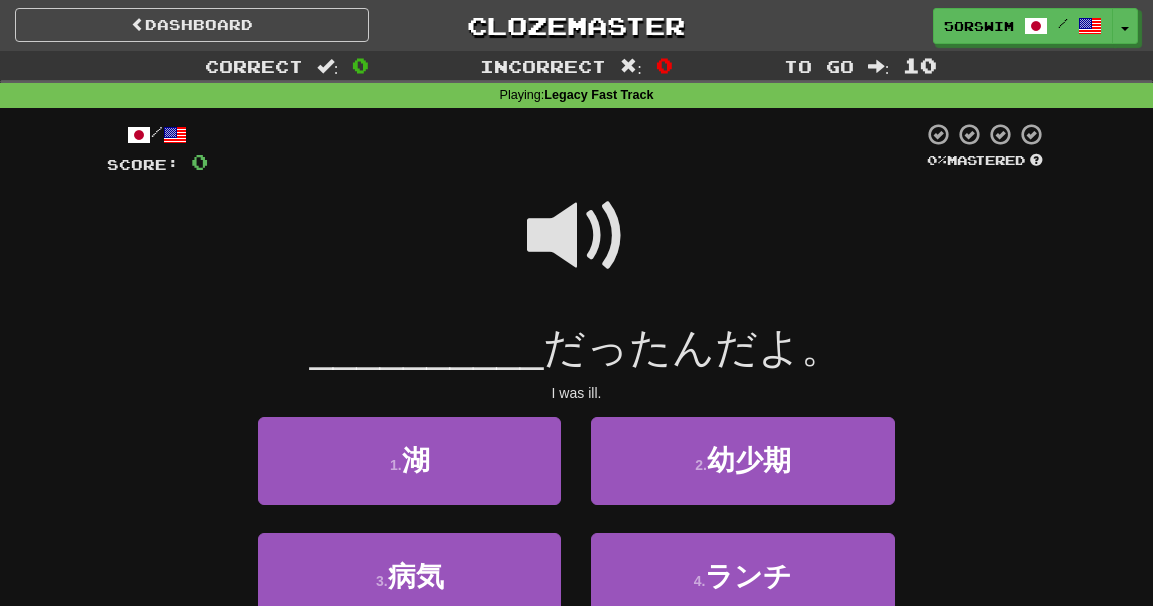 click on "/  Score:   0 0 %  Mastered __________ だったんだよ。 I was ill. 1 .  湖 2 .  幼少期 3 .  病気 4 .  ランチ  Help!  Report" at bounding box center (577, 407) 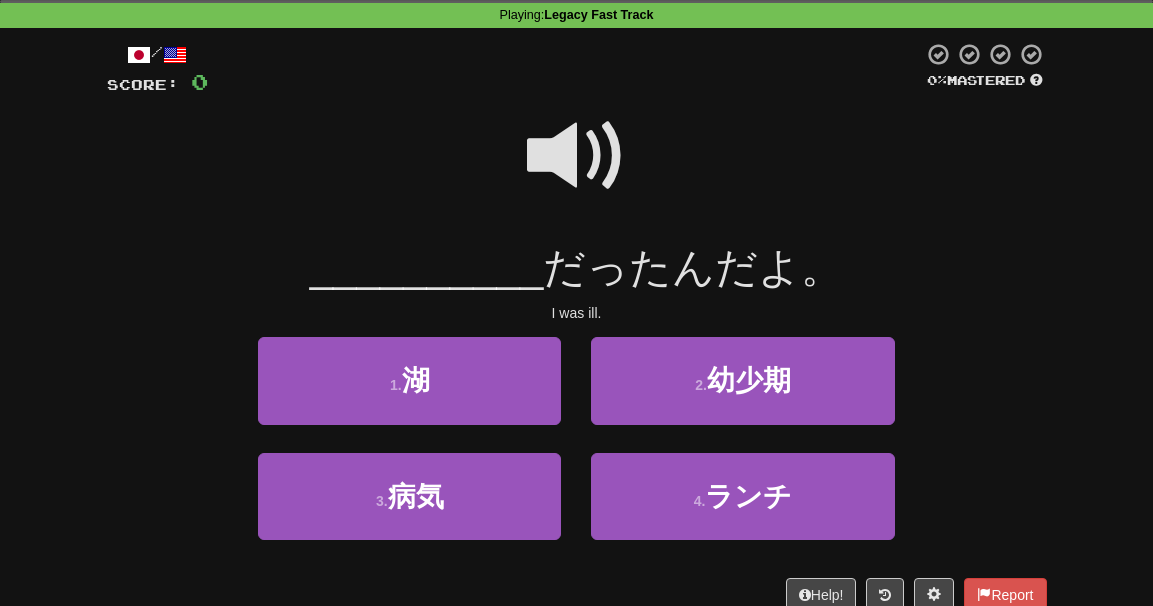 scroll, scrollTop: 0, scrollLeft: 0, axis: both 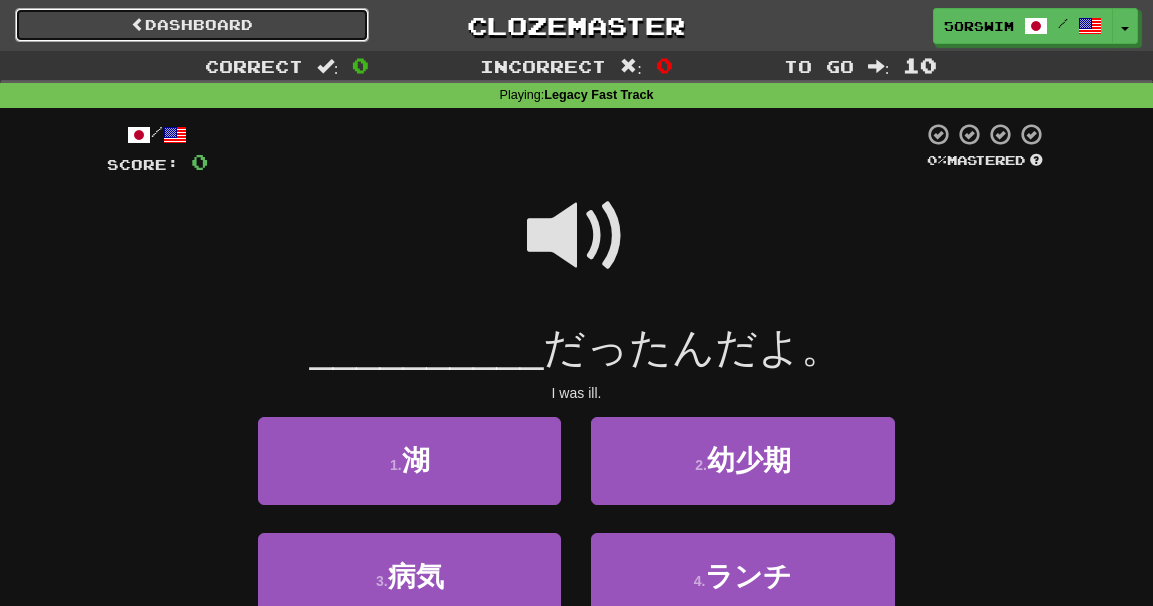 click on "Dashboard" at bounding box center (192, 25) 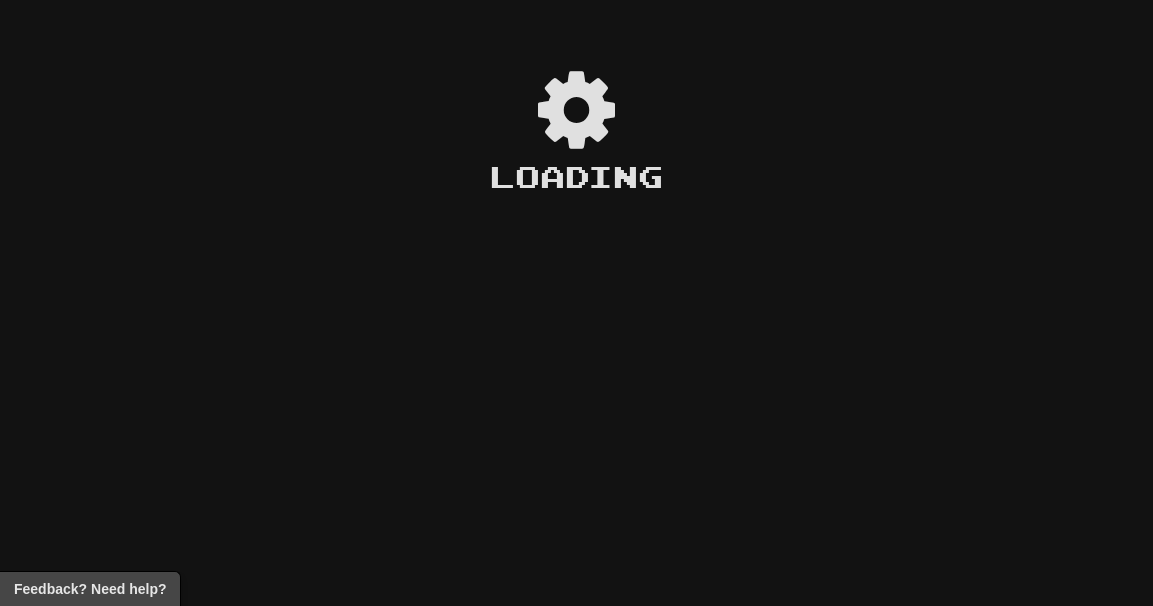 scroll, scrollTop: 0, scrollLeft: 0, axis: both 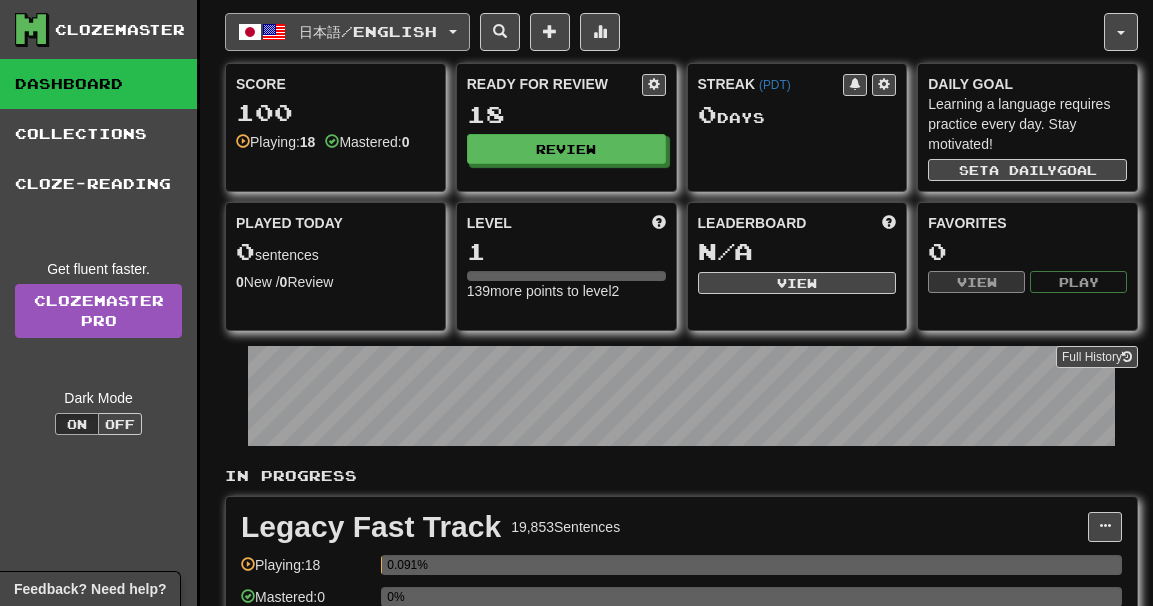 click on "日本語  /  English" at bounding box center (368, 31) 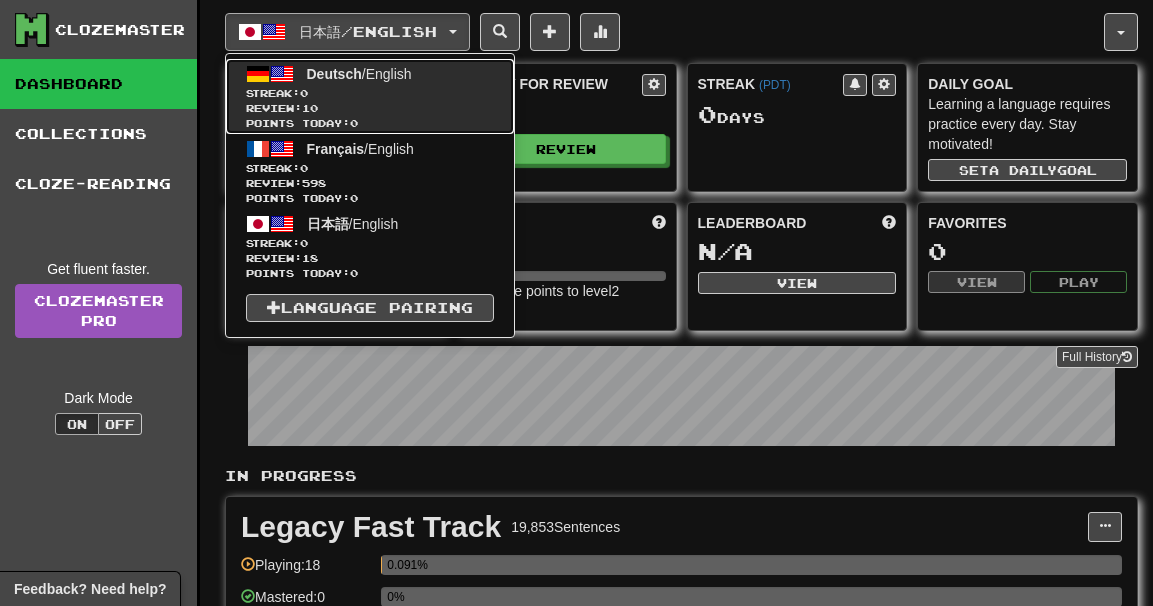 click on "Deutsch" at bounding box center [334, 74] 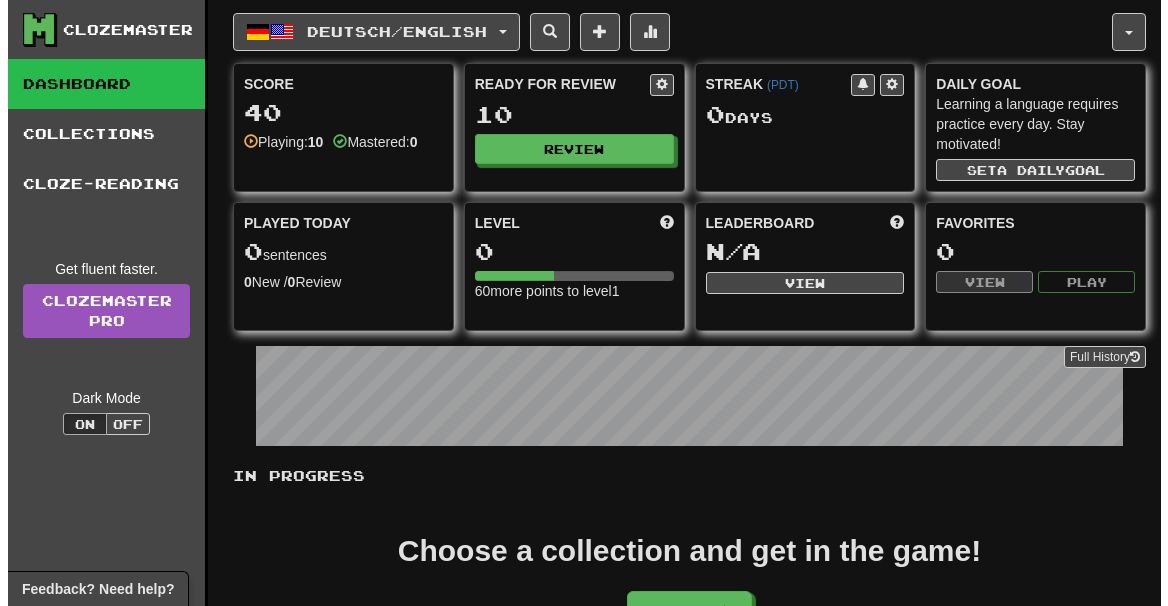 scroll, scrollTop: 0, scrollLeft: 0, axis: both 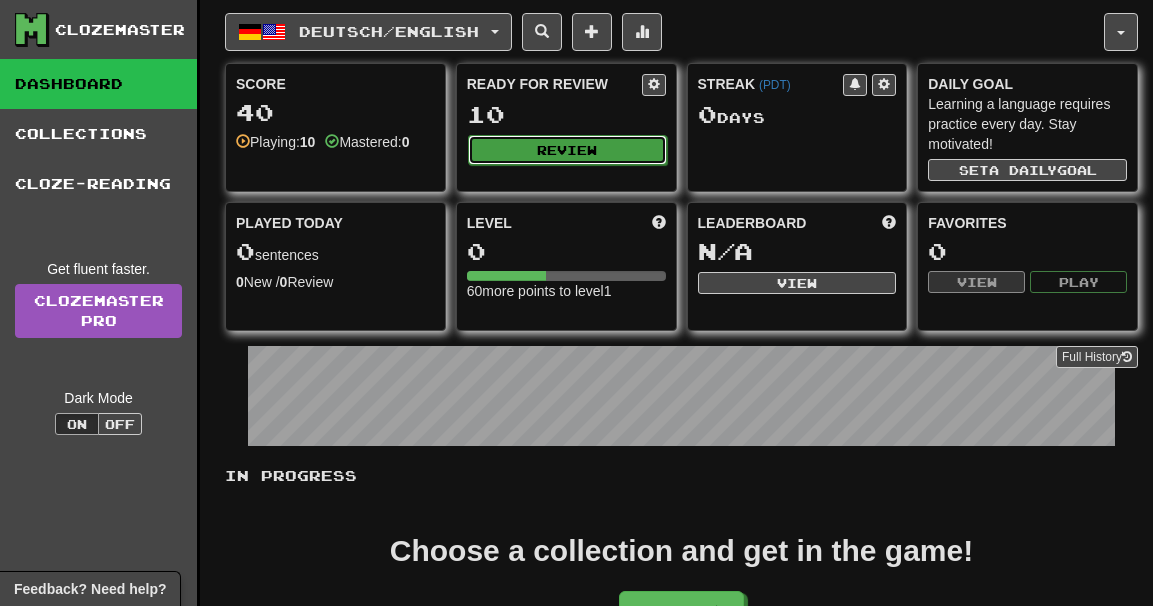 click on "Review" at bounding box center [567, 150] 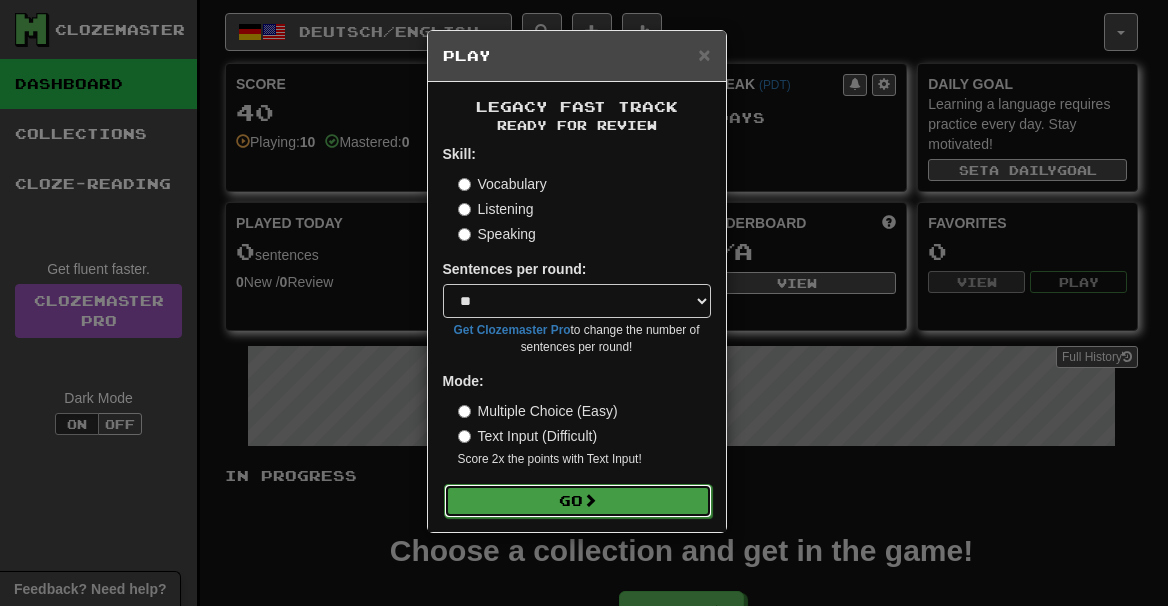 click on "Go" at bounding box center [578, 501] 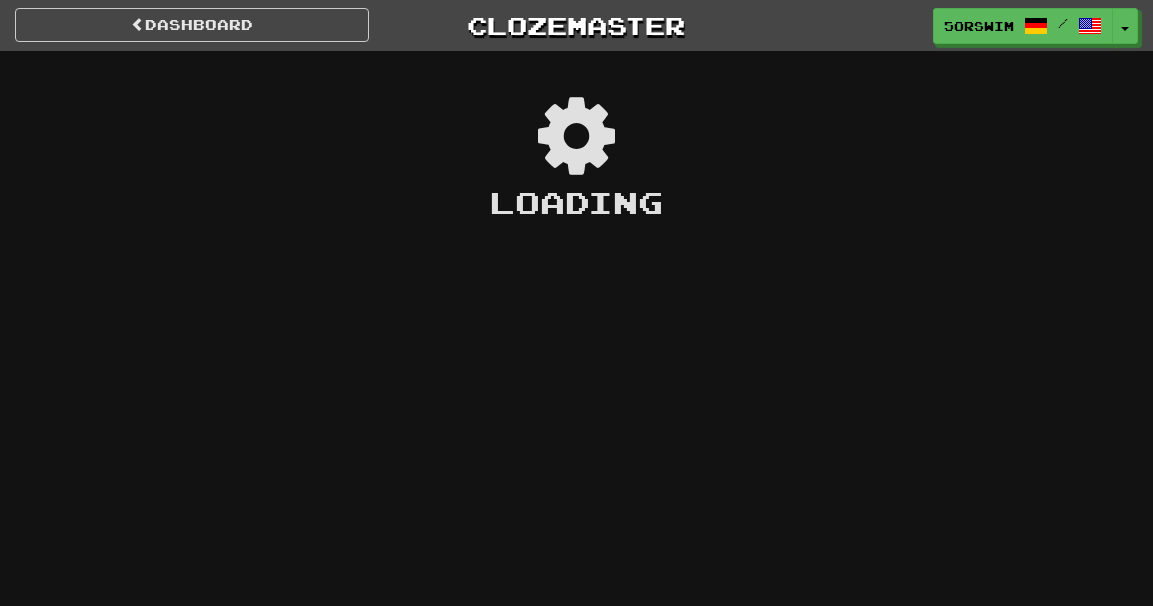 scroll, scrollTop: 0, scrollLeft: 0, axis: both 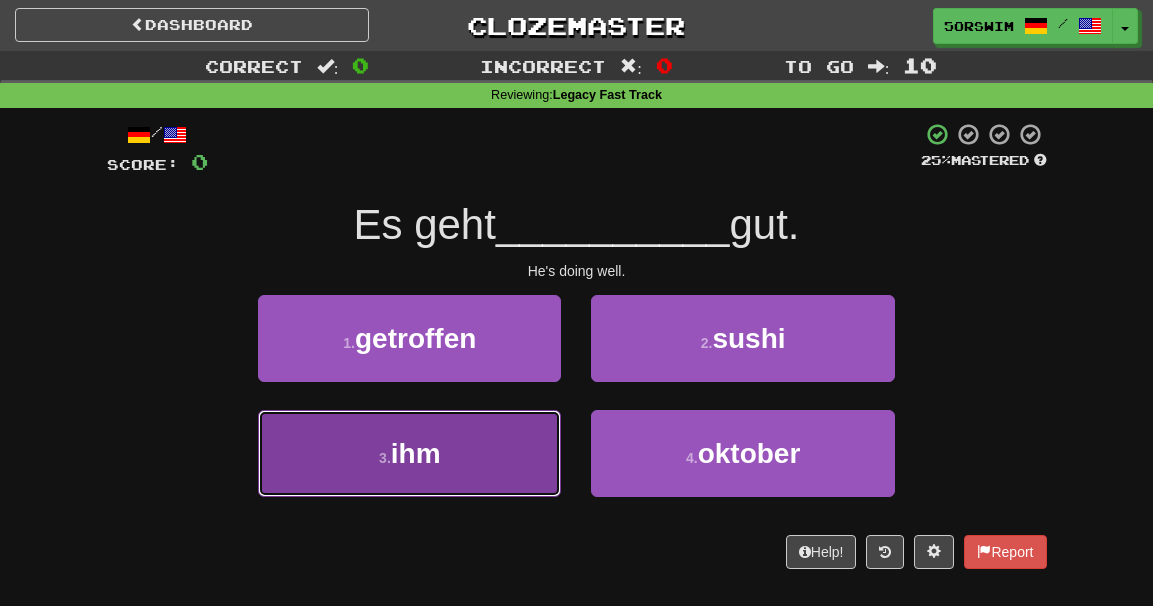 click on "3 .  ihm" at bounding box center (409, 453) 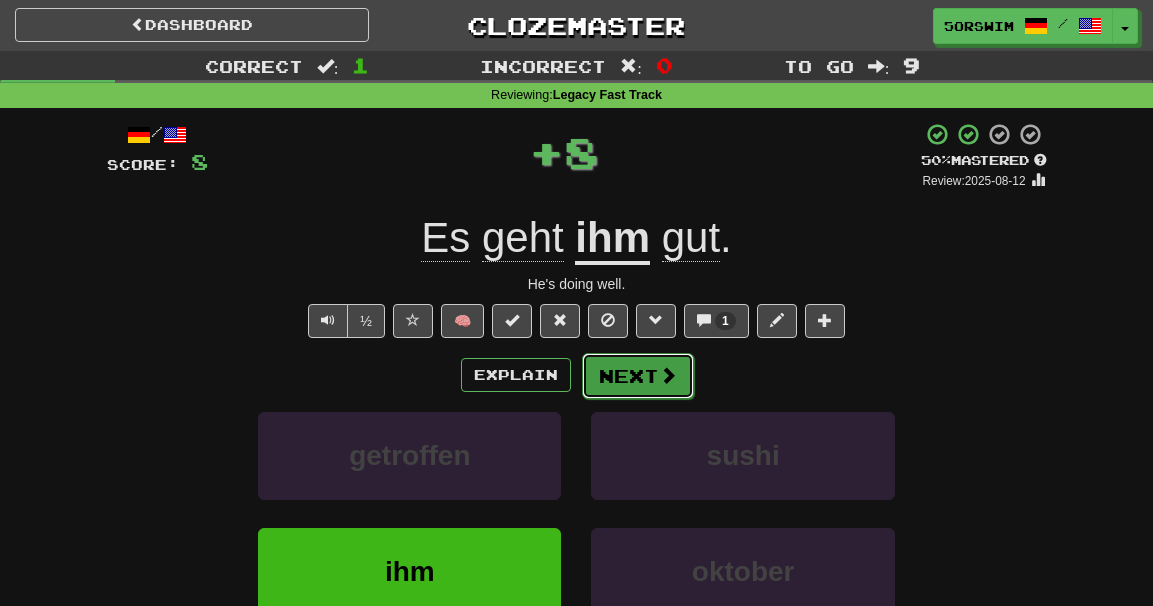 click on "Next" at bounding box center (638, 376) 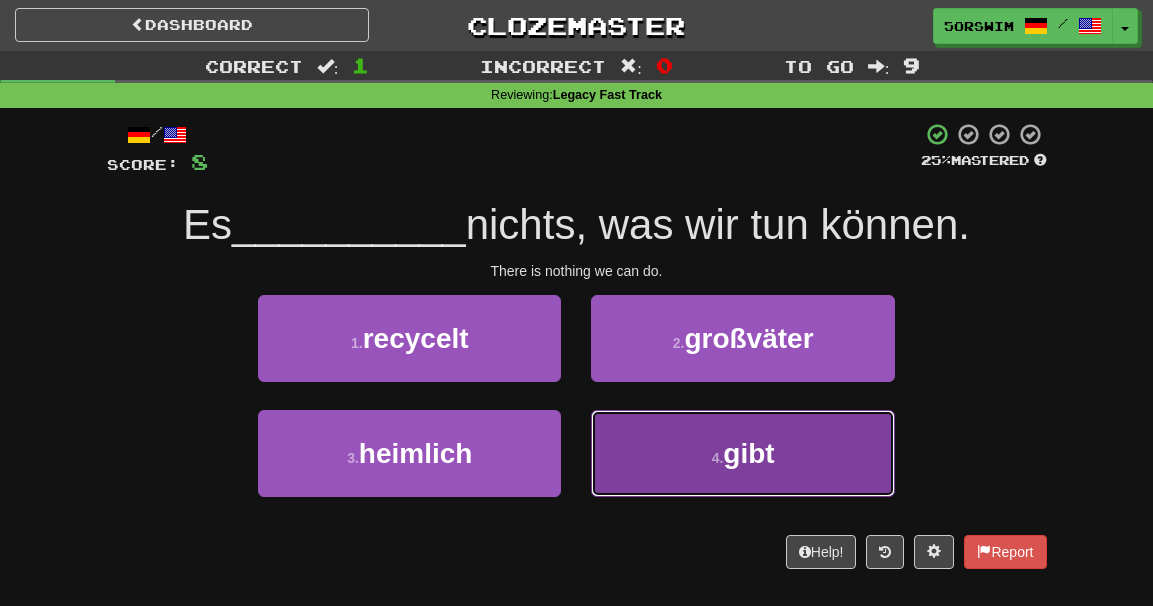 click on "4 .  gibt" at bounding box center [742, 453] 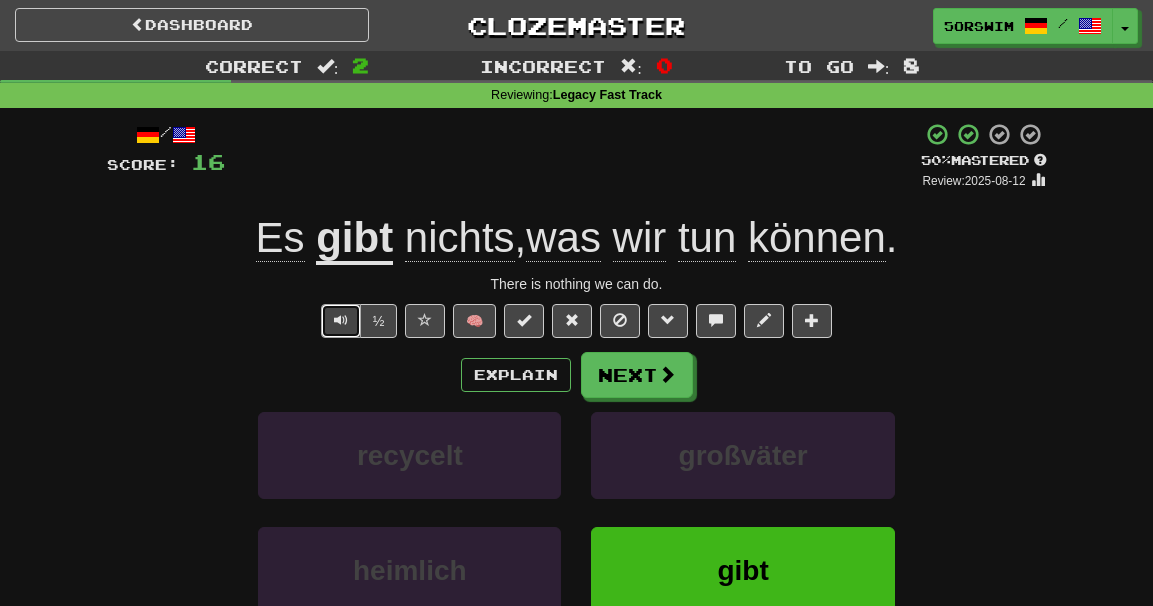click at bounding box center [341, 321] 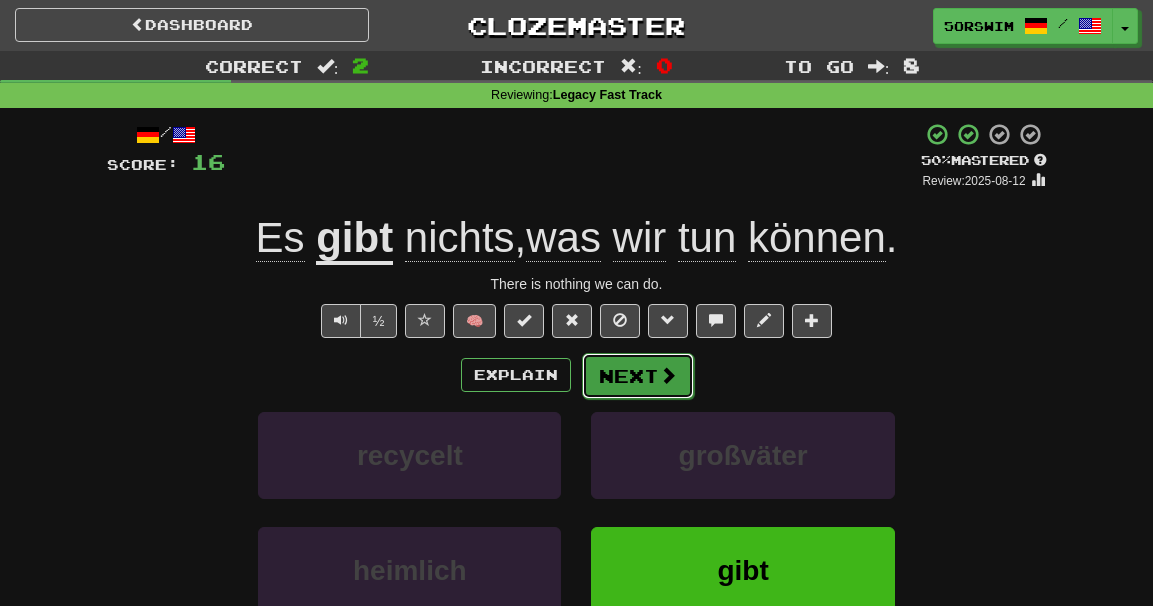 click on "Next" at bounding box center (638, 376) 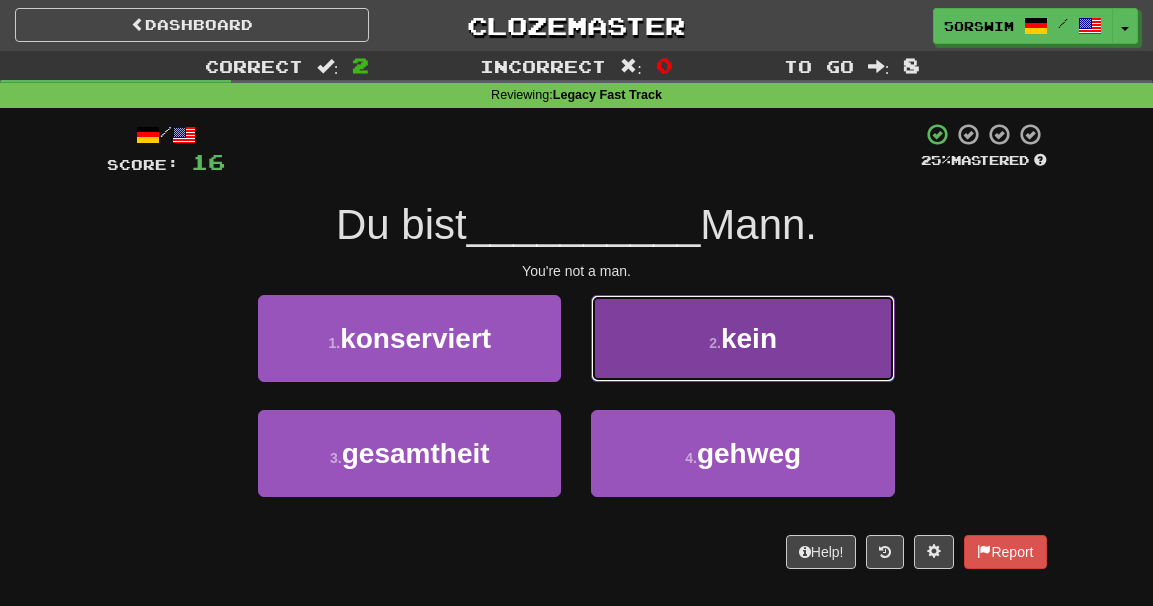 click on "2 .  kein" at bounding box center (742, 338) 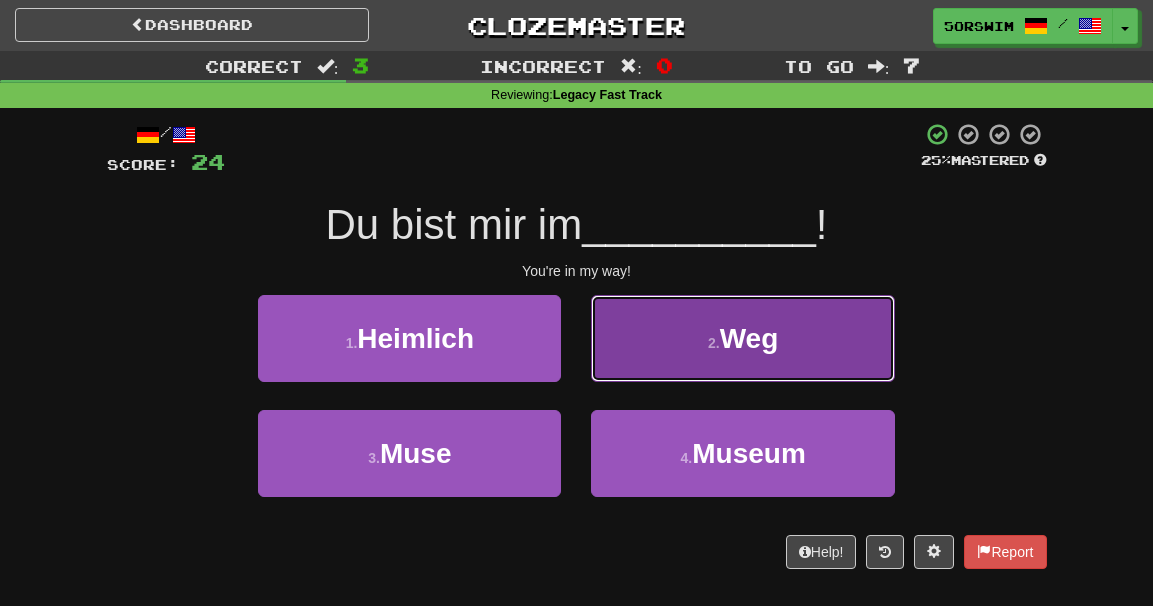 click on "2 .  Weg" at bounding box center (742, 338) 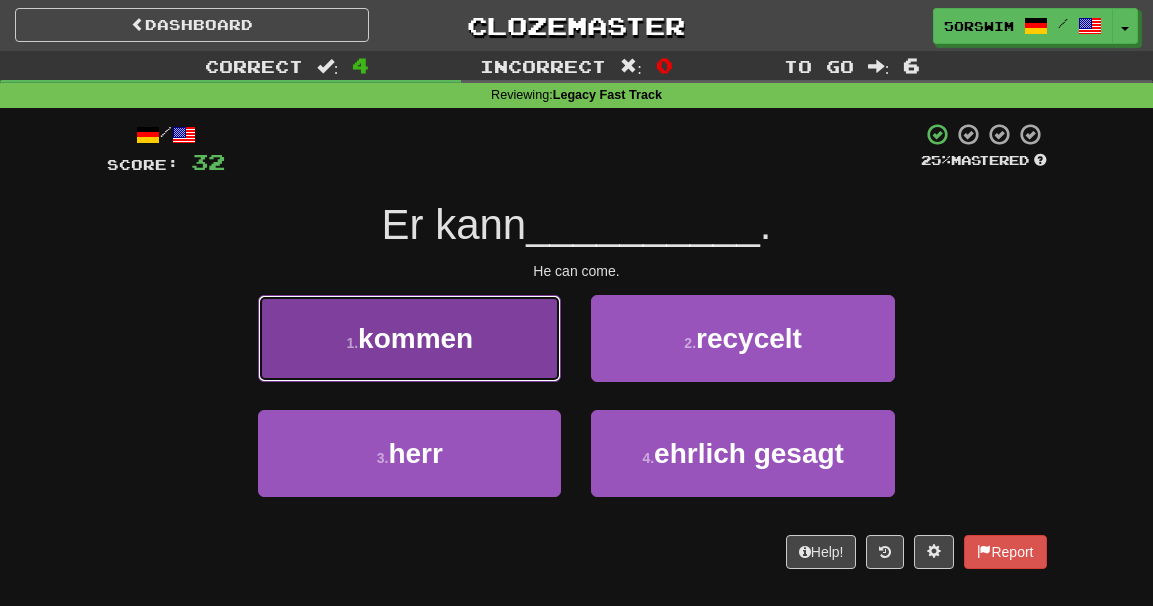 click on "1 .  kommen" at bounding box center (409, 338) 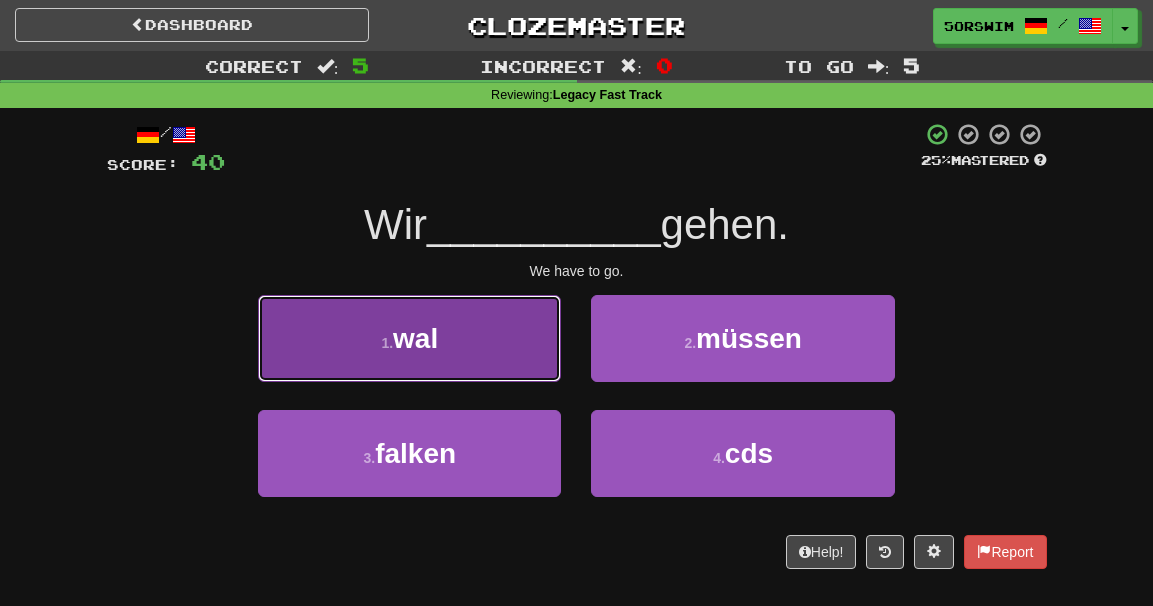 click on "1 .  wal" at bounding box center (409, 338) 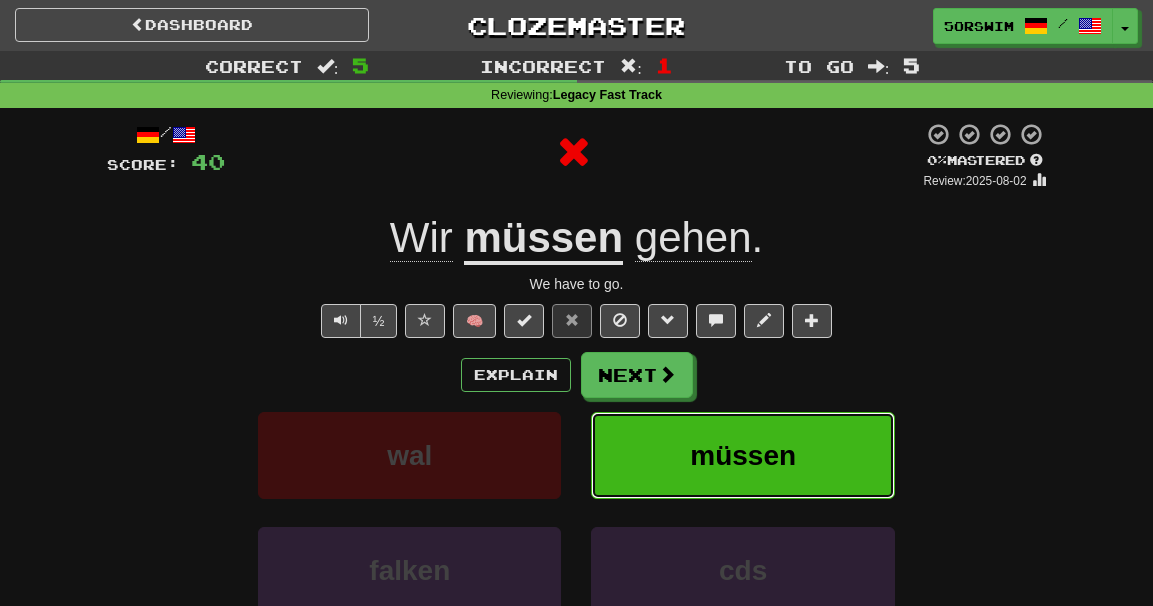 click on "müssen" at bounding box center [742, 455] 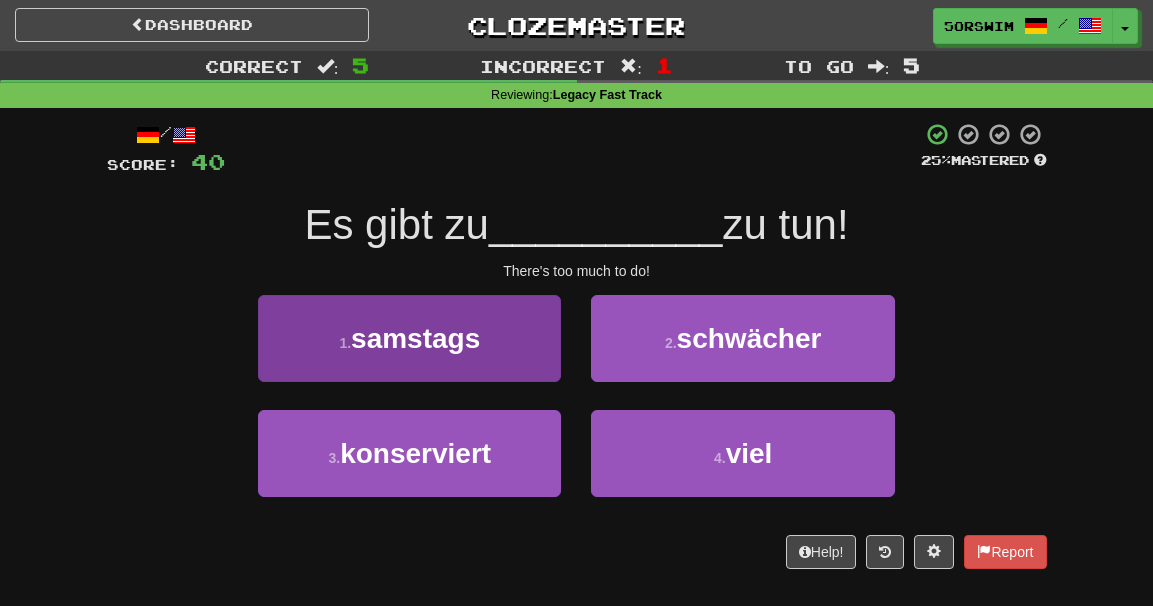 scroll, scrollTop: 19, scrollLeft: 0, axis: vertical 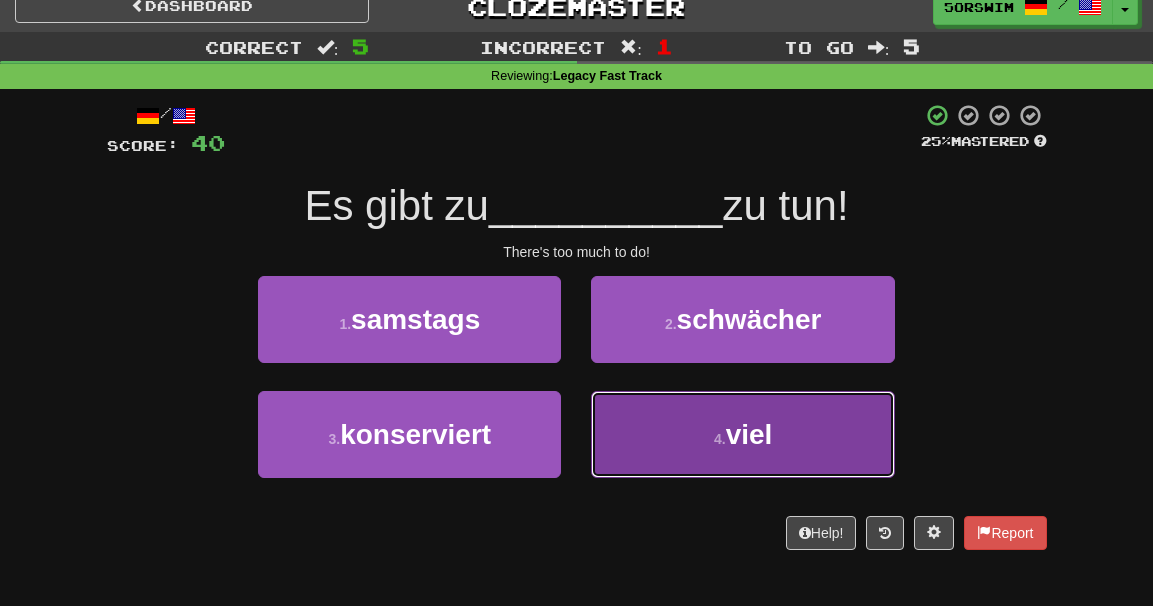 click on "4 .  viel" at bounding box center (742, 434) 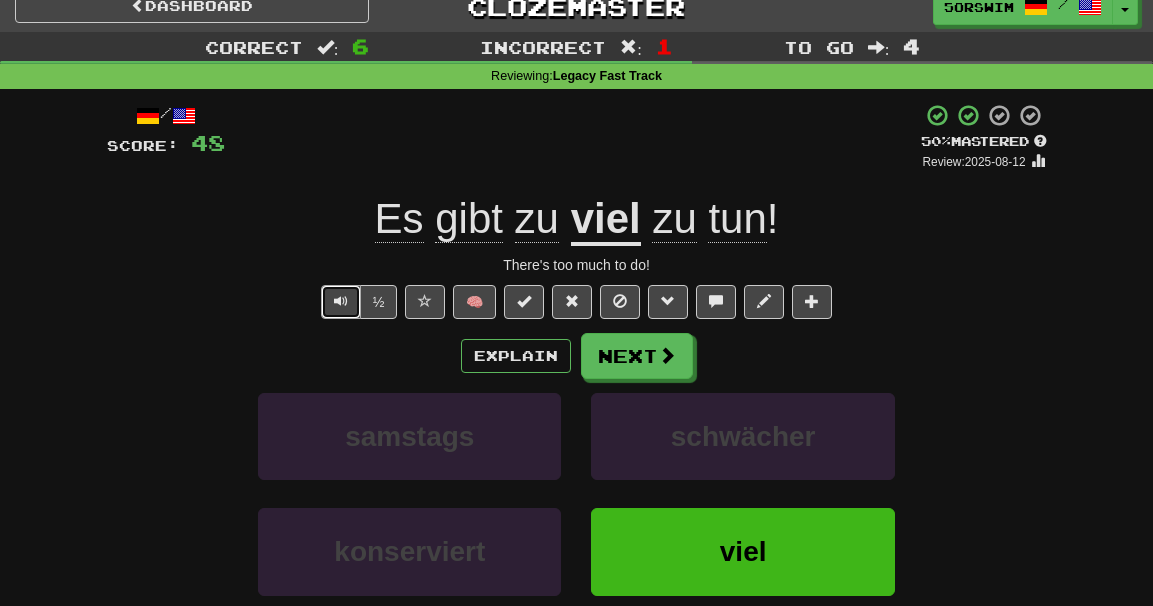 click at bounding box center (341, 301) 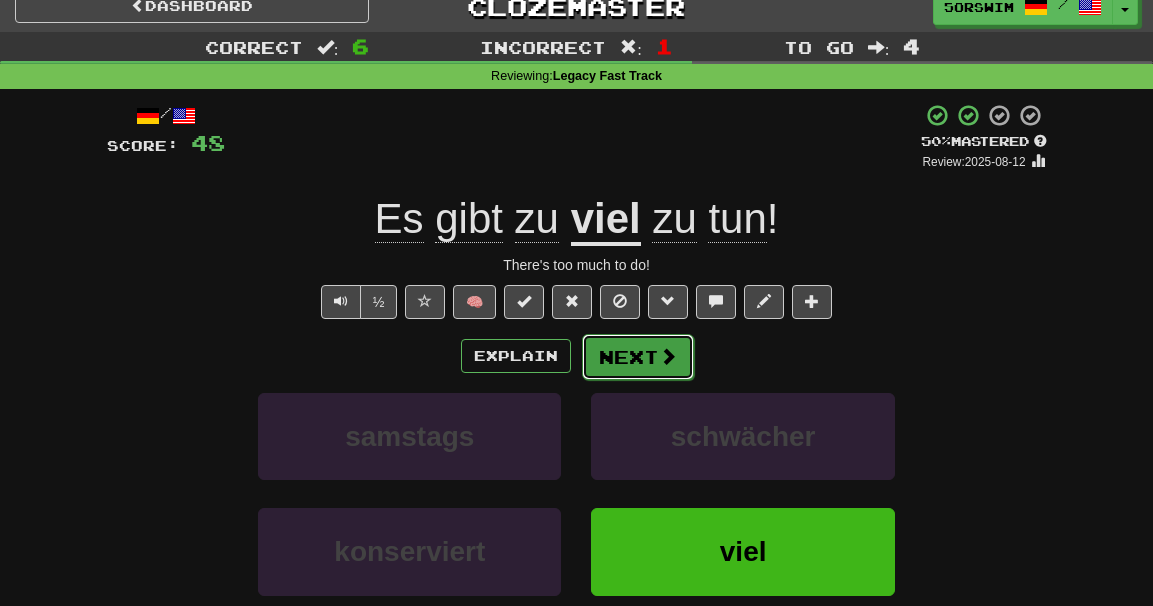 click on "Next" at bounding box center [638, 357] 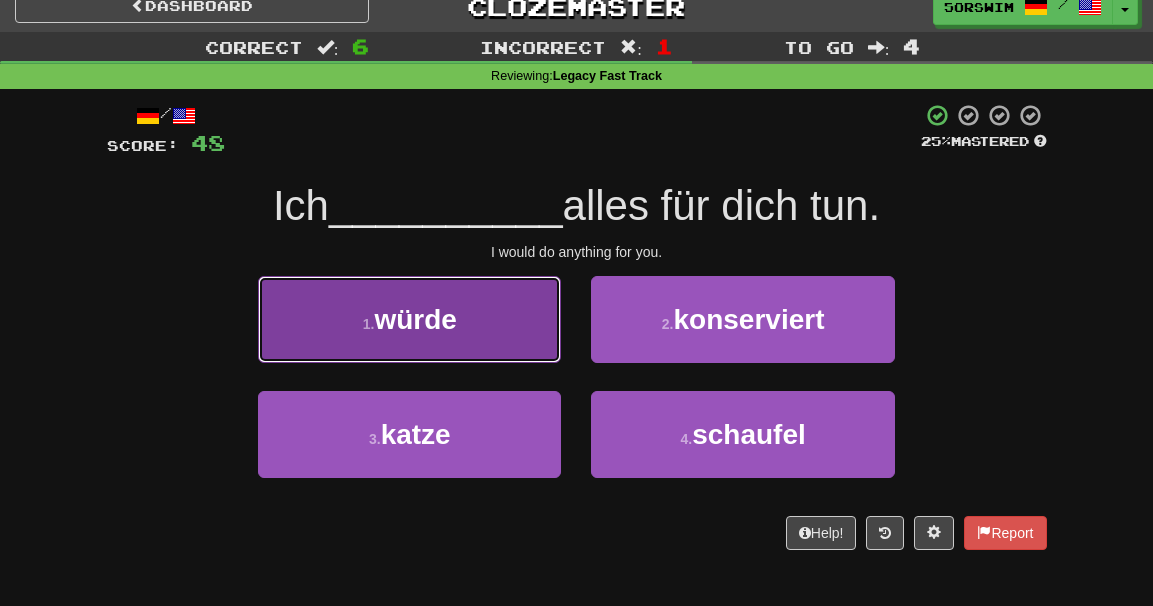 click on "1 .  würde" at bounding box center [409, 319] 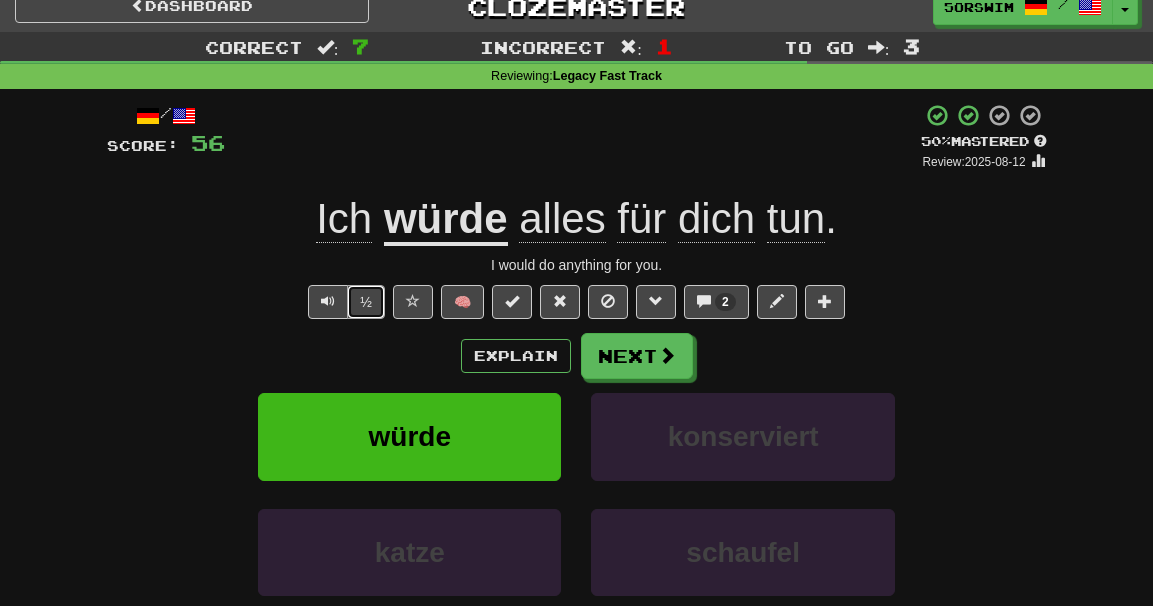 click on "½" at bounding box center [366, 302] 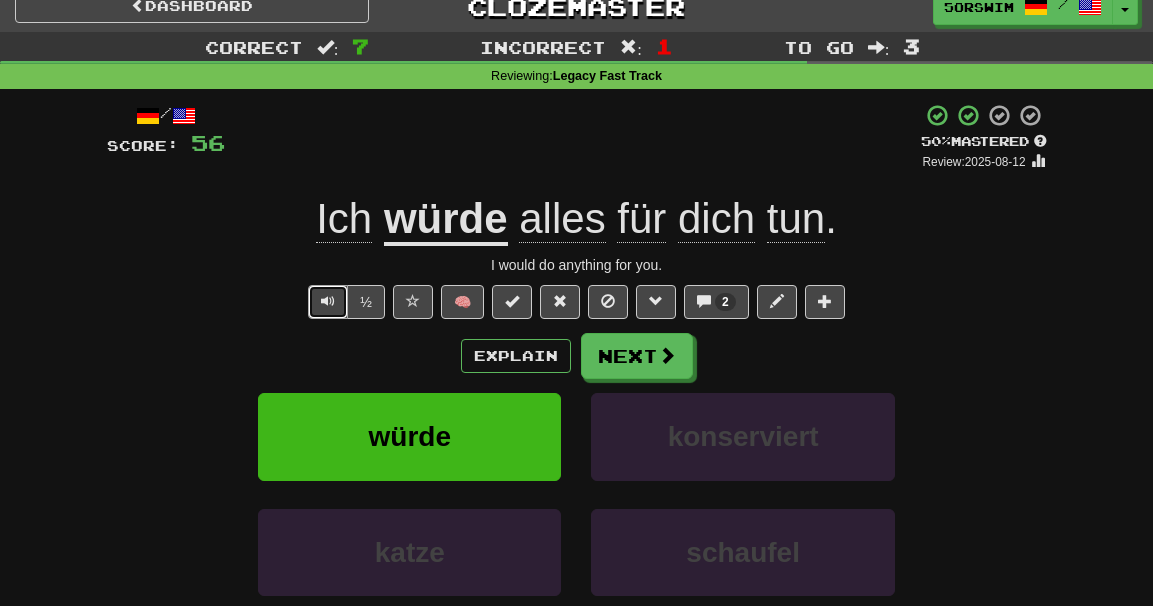 click at bounding box center [328, 302] 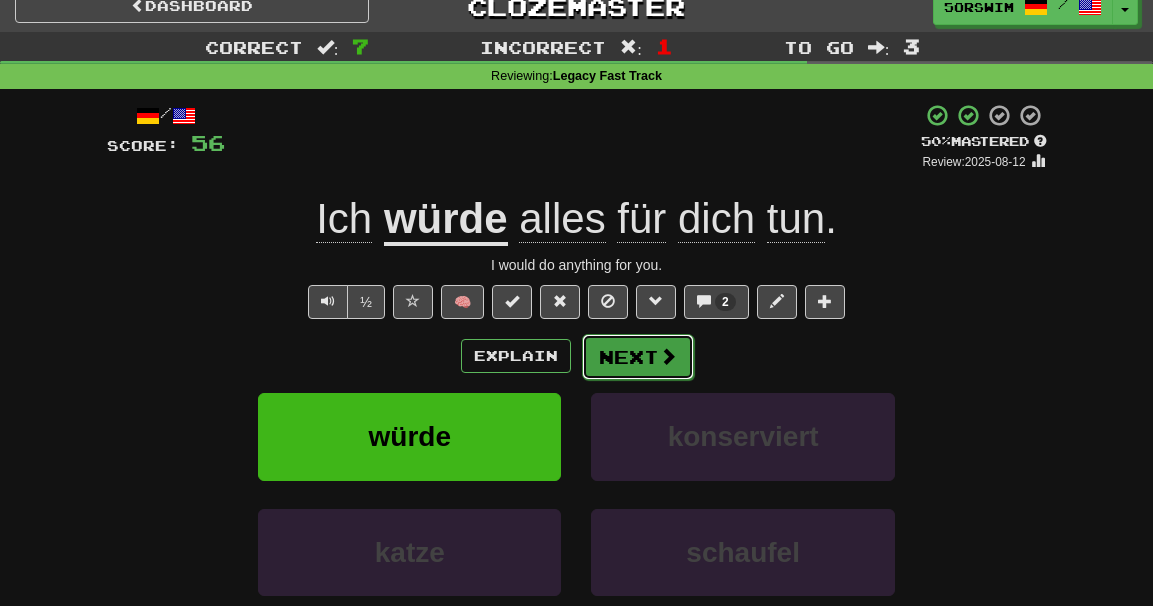 click on "Next" at bounding box center [638, 357] 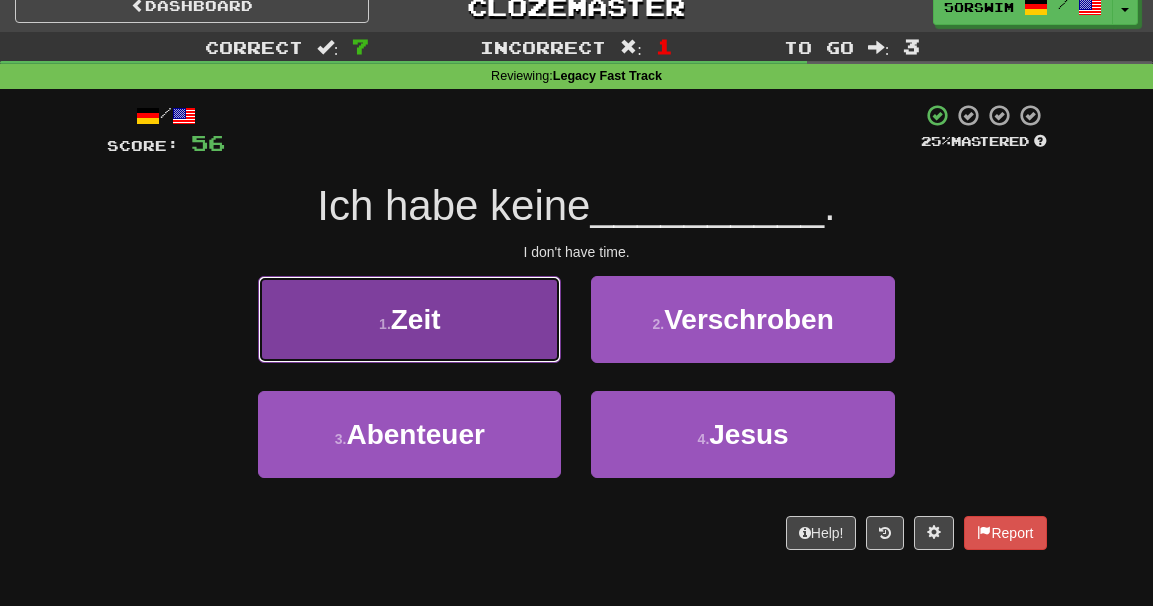 click on "1 .  Zeit" at bounding box center (409, 319) 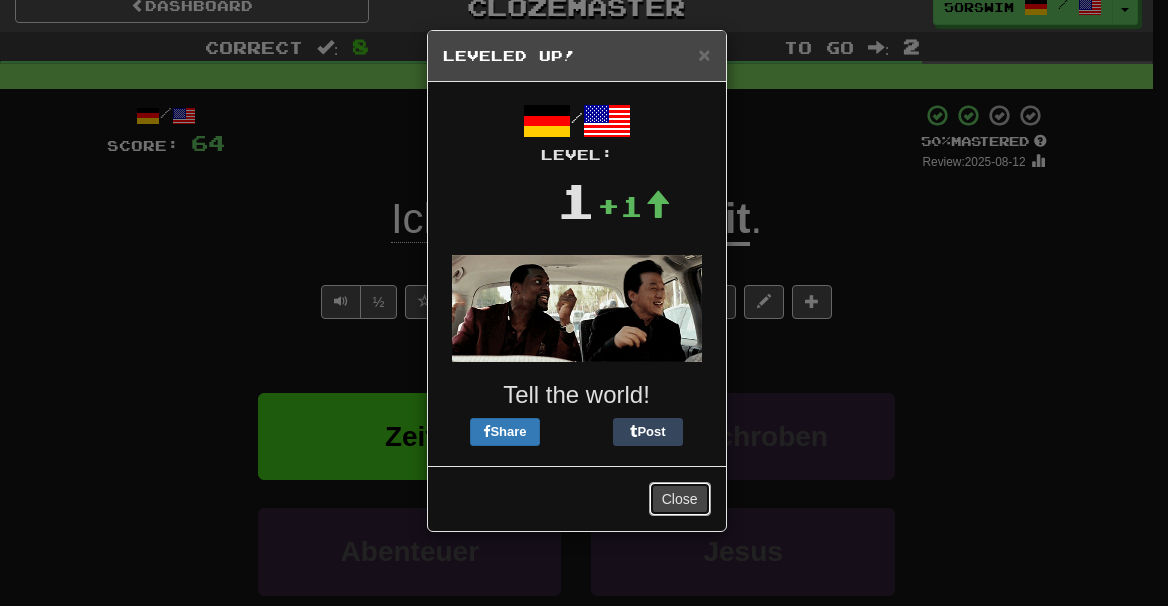 click on "Close" at bounding box center [680, 499] 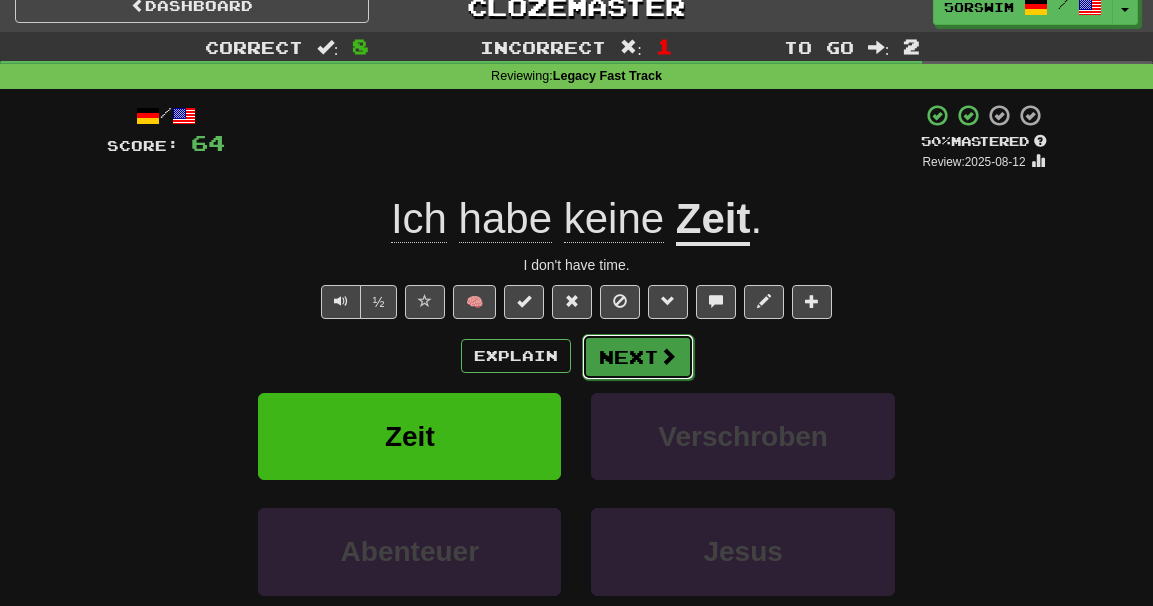 click on "Next" at bounding box center (638, 357) 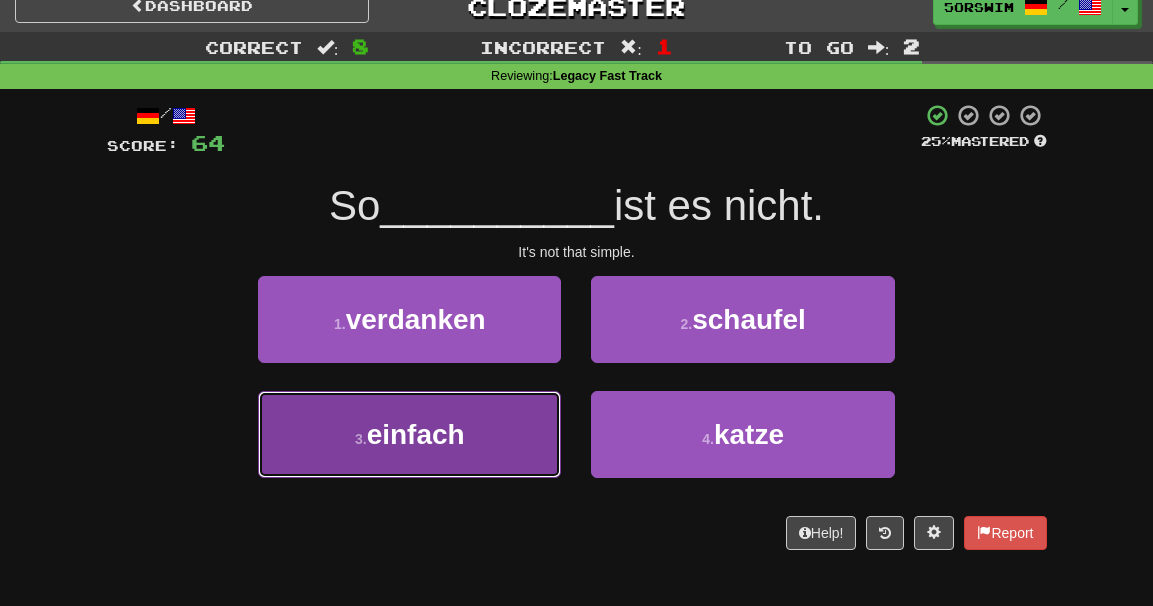 click on "3 .  einfach" at bounding box center [409, 434] 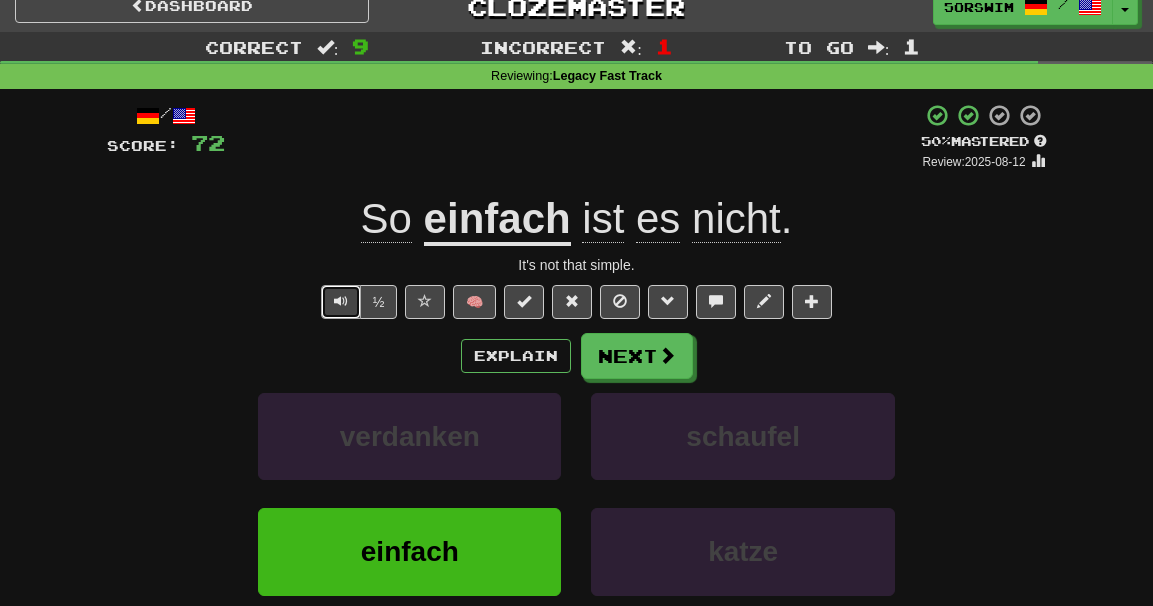 click at bounding box center (341, 301) 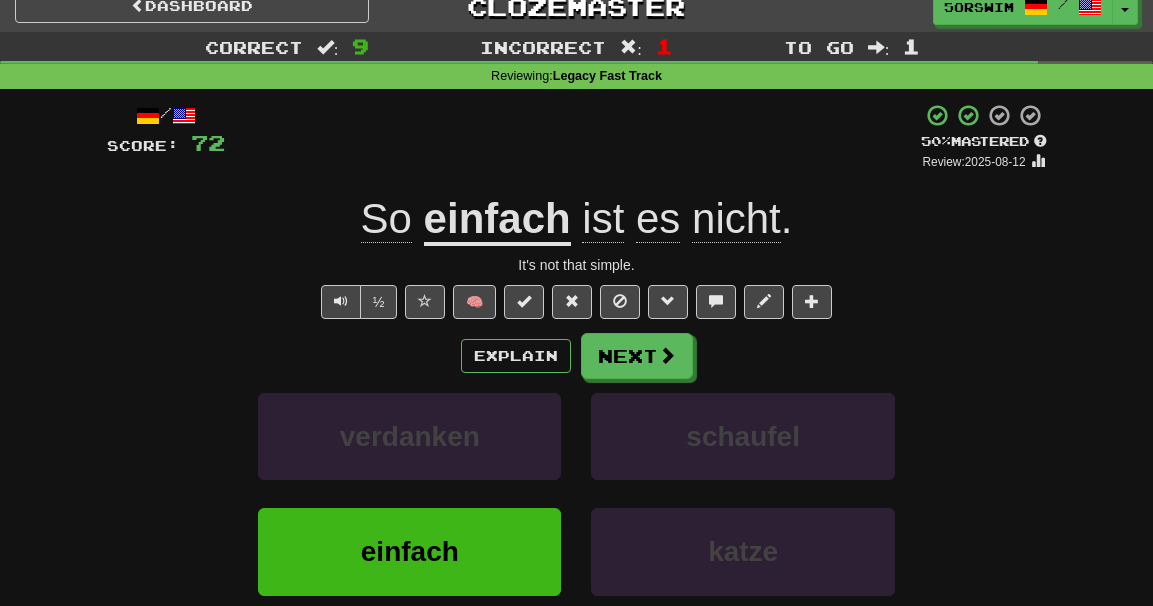 click on "nicht" at bounding box center (736, 219) 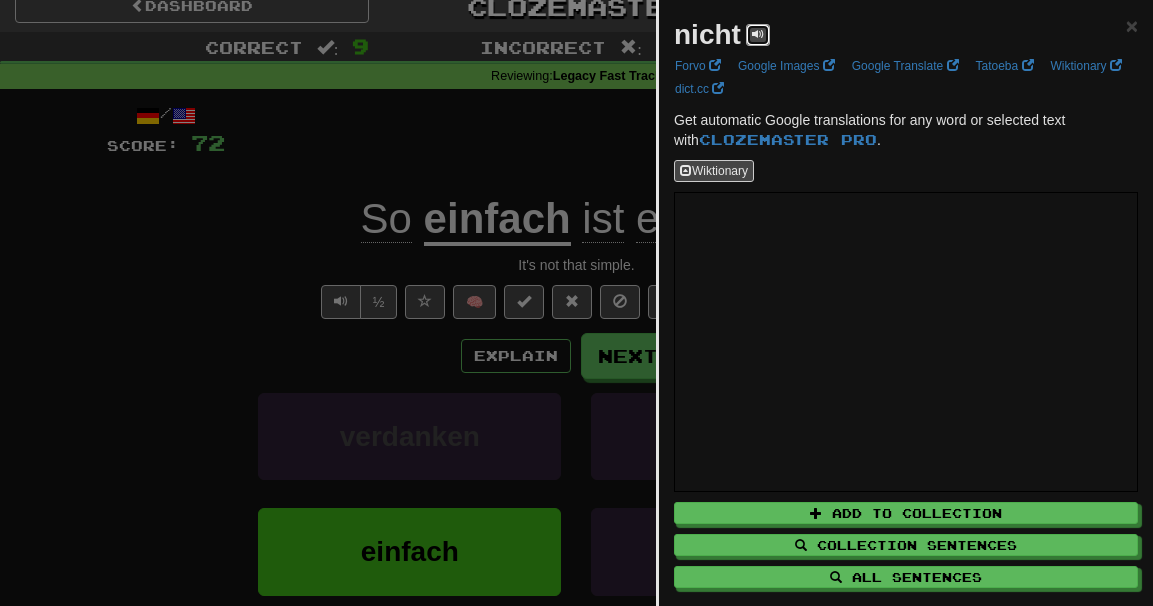 click at bounding box center (758, 34) 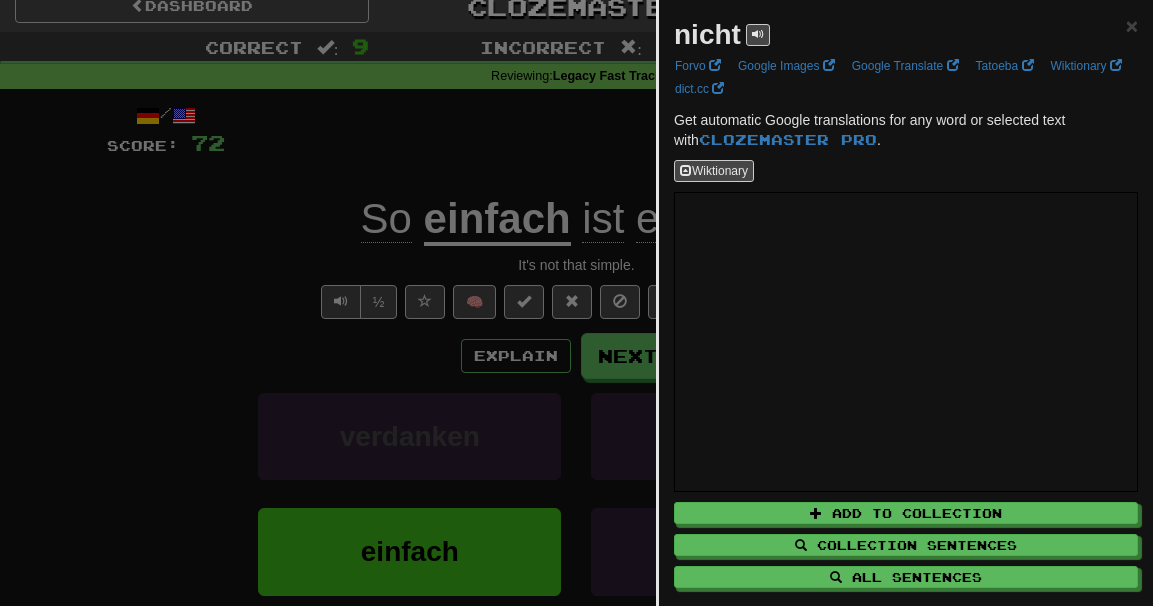 click on "nicht × Forvo   Google Images   Google Translate   Tatoeba   Wiktionary   dict.cc   Get automatic Google translations for any word or selected text with  Clozemaster Pro .  Wiktionary   Add to Collection   Collection Sentences   All Sentences  Use Popover" at bounding box center (906, 322) 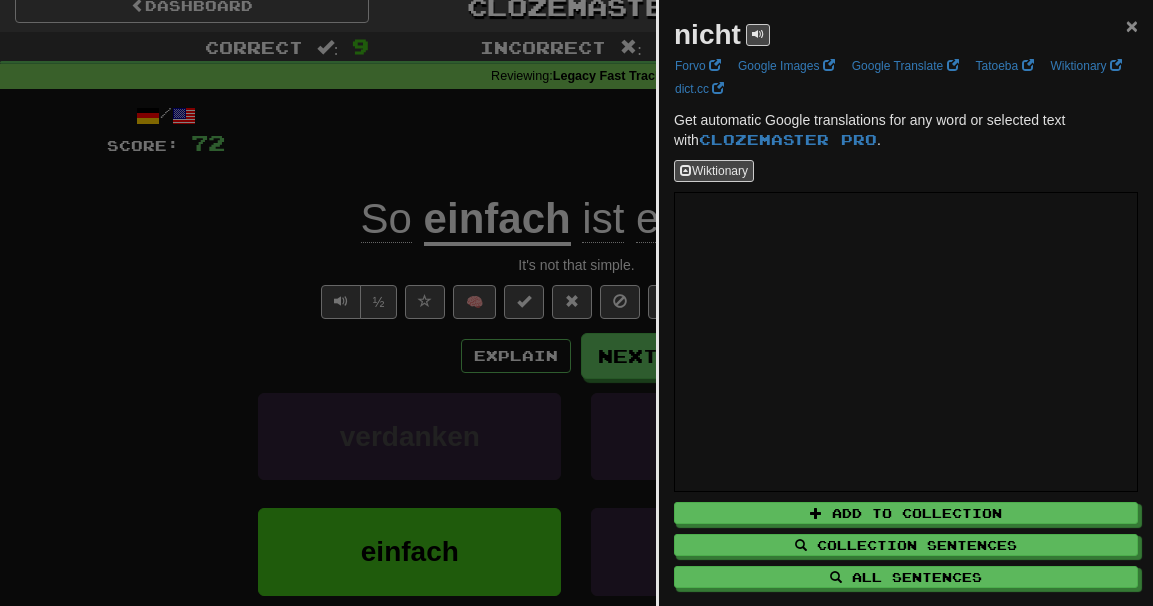 click on "×" at bounding box center (1132, 25) 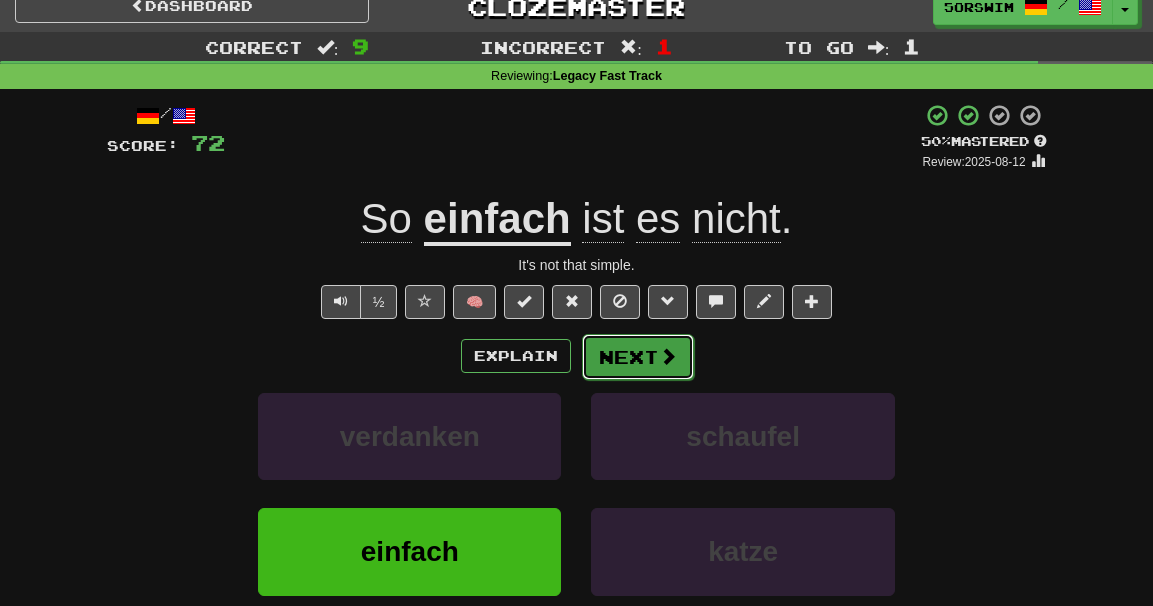 click on "Next" at bounding box center [638, 357] 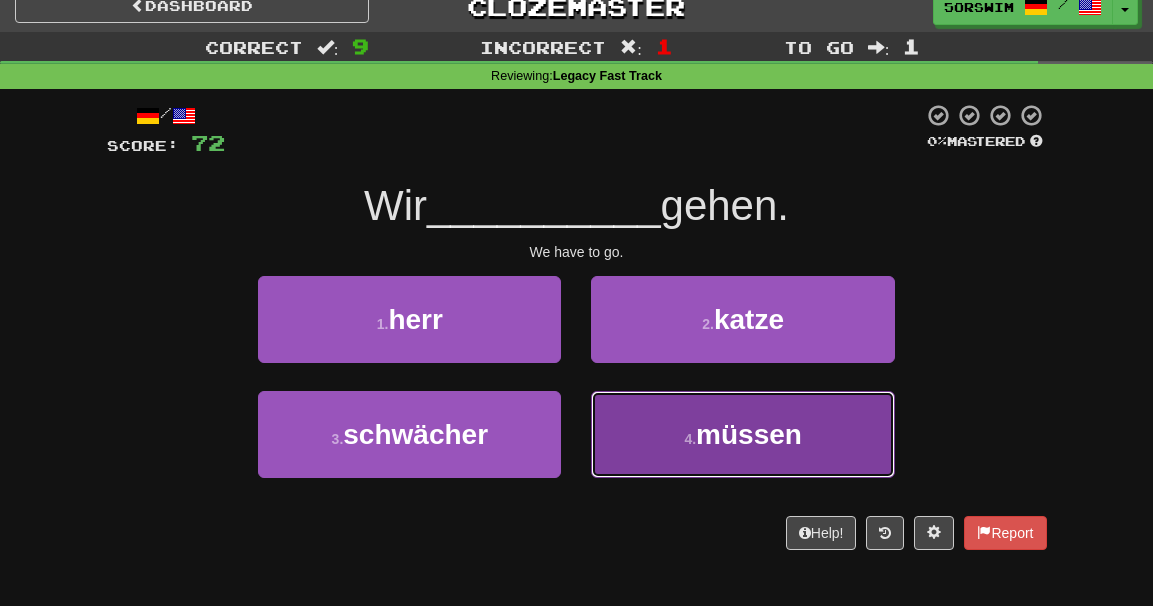 click on "müssen" at bounding box center [749, 434] 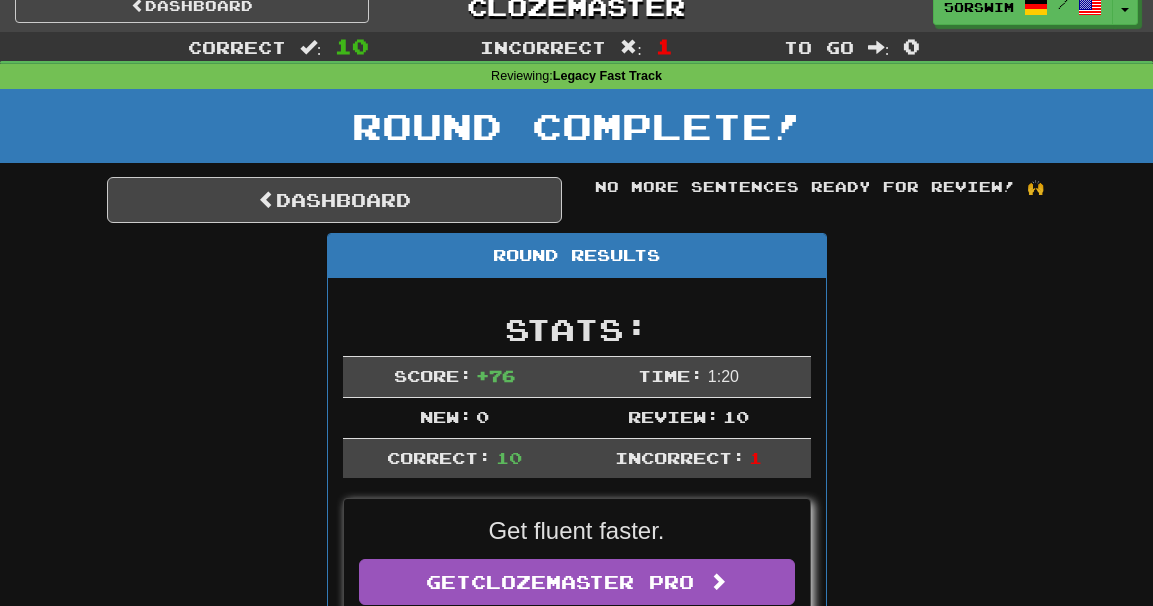 click on "Round Results Stats: Score:   + 76 Time:   1 : 20 New:   0 Review:   10 Correct:   10 Incorrect:   1 Get fluent faster. Get  Clozemaster Pro   Progress: Legacy Fast Track Playing:  10  /  19,746 0.051% Mastered:  0  /  19,746 0% Ready for Review:  0  /  Level:  1 ⬆🎉🙌 123  points to level  2  - keep going! Ranked:  1687 th  this week Sentences: 1  Report Es geht  ihm  gut. He's doing well.  Report Es  gibt  nichts, was wir tun können. There is nothing we can do.  Report Du bist  kein  Mann. You're not a man.  Report Du bist mir im  Weg ! You're in my way!  Report Er kann  kommen . He can come.  Report Wir  müssen  gehen. We have to go.  Report Es gibt zu  viel  zu tun! There's too much to do! 2  Report Ich  würde  alles für dich tun. I would do anything for you.  Report Ich habe keine  Zeit . I don't have time.  Report So  einfach  ist es nicht. It's not that simple." at bounding box center [577, 1160] 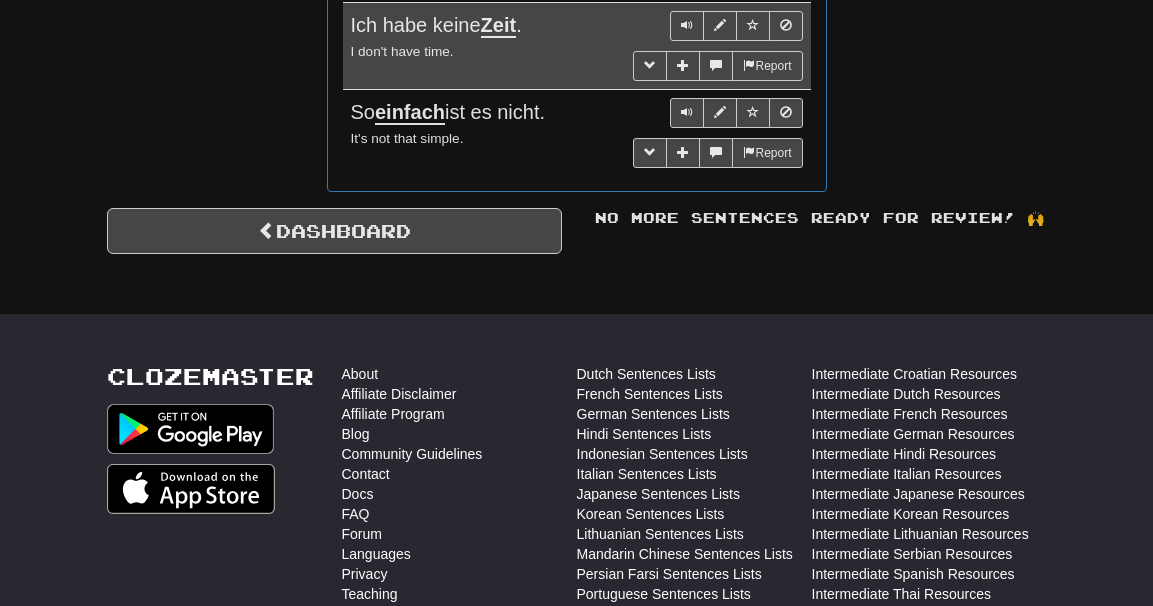 scroll, scrollTop: 0, scrollLeft: 0, axis: both 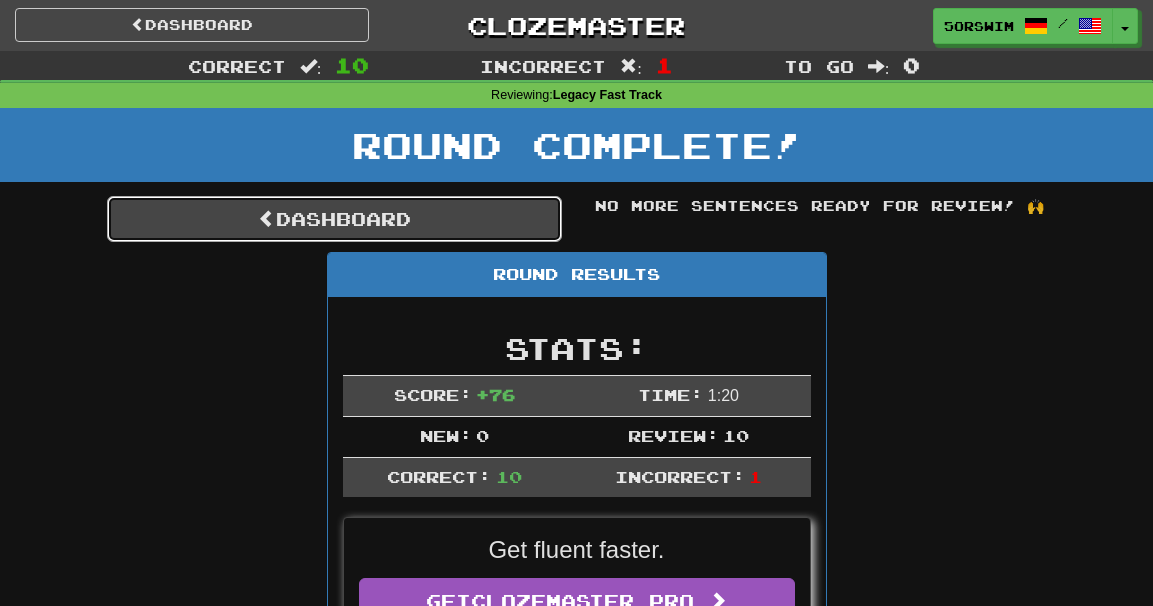 click on "Dashboard" at bounding box center (334, 219) 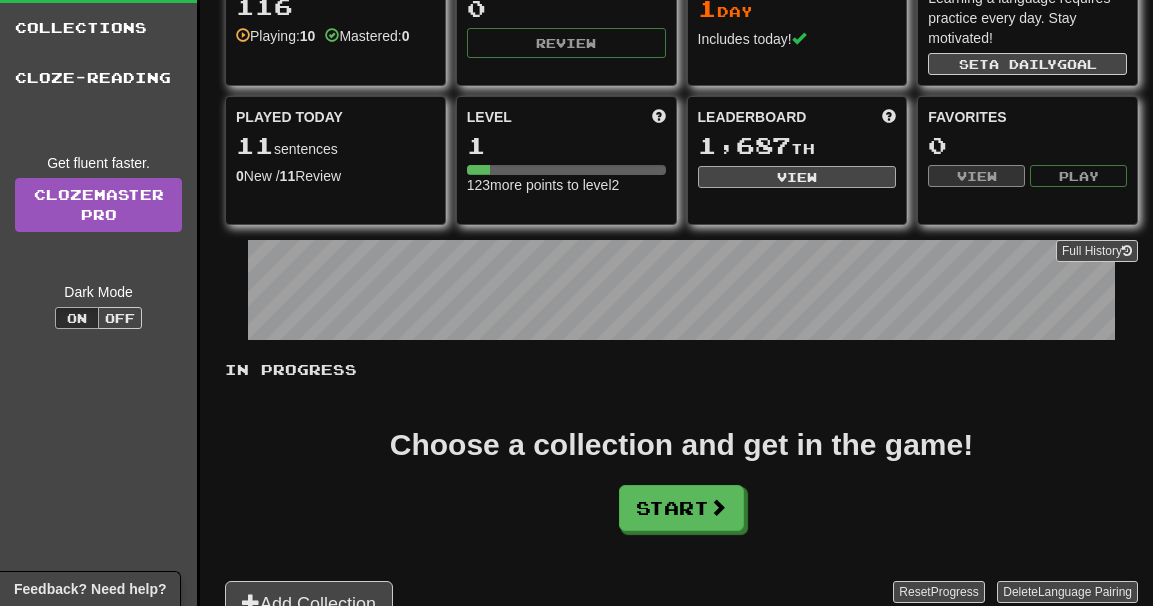 scroll, scrollTop: 120, scrollLeft: 0, axis: vertical 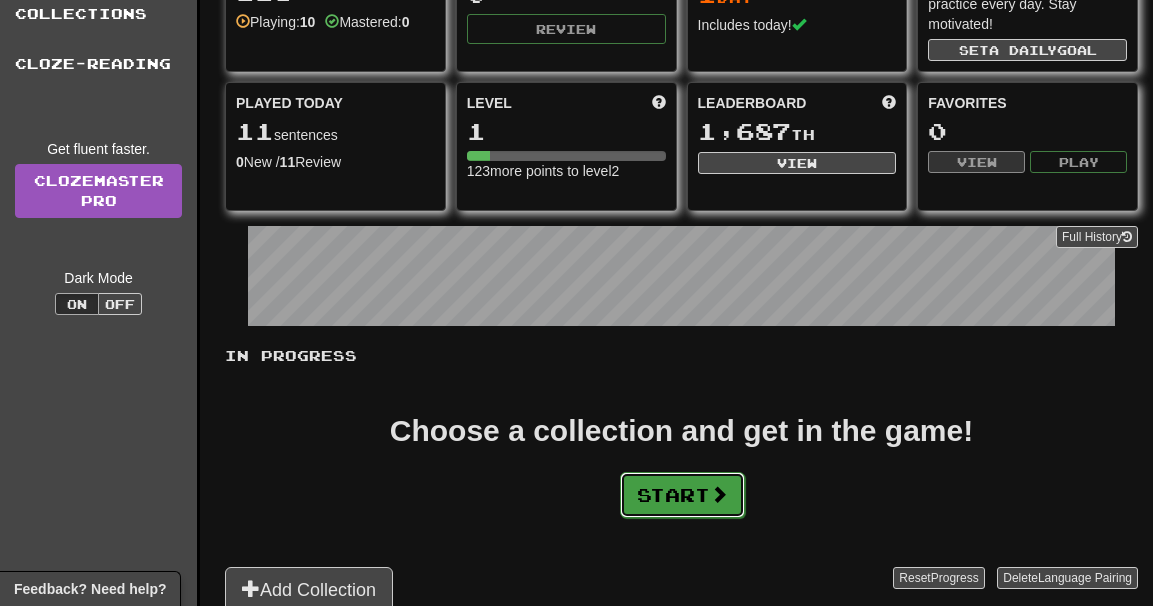 click on "Start" at bounding box center [682, 495] 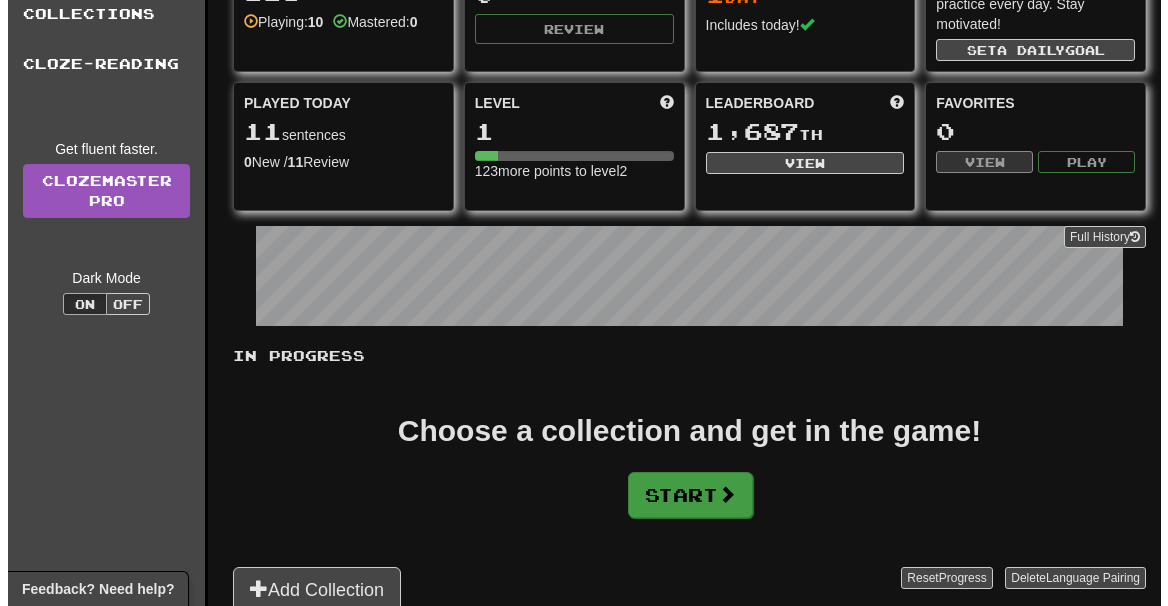scroll, scrollTop: 0, scrollLeft: 0, axis: both 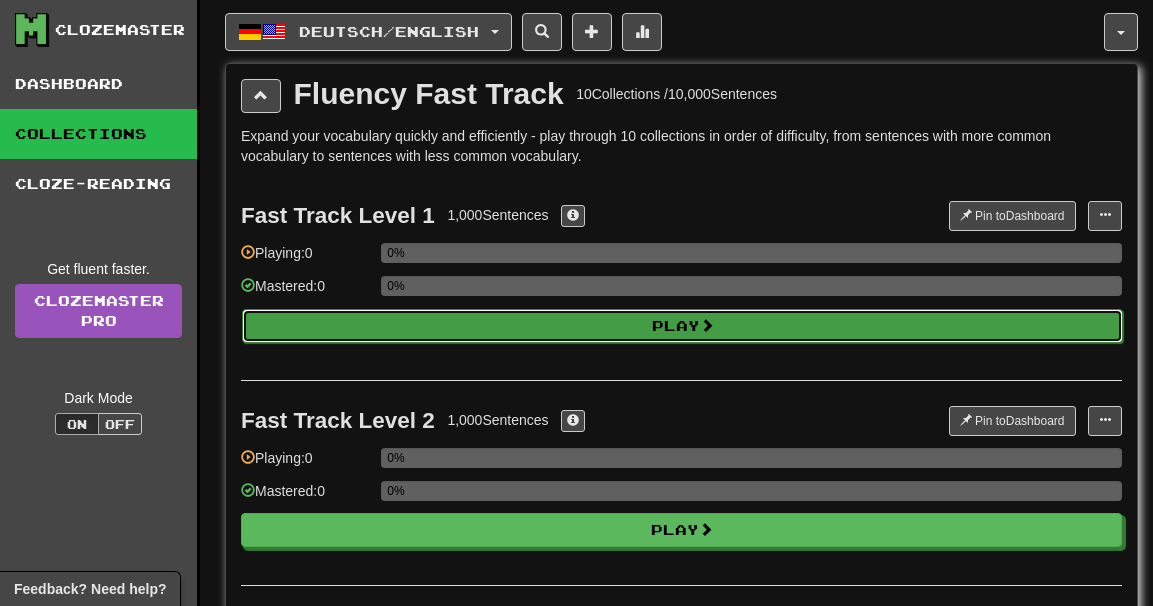 click on "Play" at bounding box center (682, 326) 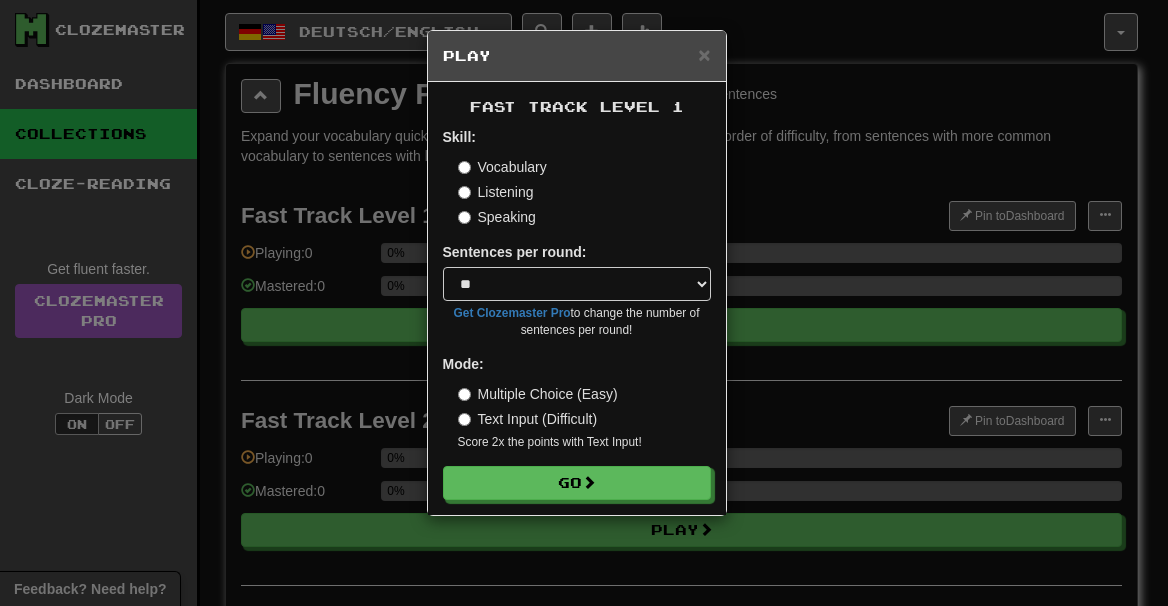 click on "Listening" at bounding box center [496, 192] 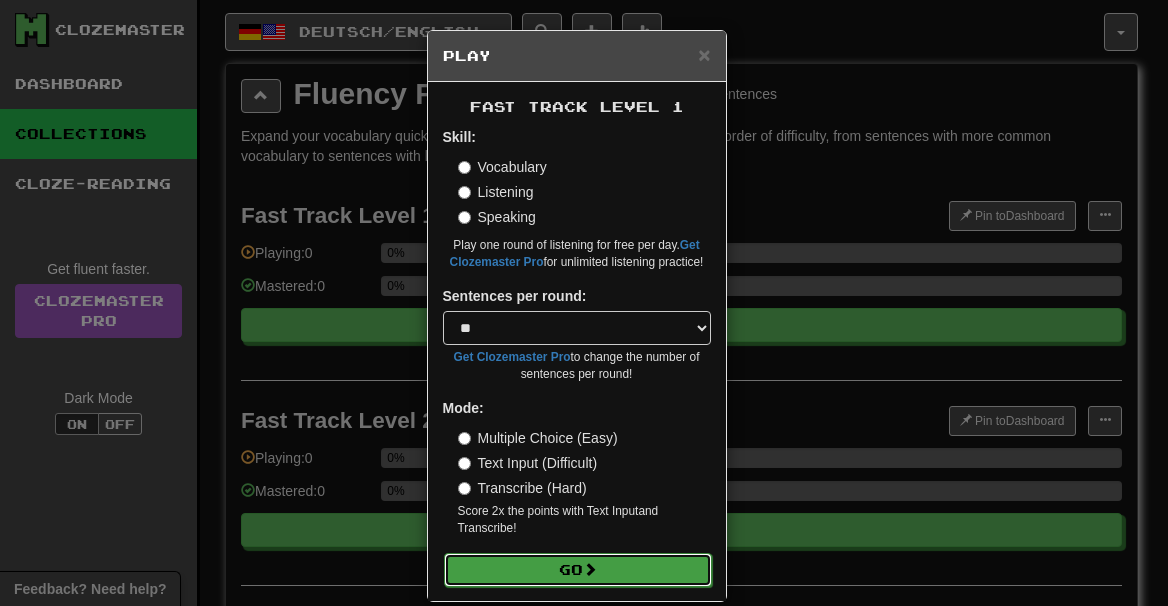 click on "Go" at bounding box center [578, 570] 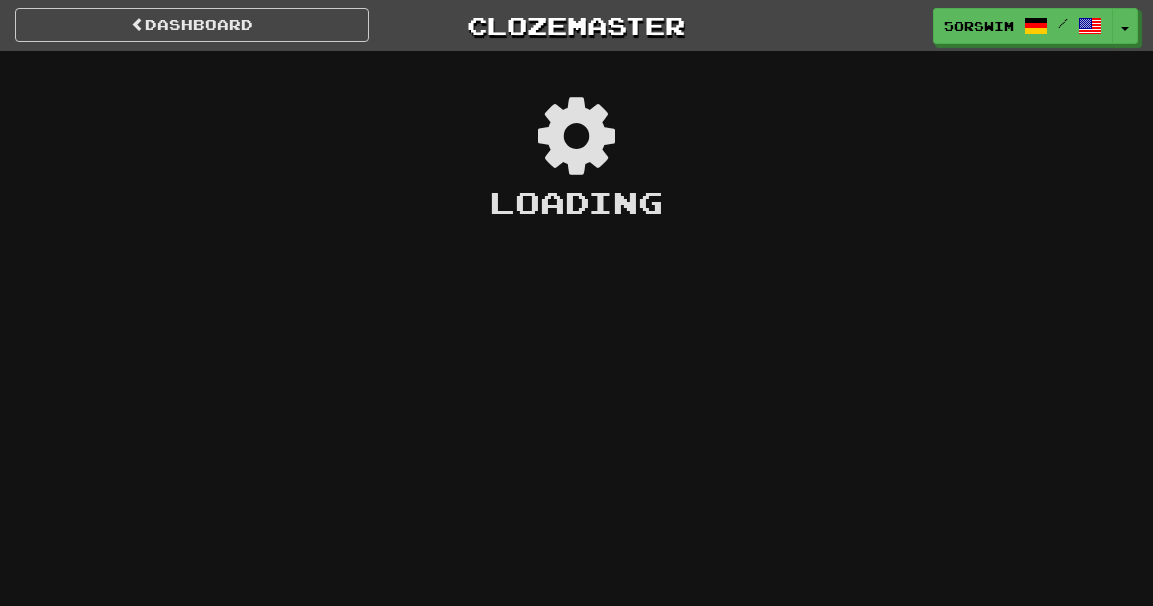 scroll, scrollTop: 0, scrollLeft: 0, axis: both 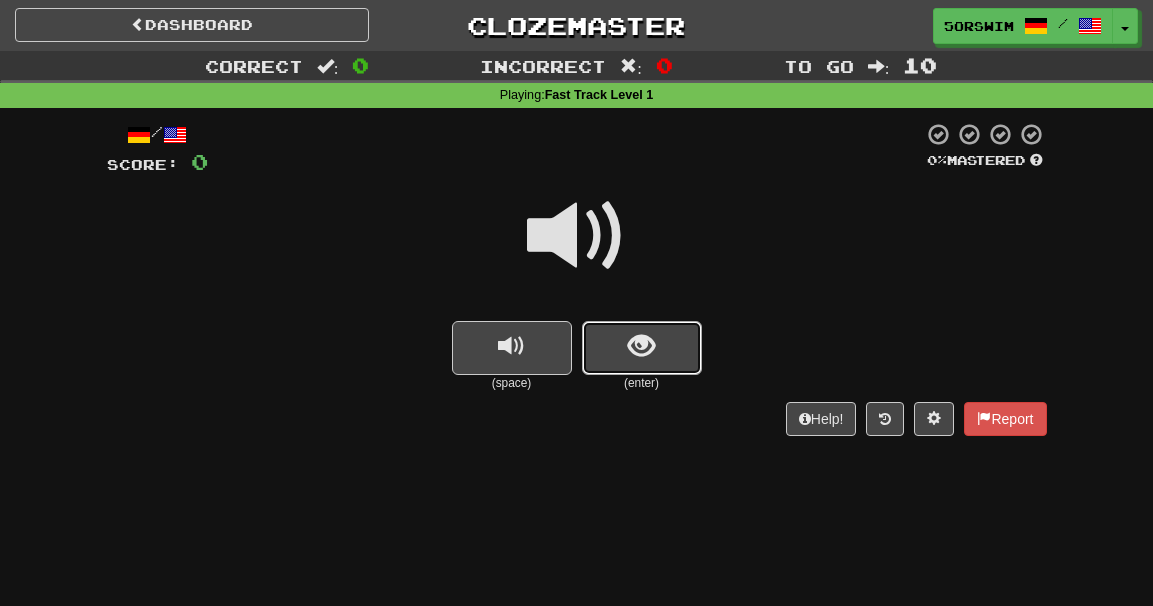 click at bounding box center (642, 348) 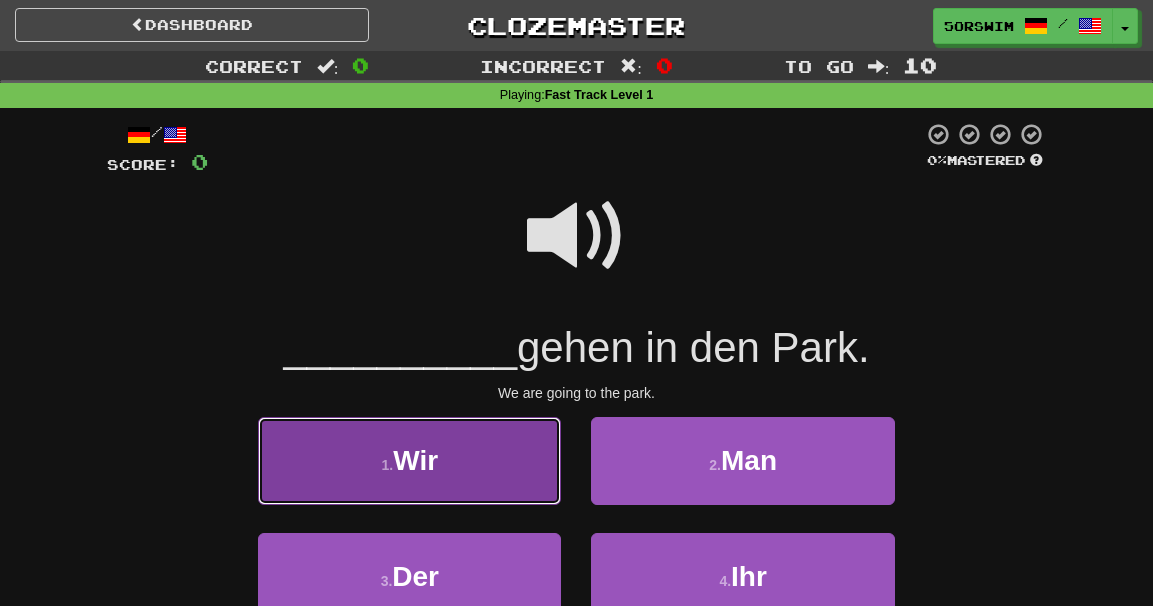 click on "1 .  Wir" at bounding box center (409, 460) 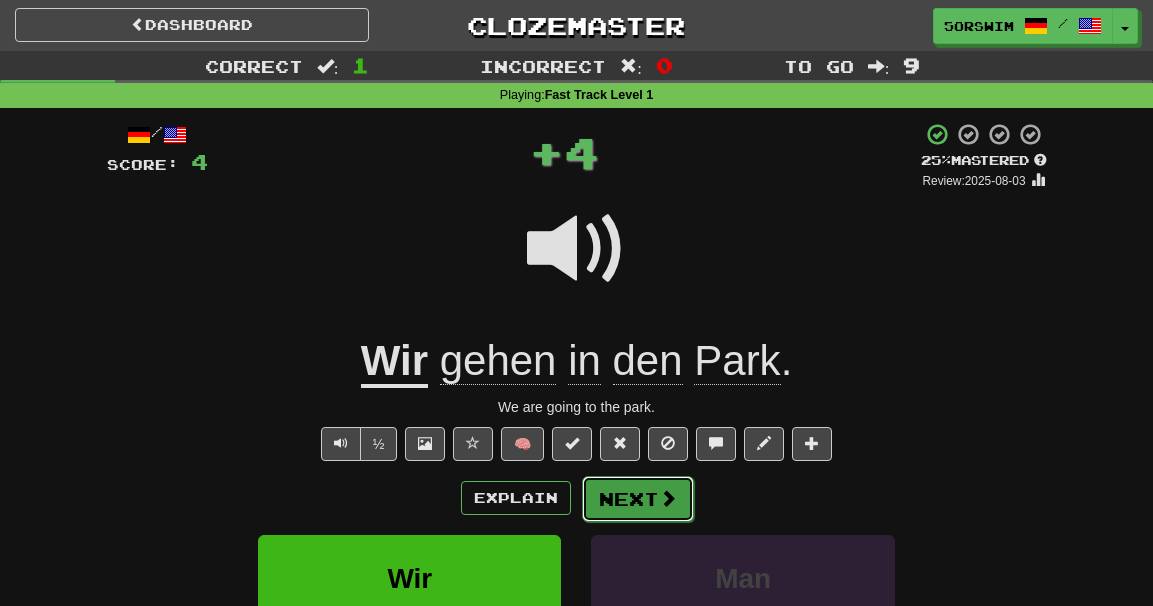 click at bounding box center (668, 498) 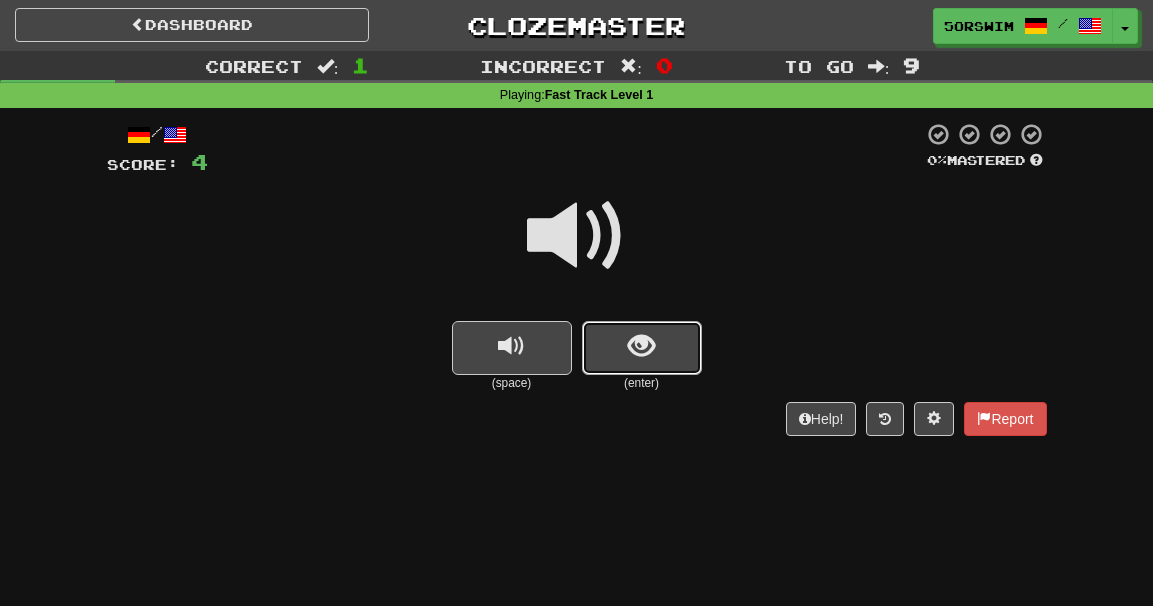 click at bounding box center [642, 348] 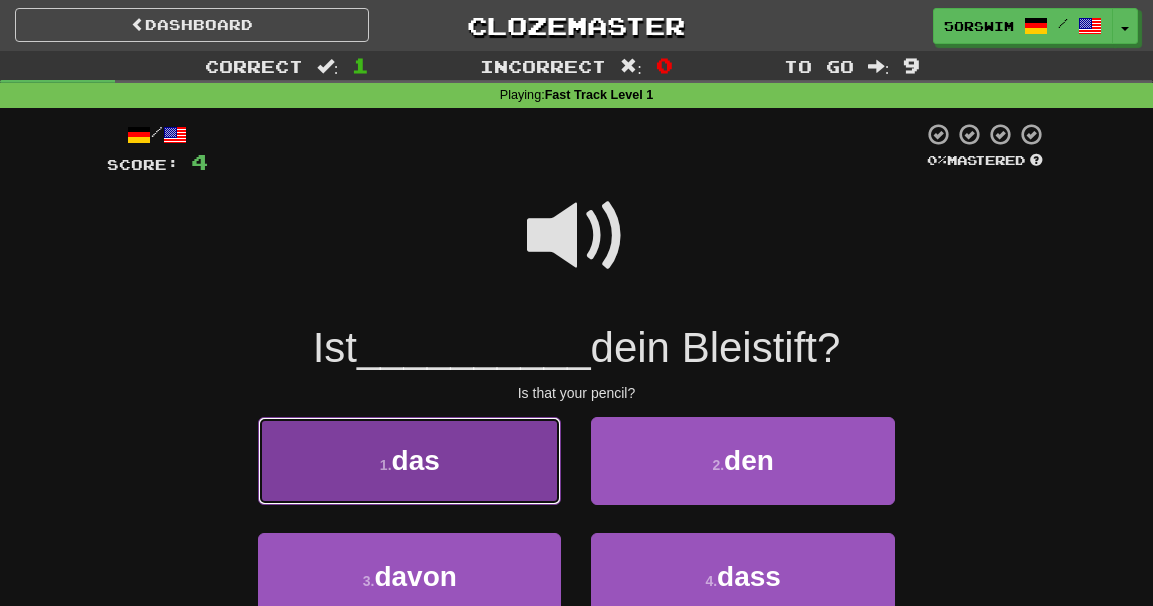 click on "das" at bounding box center (416, 460) 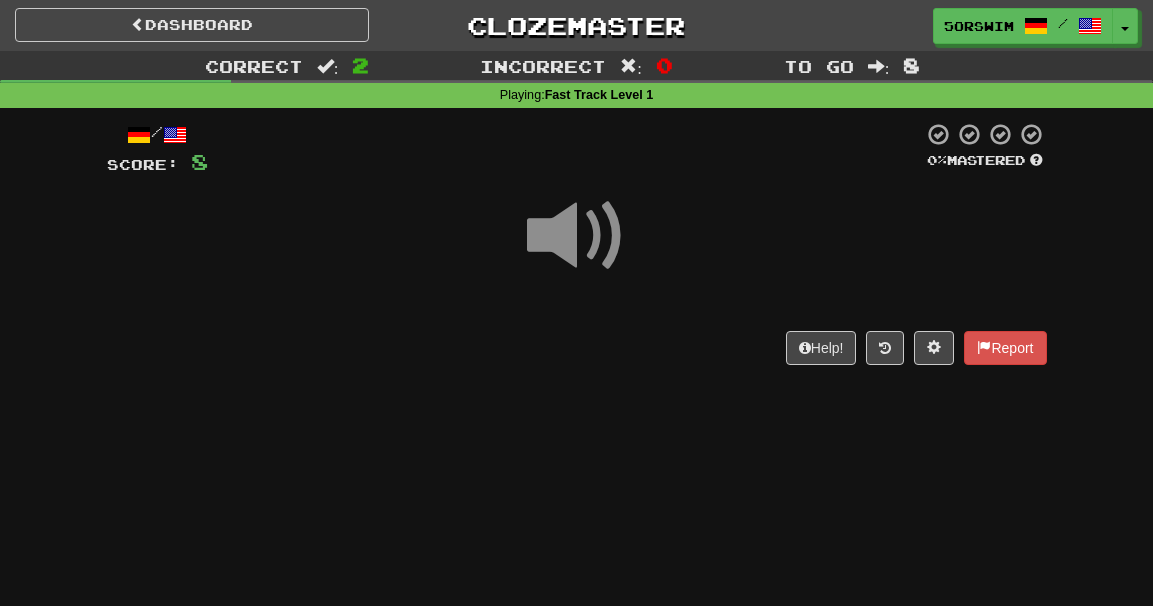 click on "/  Score:   8 0 %  Mastered  Help!  Report" at bounding box center [577, 250] 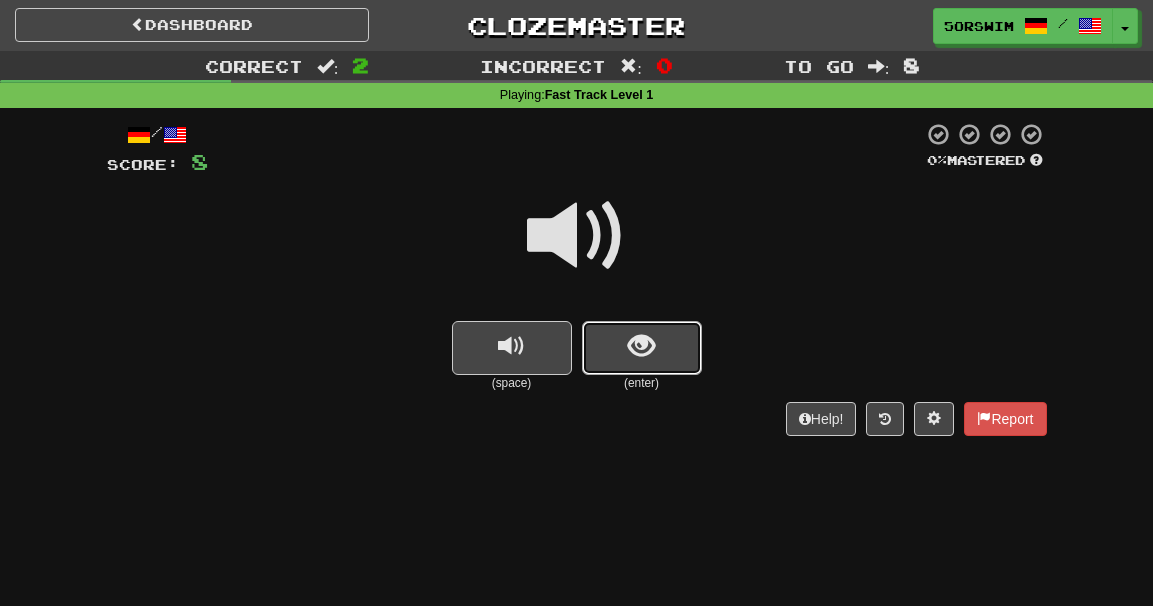 click at bounding box center [641, 346] 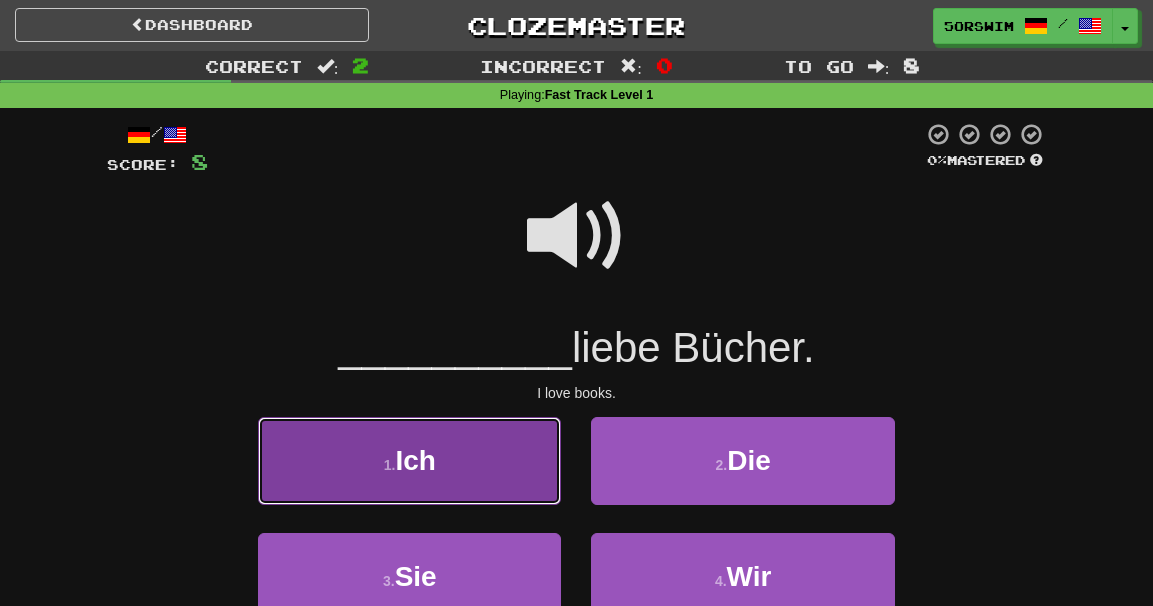click on "1 .  Ich" at bounding box center (409, 460) 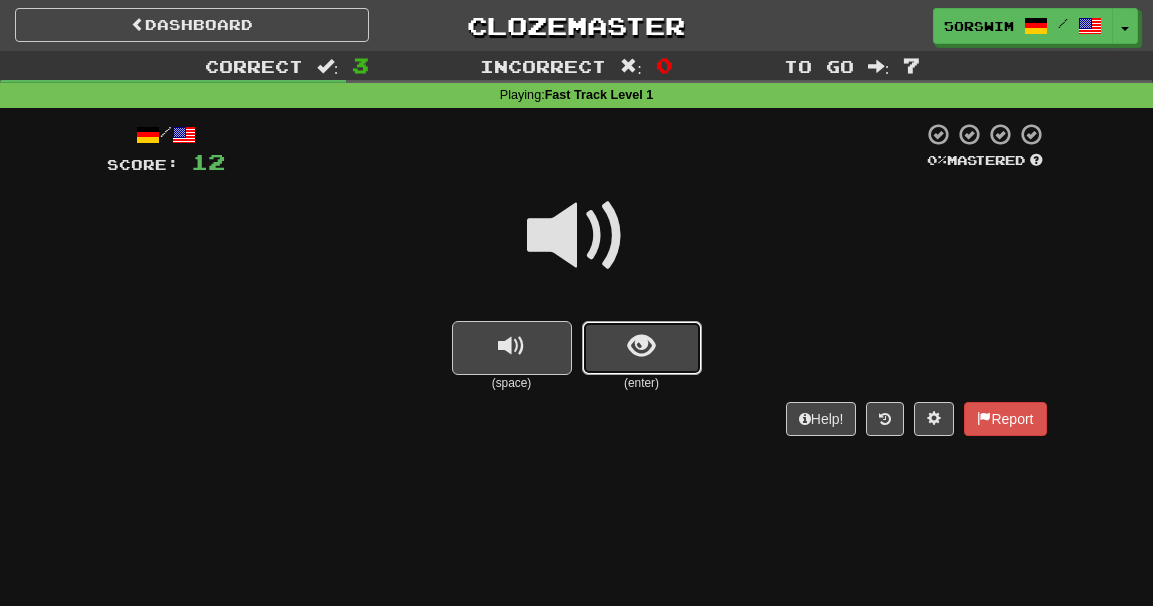 click at bounding box center (641, 346) 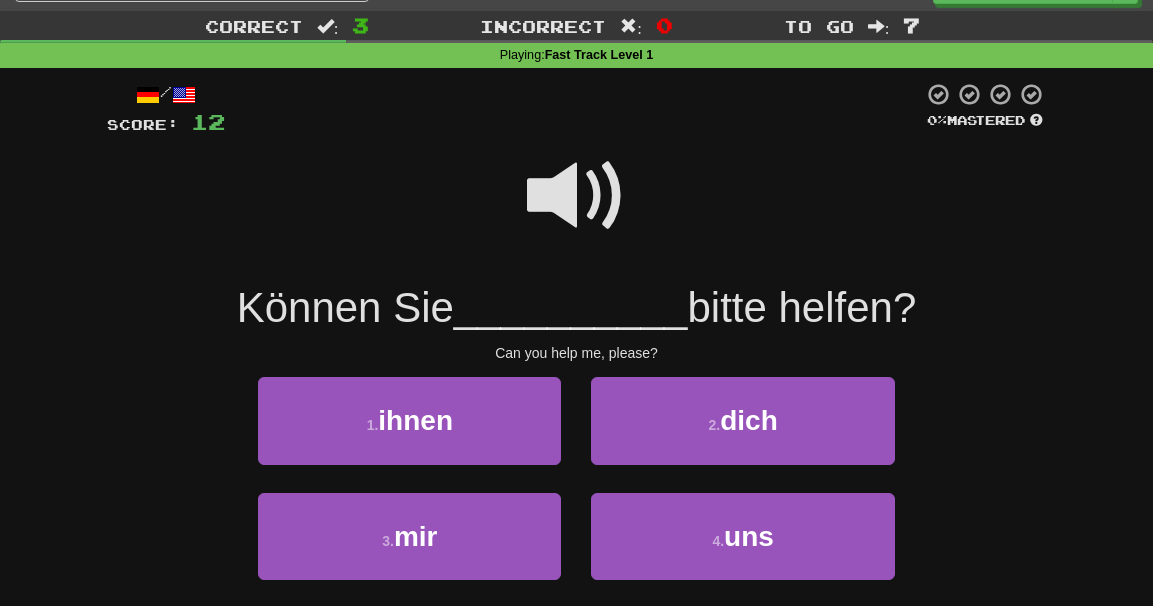 scroll, scrollTop: 80, scrollLeft: 0, axis: vertical 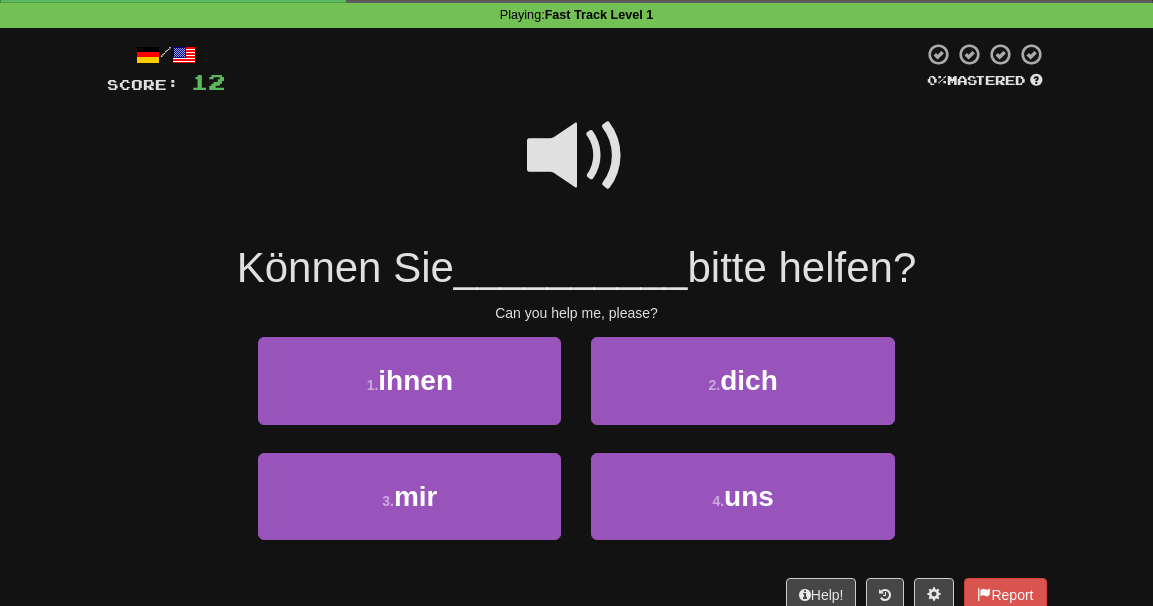 click at bounding box center (577, 156) 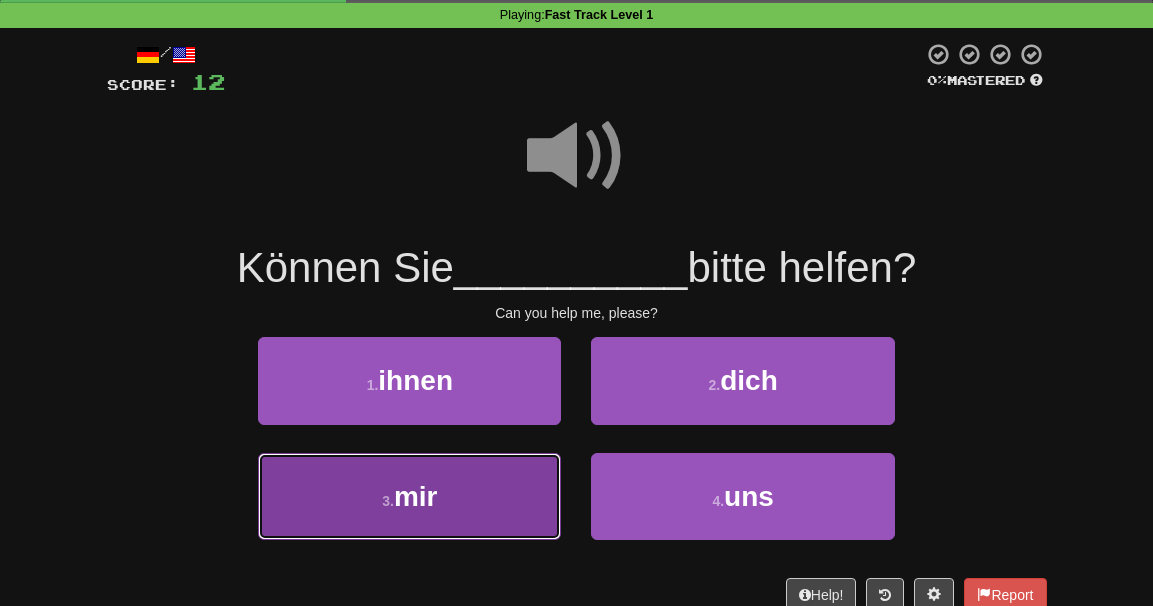 click on "3 .  mir" at bounding box center (409, 496) 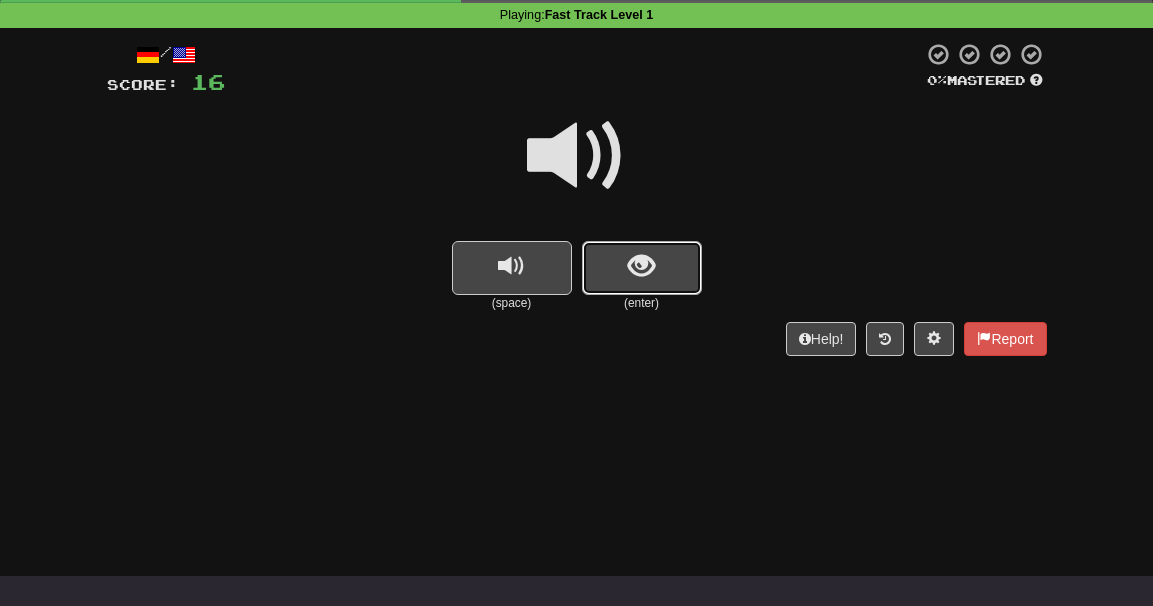 click at bounding box center [641, 266] 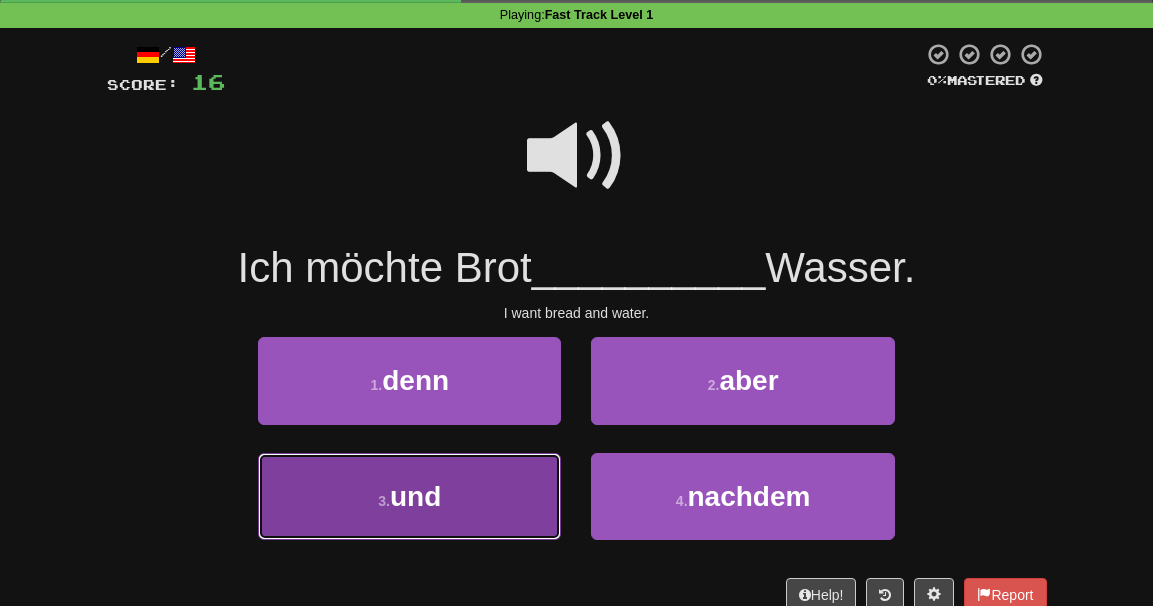 click on "3 .  und" at bounding box center (409, 496) 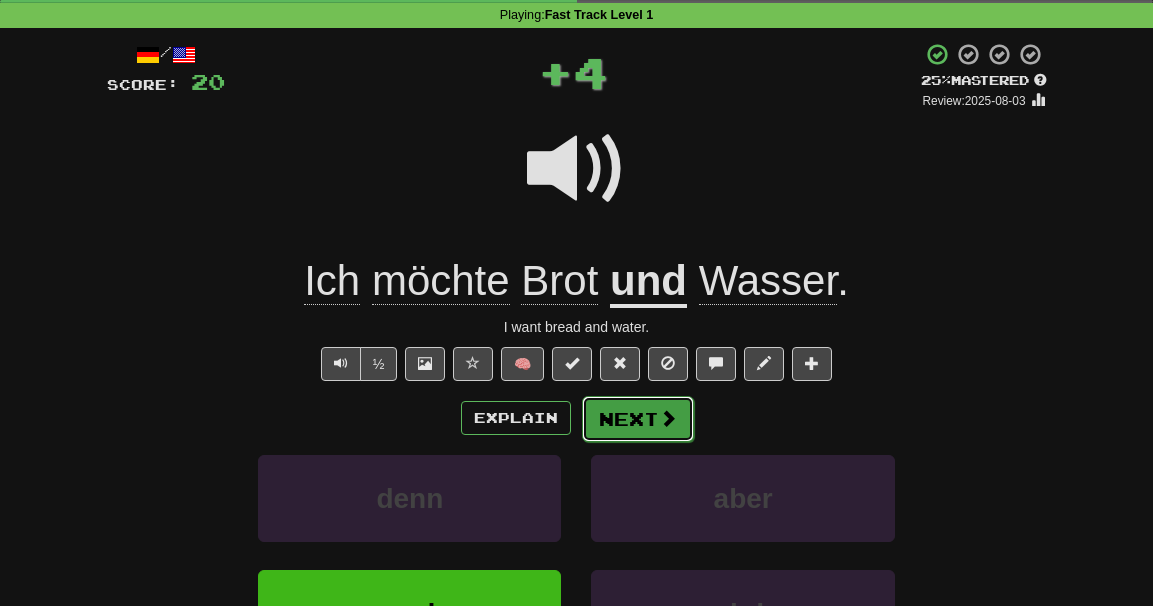 click on "Next" at bounding box center (638, 419) 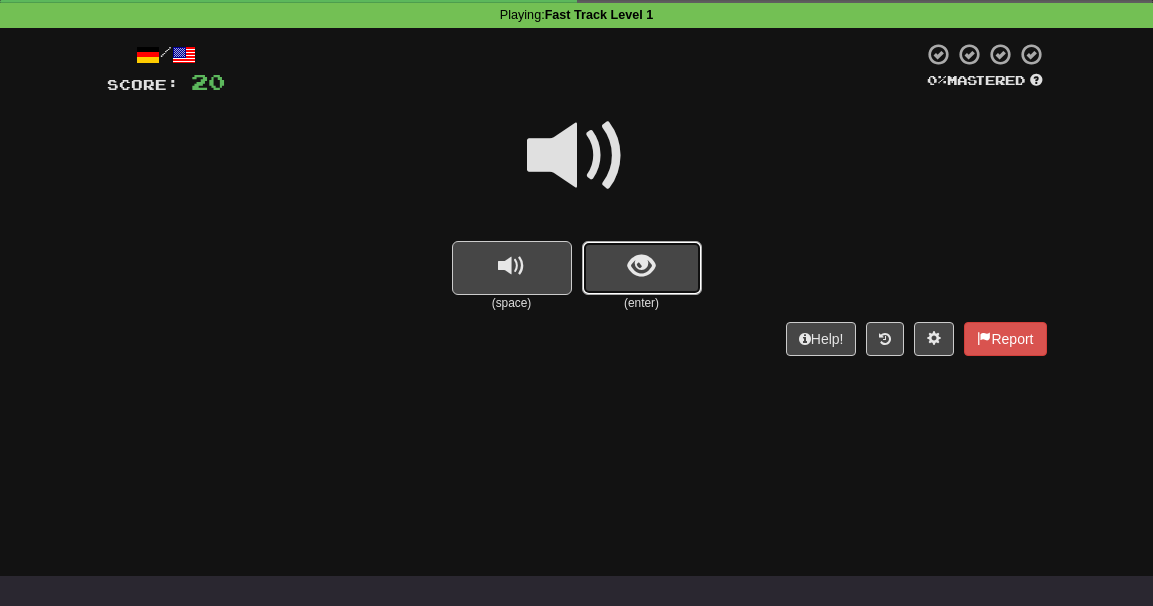 click at bounding box center (642, 268) 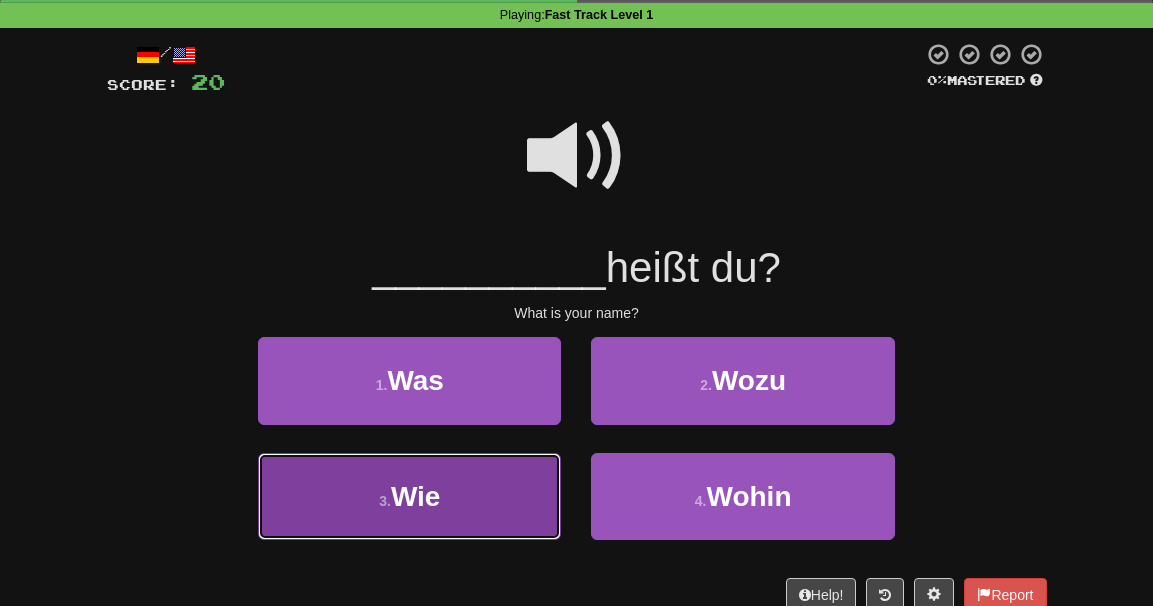 click on "3 .  Wie" at bounding box center [409, 496] 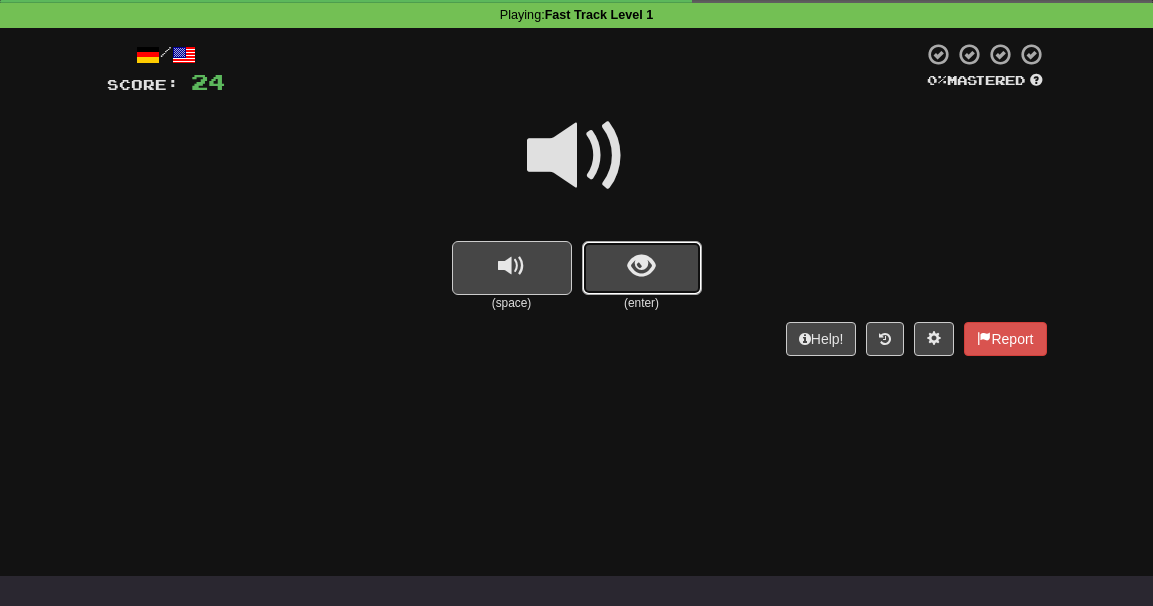 click at bounding box center [642, 268] 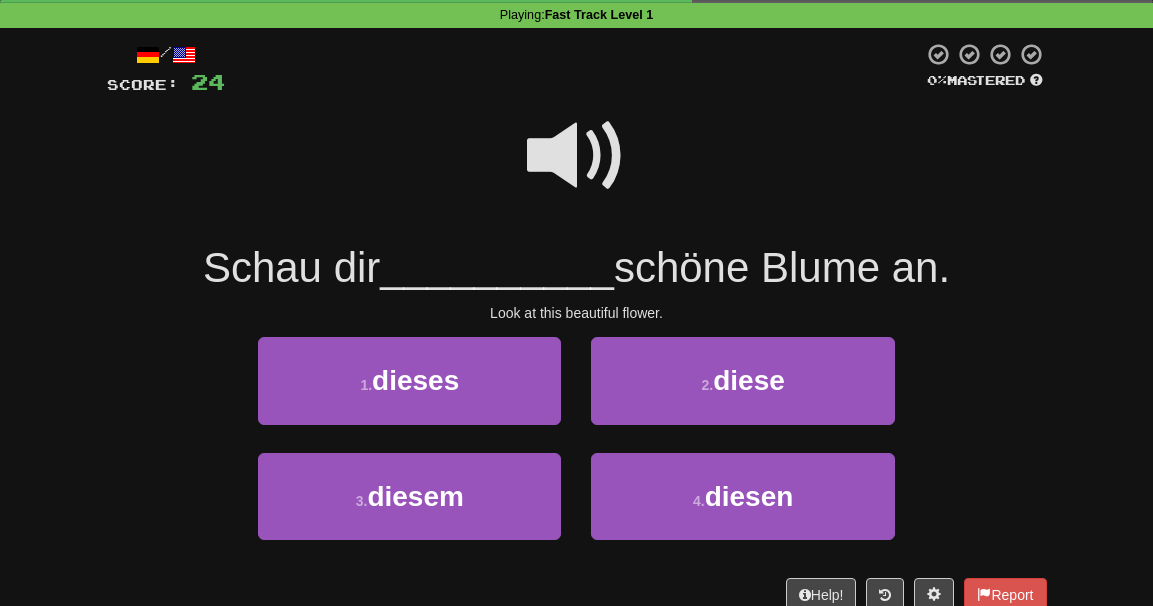 click at bounding box center (577, 156) 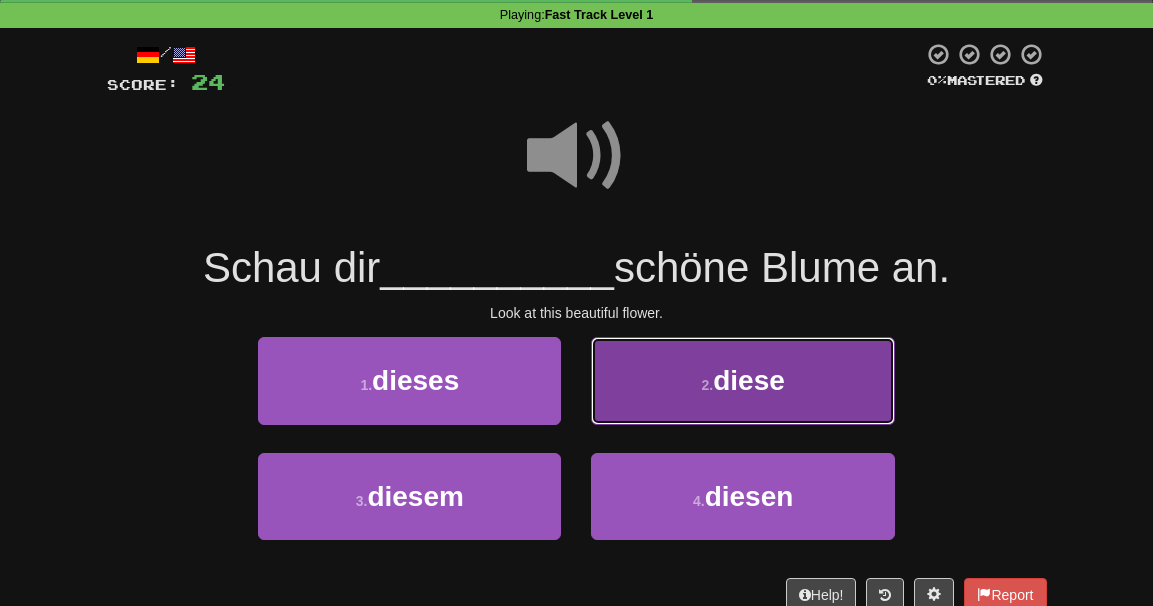 click on "diese" at bounding box center (749, 380) 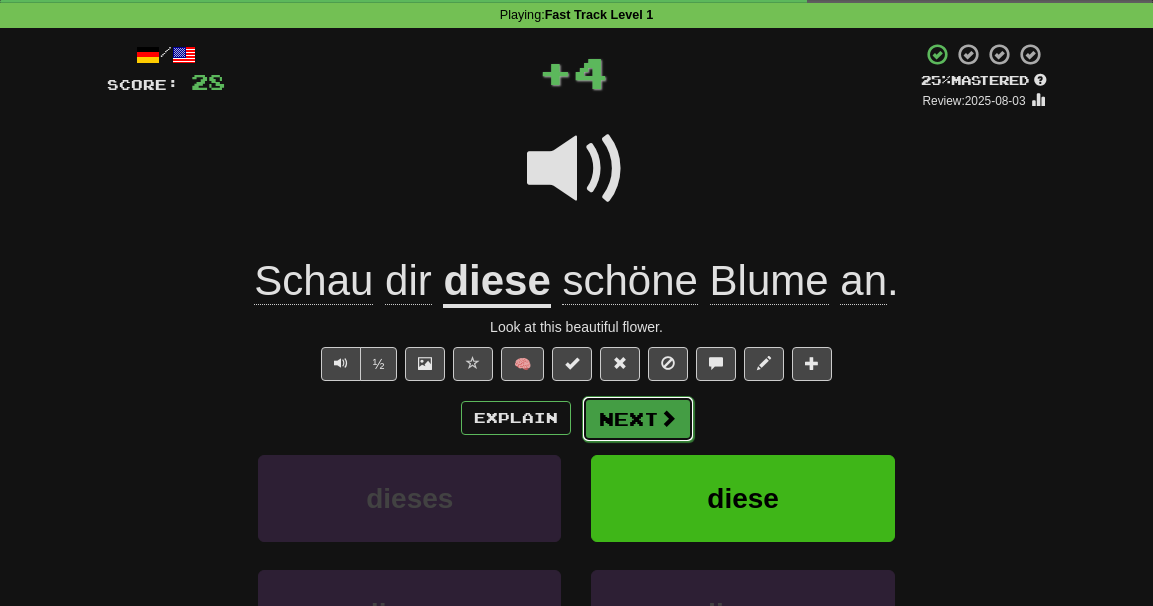 click on "Next" at bounding box center [638, 419] 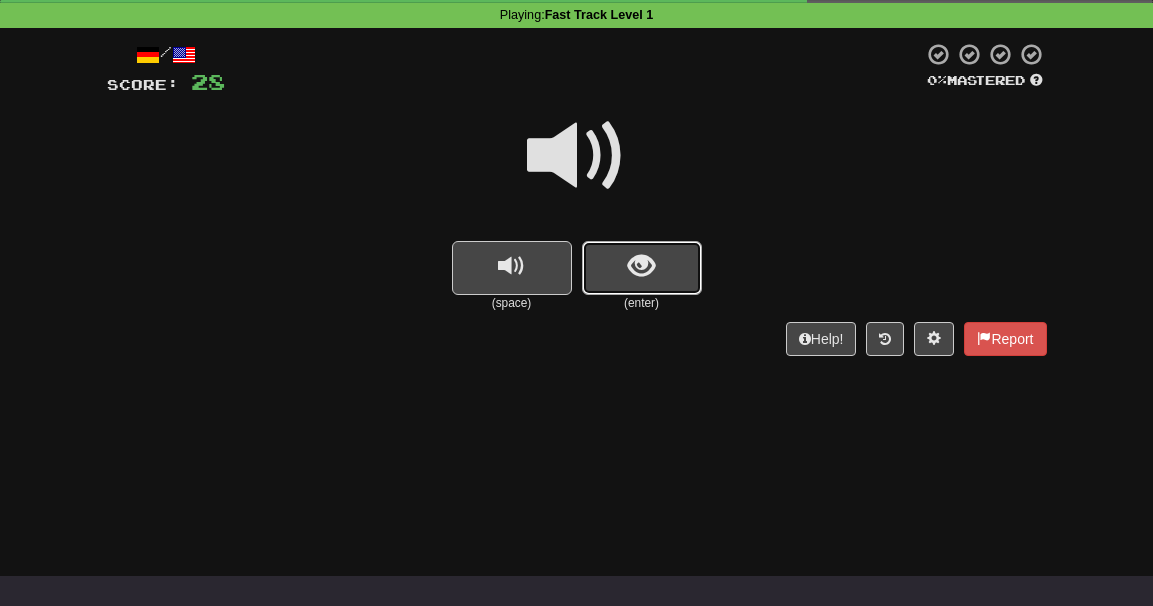 click at bounding box center [642, 268] 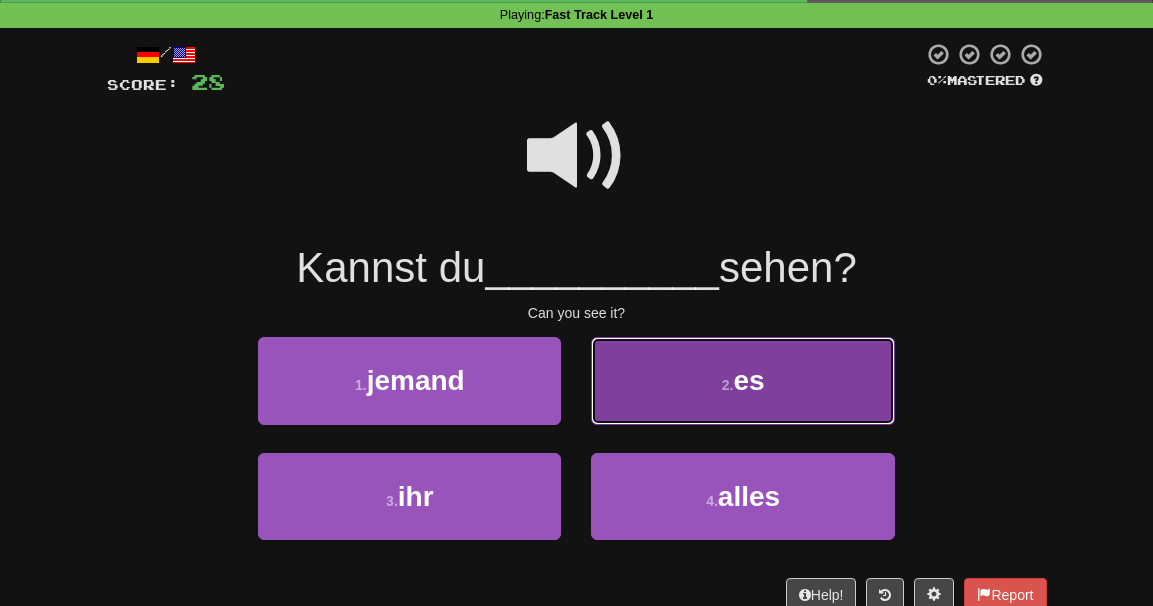 click on "2 .  es" at bounding box center (742, 380) 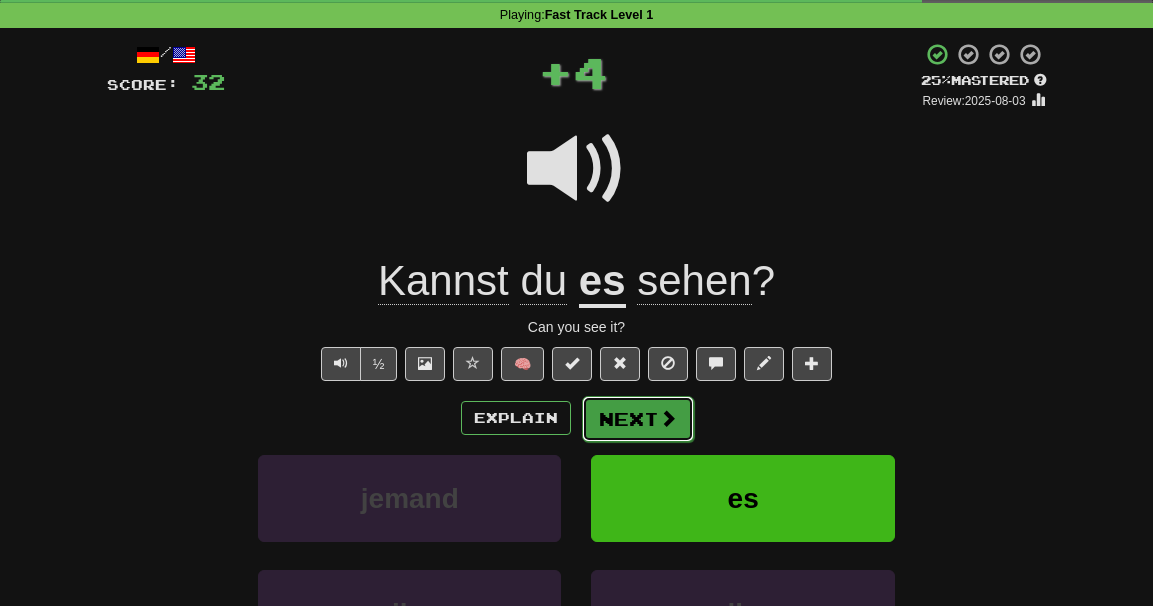 click on "Next" at bounding box center [638, 419] 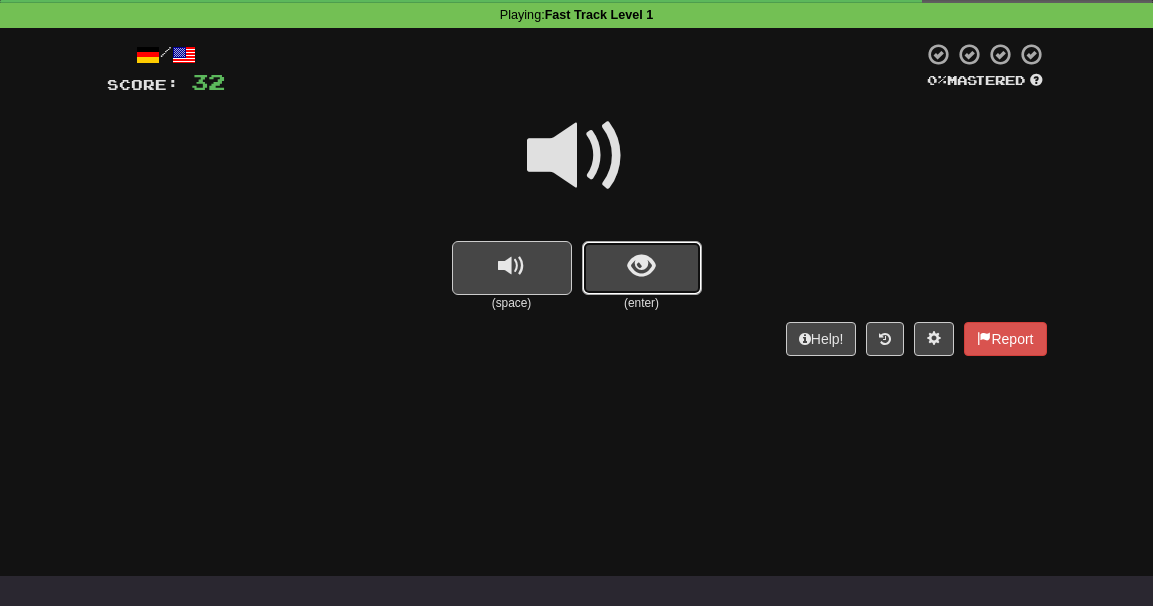 click at bounding box center (642, 268) 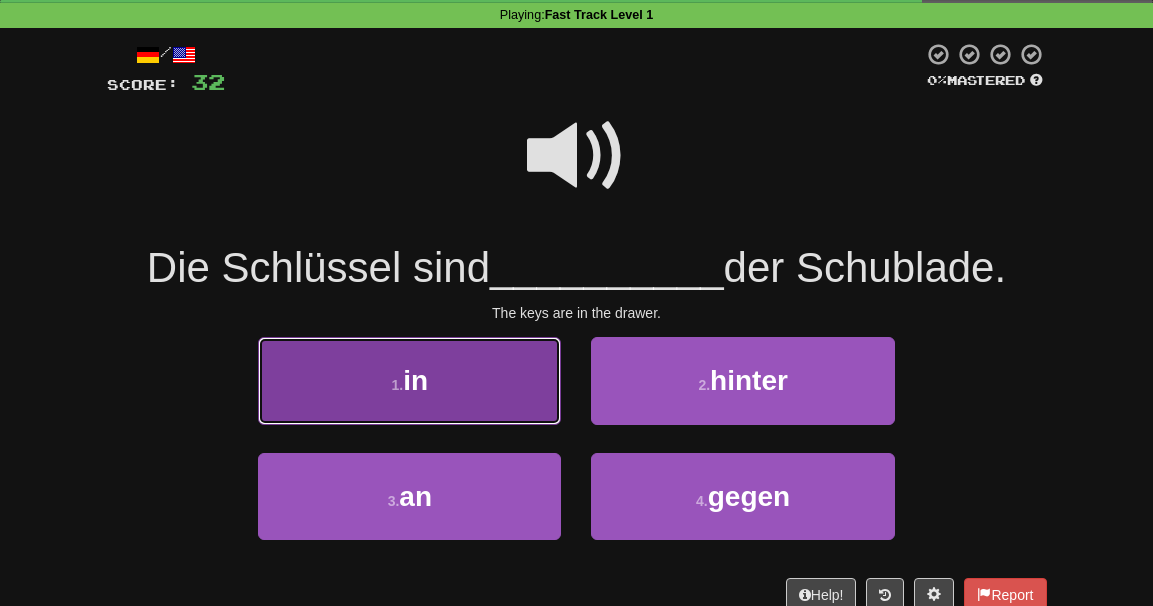 click on "1 .  in" at bounding box center [409, 380] 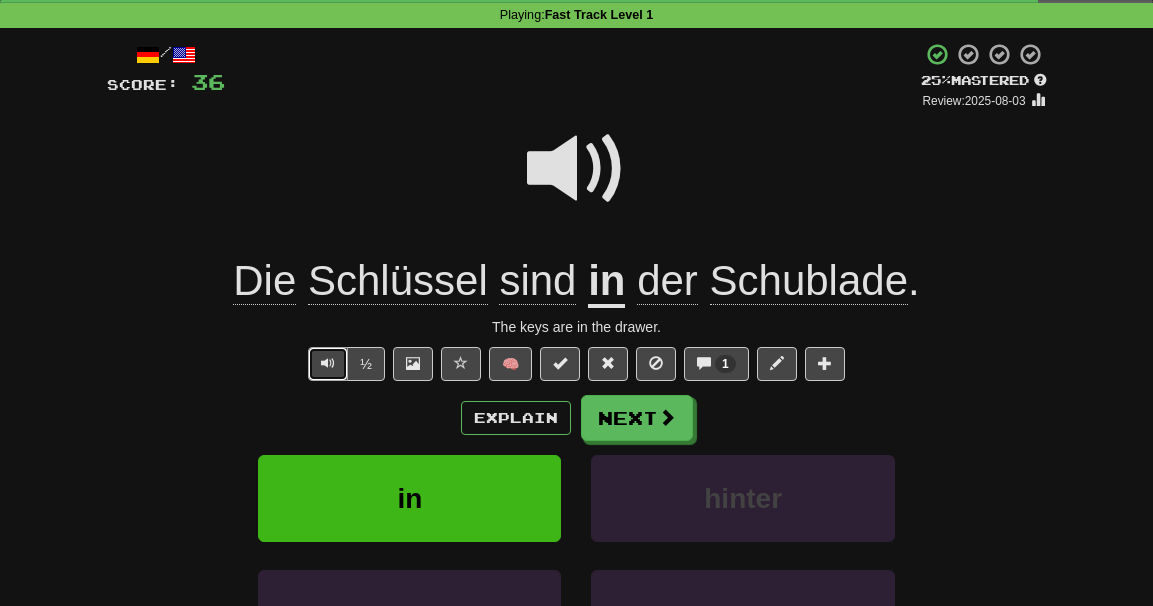 click at bounding box center (328, 364) 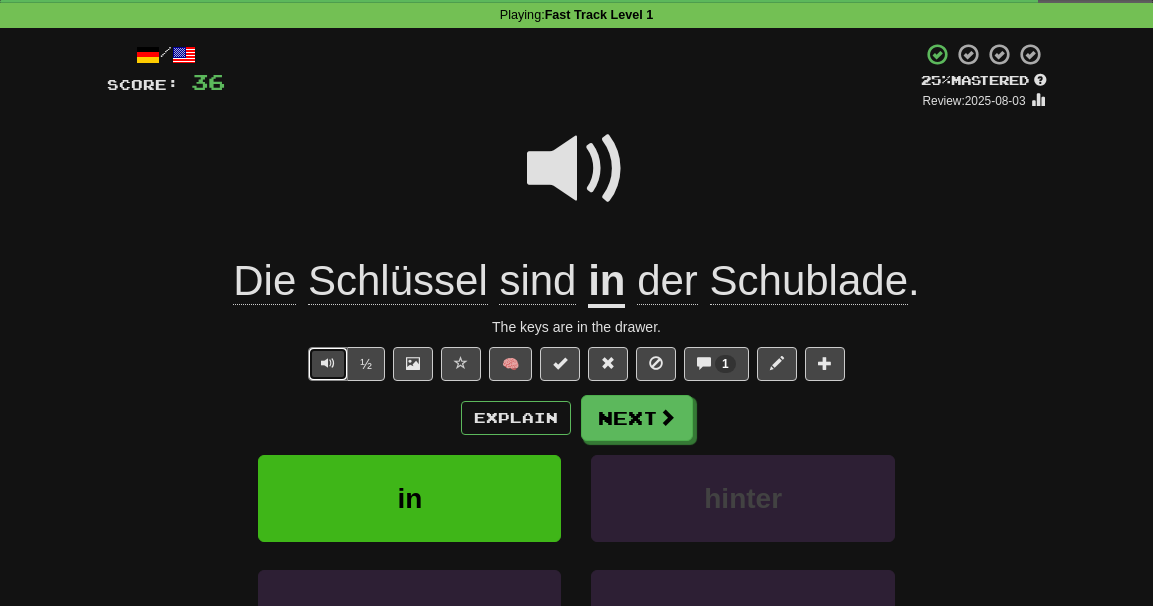 type 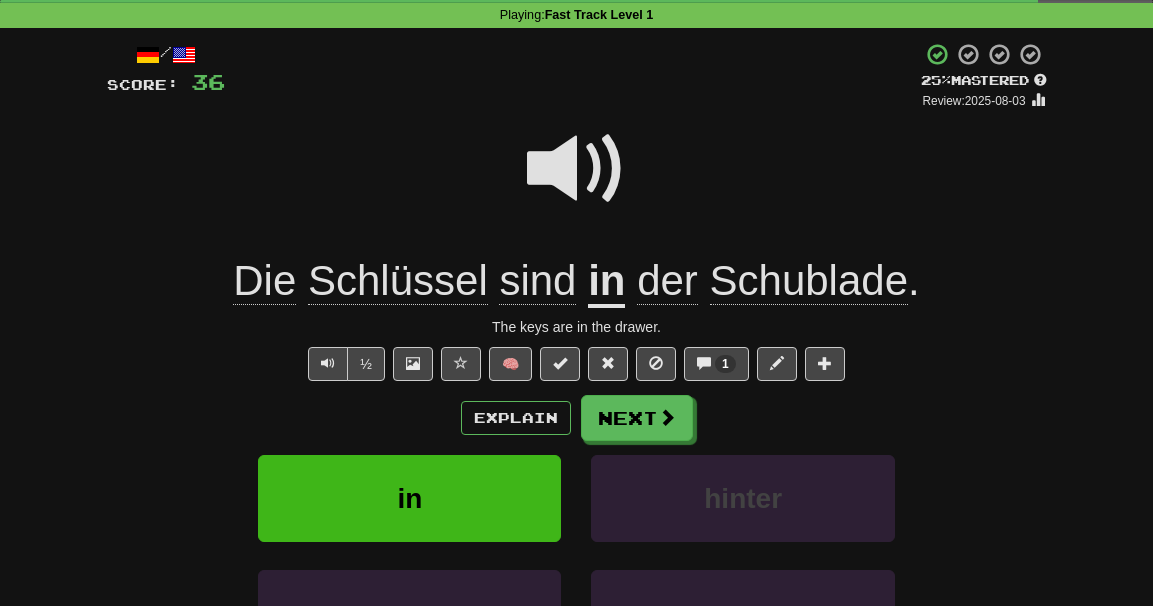click on "½ 🧠 1" at bounding box center (577, 364) 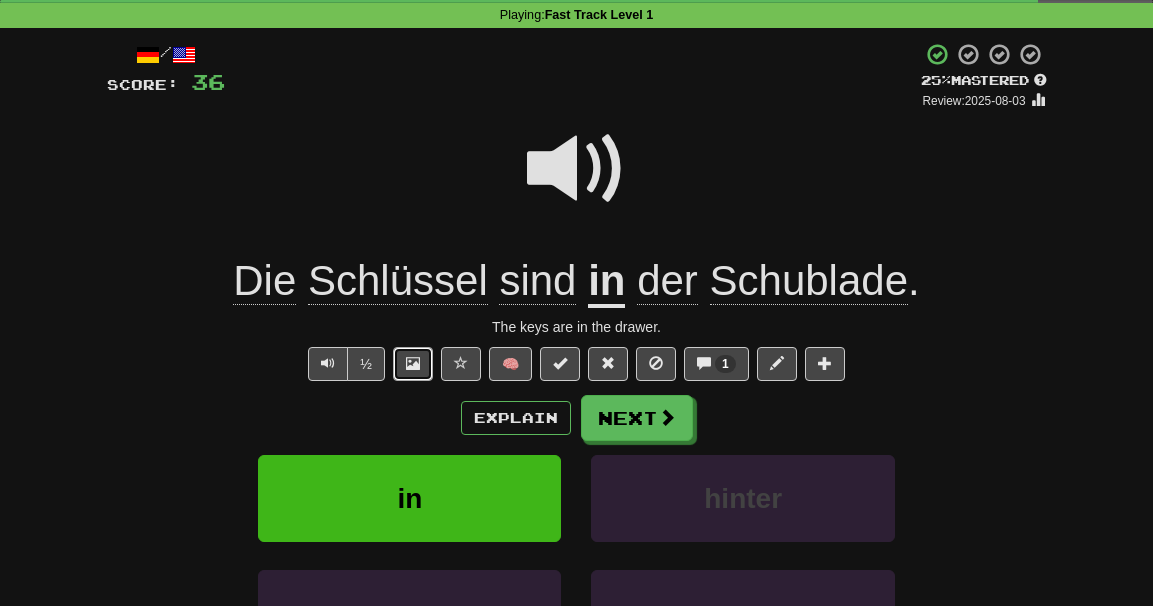 click at bounding box center [413, 363] 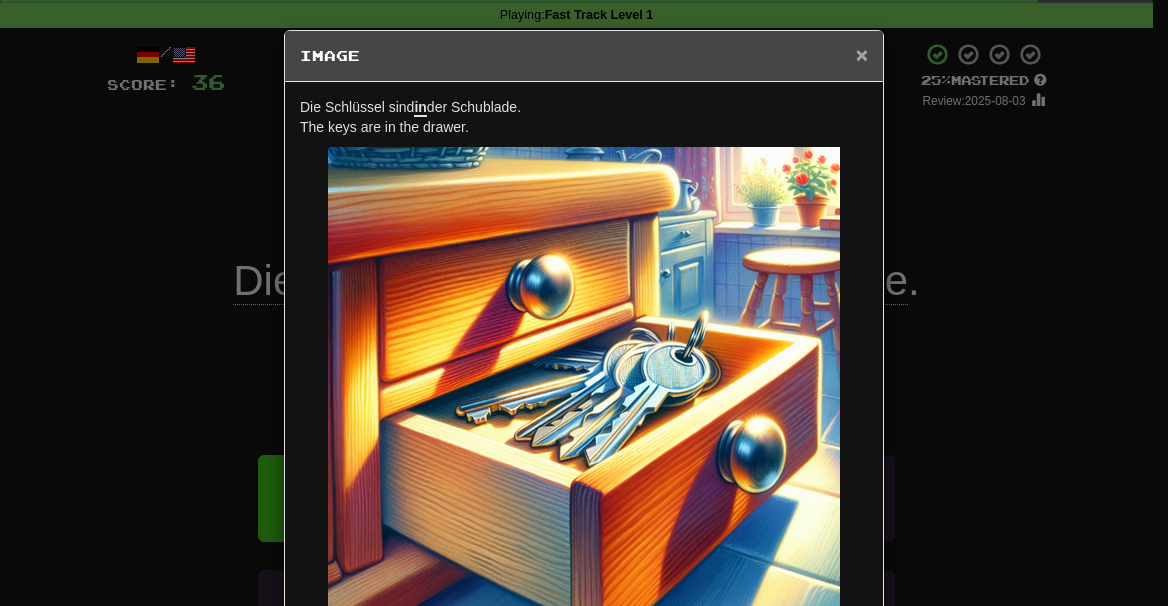 click on "×" at bounding box center (862, 54) 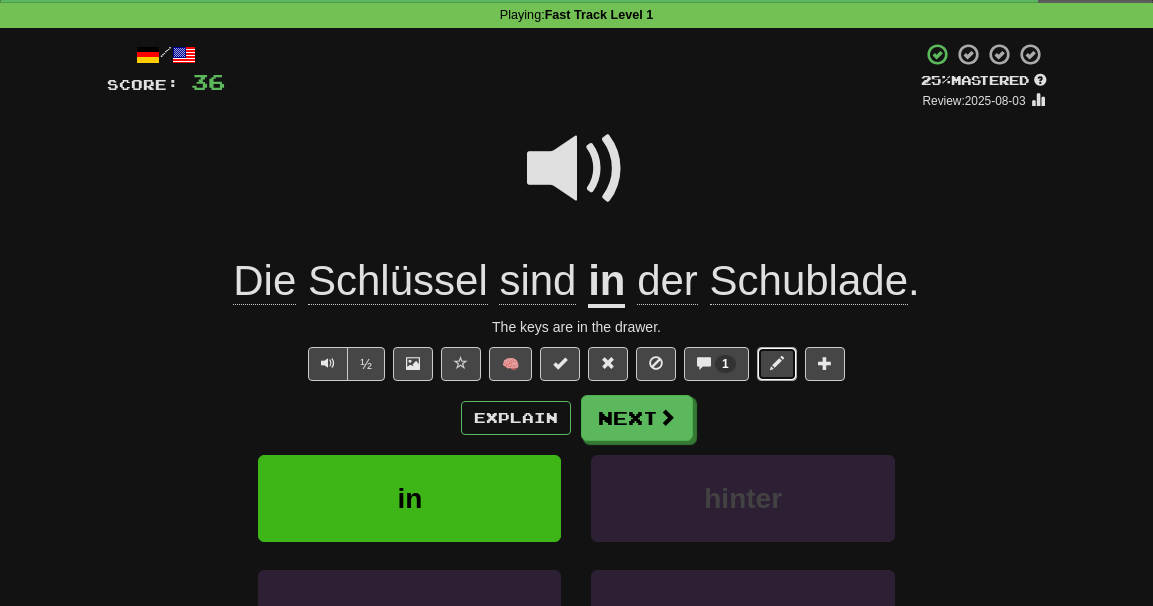 click at bounding box center [777, 363] 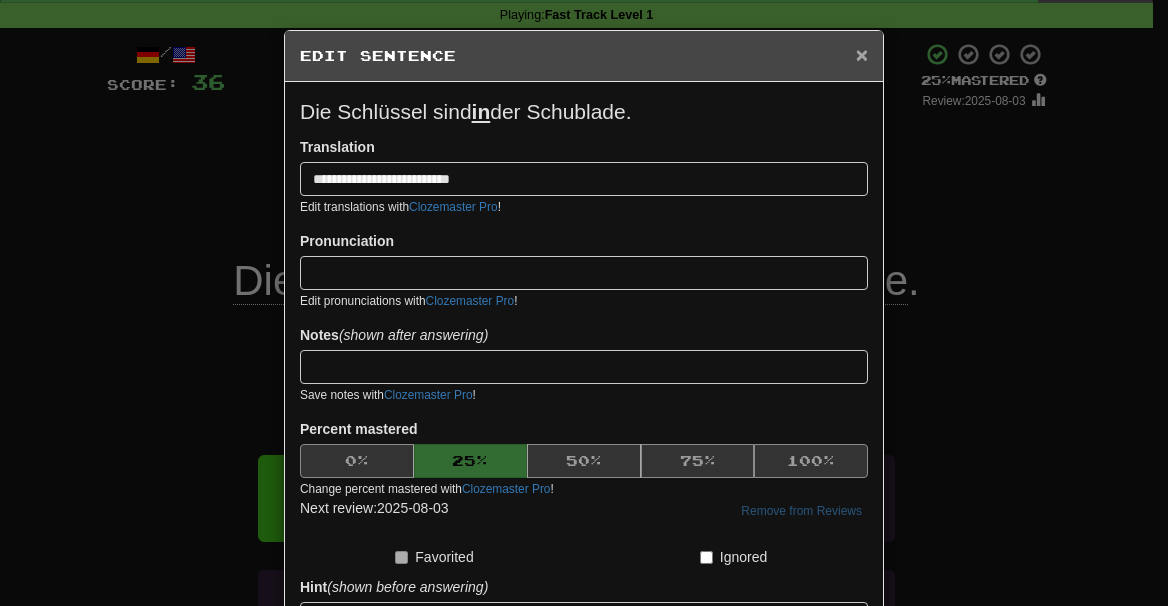 click on "×" at bounding box center (862, 54) 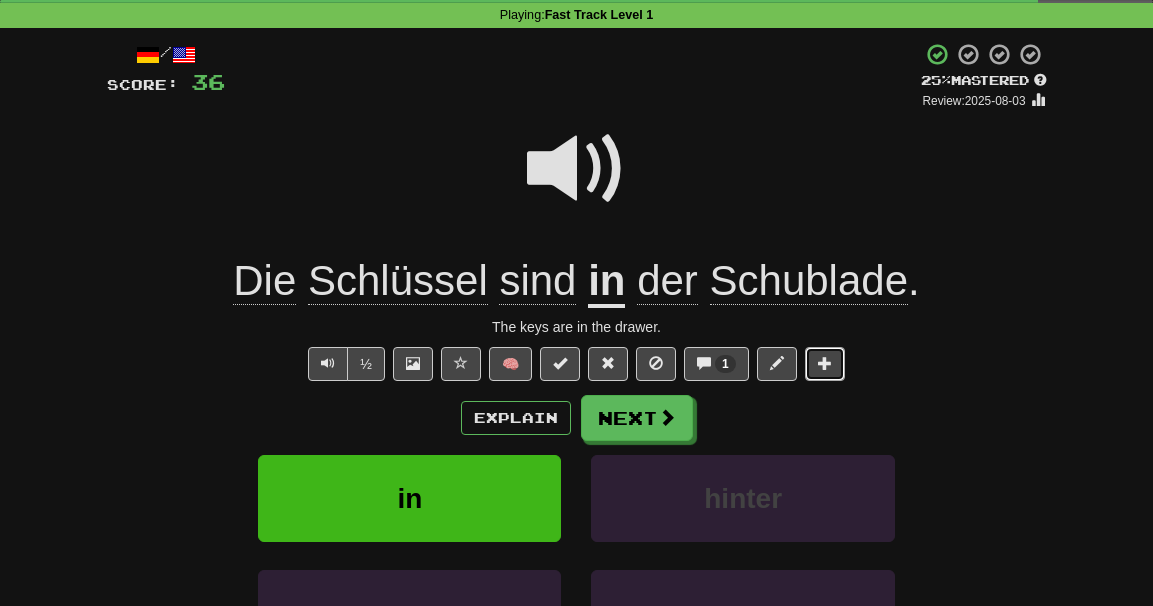 click at bounding box center (825, 364) 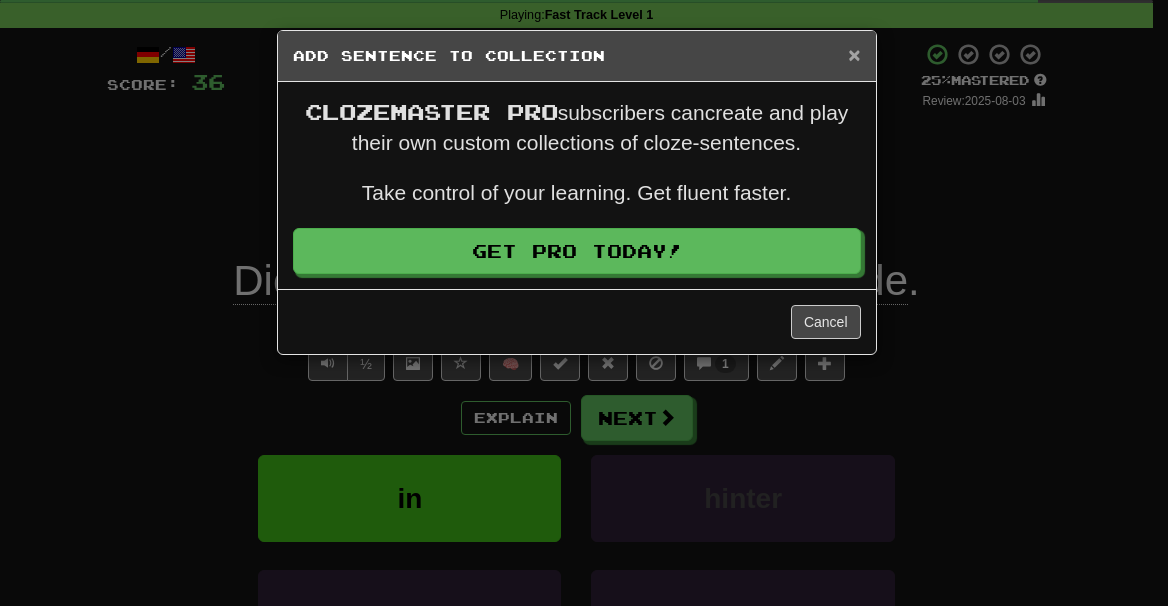 click on "×" at bounding box center [854, 54] 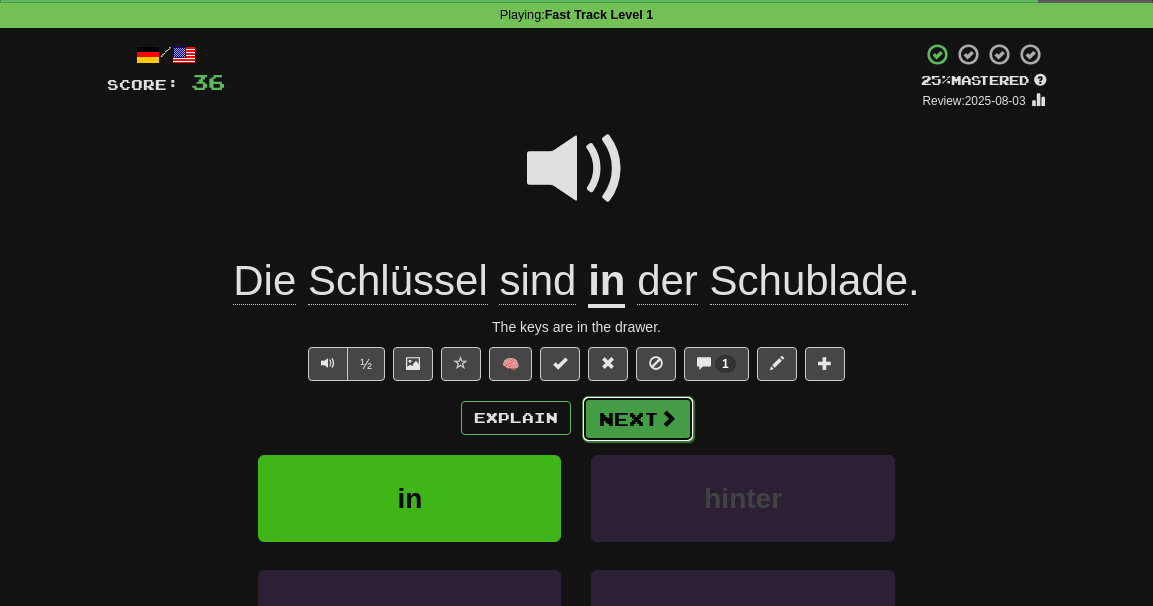 click on "Next" at bounding box center (638, 419) 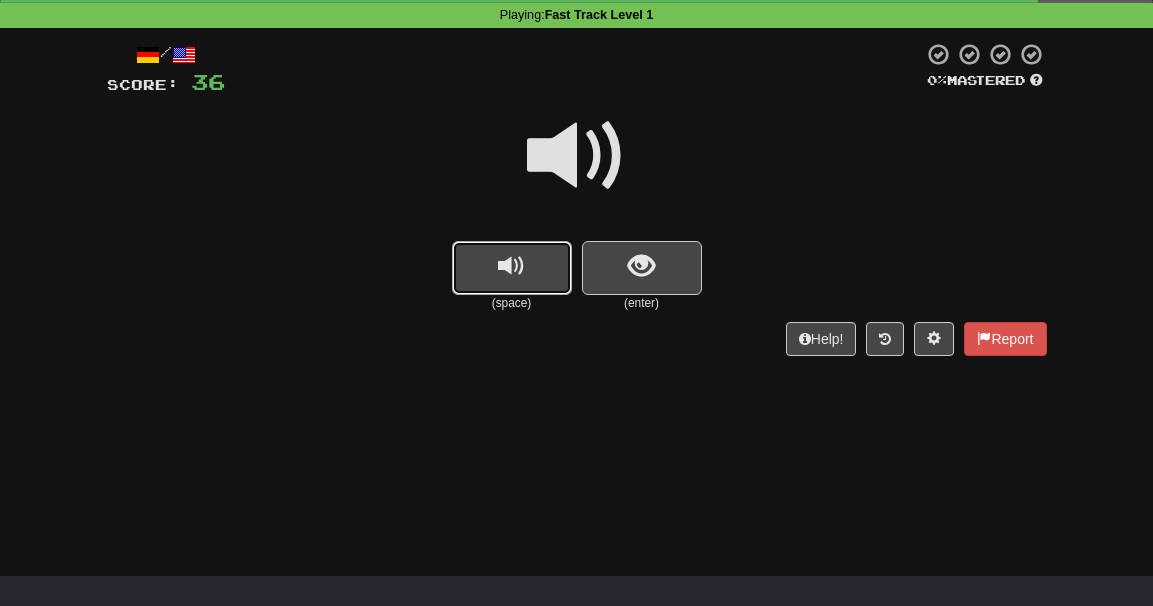 click at bounding box center (512, 268) 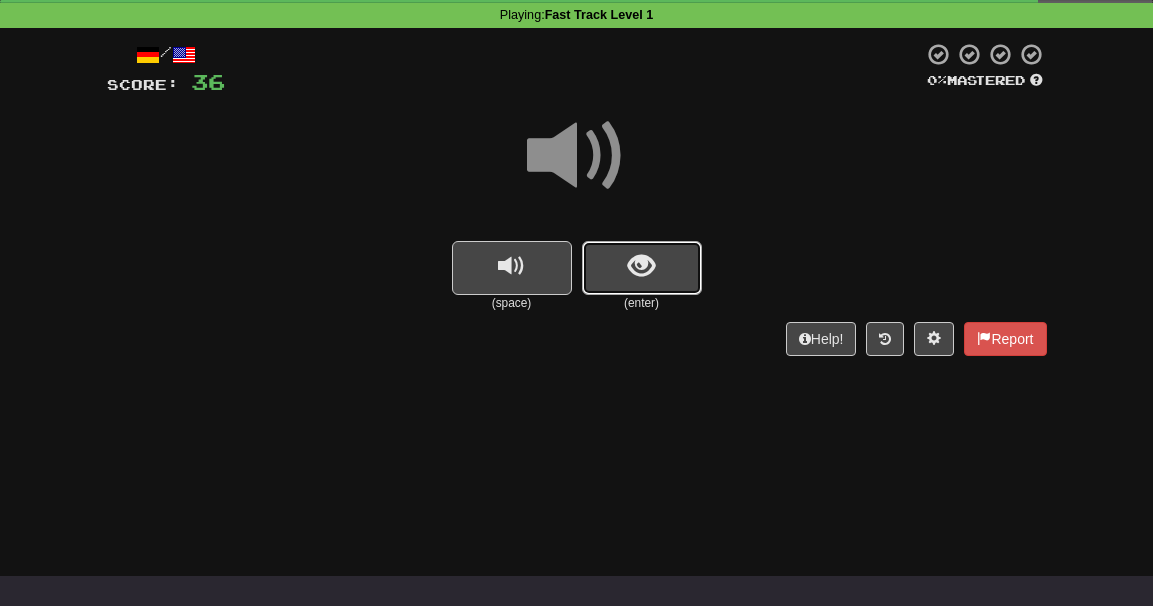 click at bounding box center (642, 268) 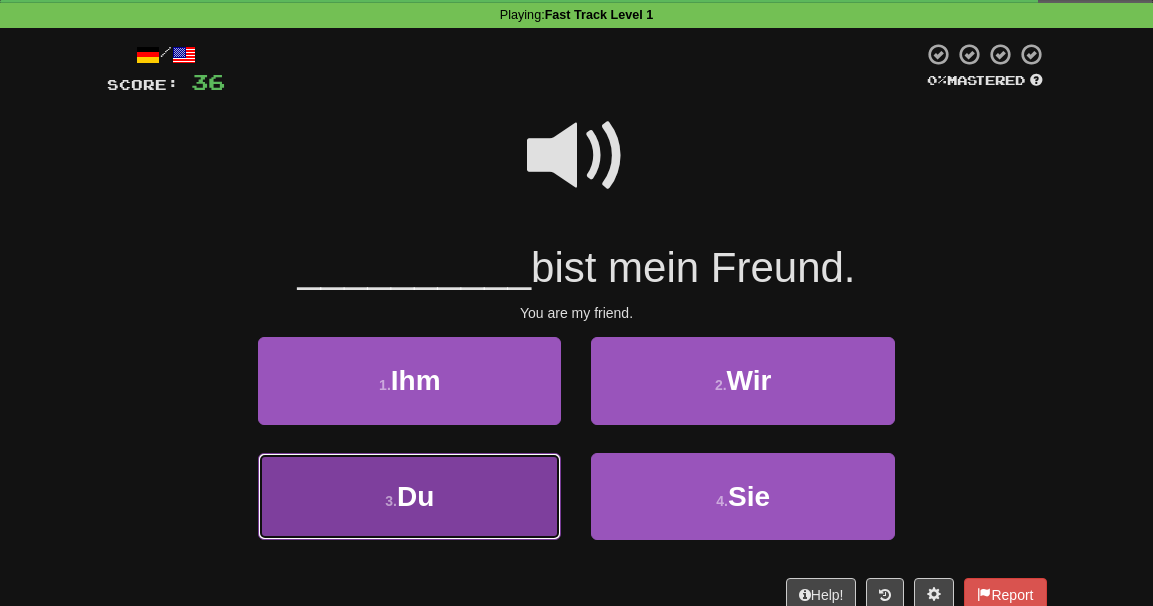 click on "3 .  Du" at bounding box center (409, 496) 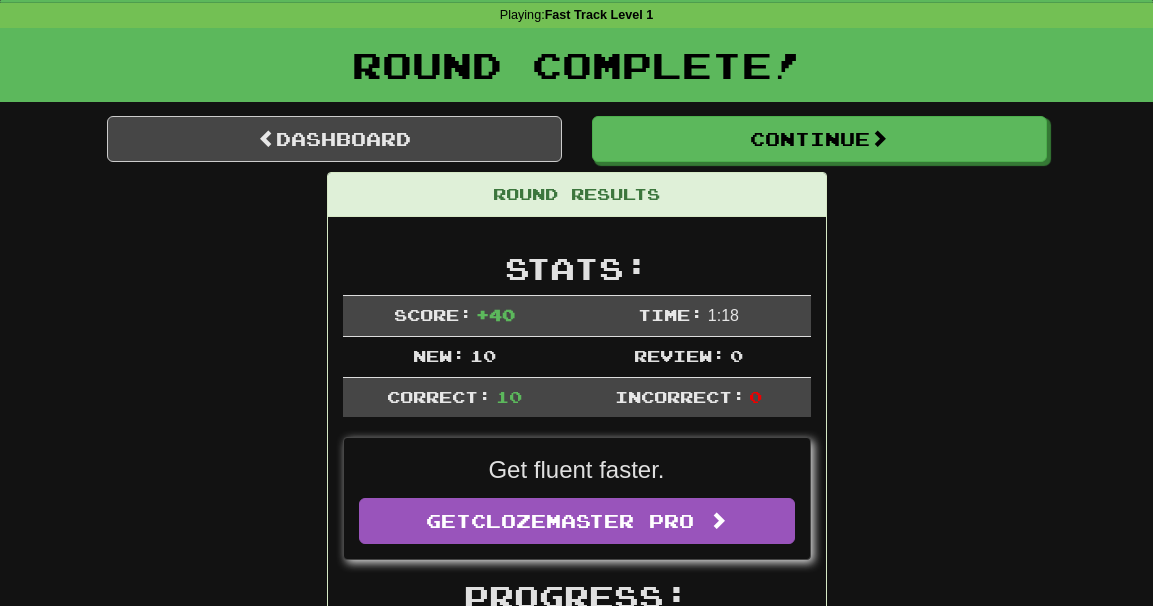 click on "Round Results Stats: Score:   + 40 Time:   1 : 18 New:   10 Review:   0 Correct:   10 Incorrect:   0 Get fluent faster. Get  Clozemaster Pro   Progress: Fast Track Level 1 Playing:  10  /  1,000 + 10 0% 1% Mastered:  0  /  1,000 0% Ready for Review:  0  /  Level:  1 83  points to level  2  - keep going! Ranked:  1555 th  this week Sentences:  Report Wir  gehen in den Park. We are going to the park.  Report Ist  das  dein Bleistift? Is that your pencil?  Report Ich  liebe Bücher. I love books.  Report Können Sie  mir  bitte helfen? Can you help me, please?  Report Ich möchte Brot  und  Wasser. I want bread and water.  Report Wie  heißt du? What is your name?  Report Schau dir  diese  schöne Blume an. Look at this beautiful flower.  Report Kannst du  es  sehen? Can you see it? 1  Report Die Schlüssel sind  in  der Schublade. The keys are in the drawer.  Report Du  bist mein Freund. You are my friend." at bounding box center [577, 1098] 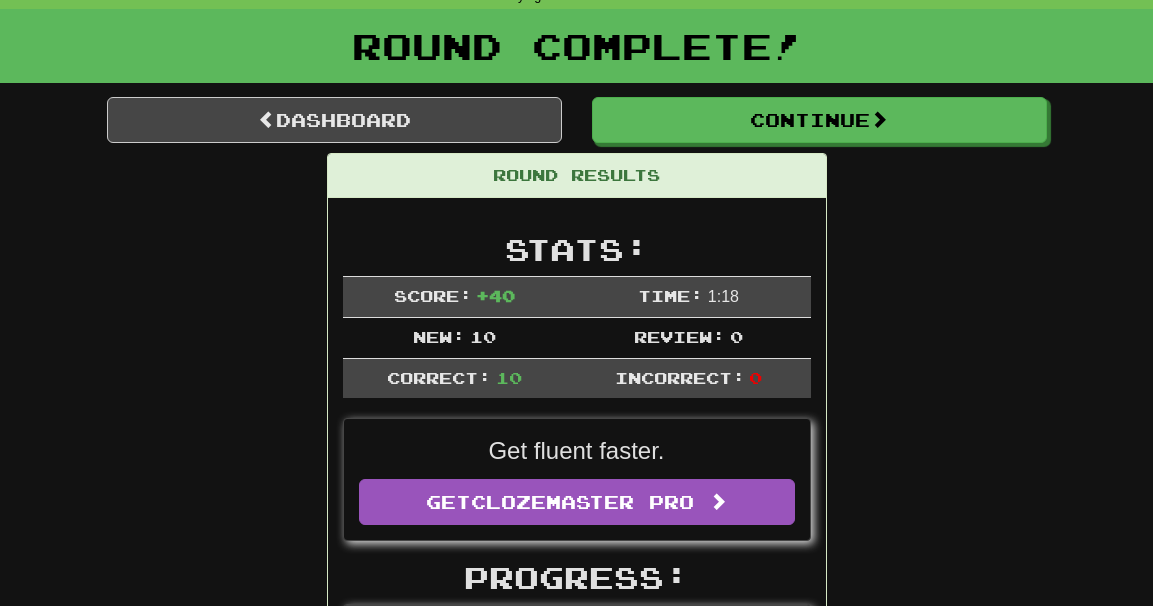 scroll, scrollTop: 0, scrollLeft: 0, axis: both 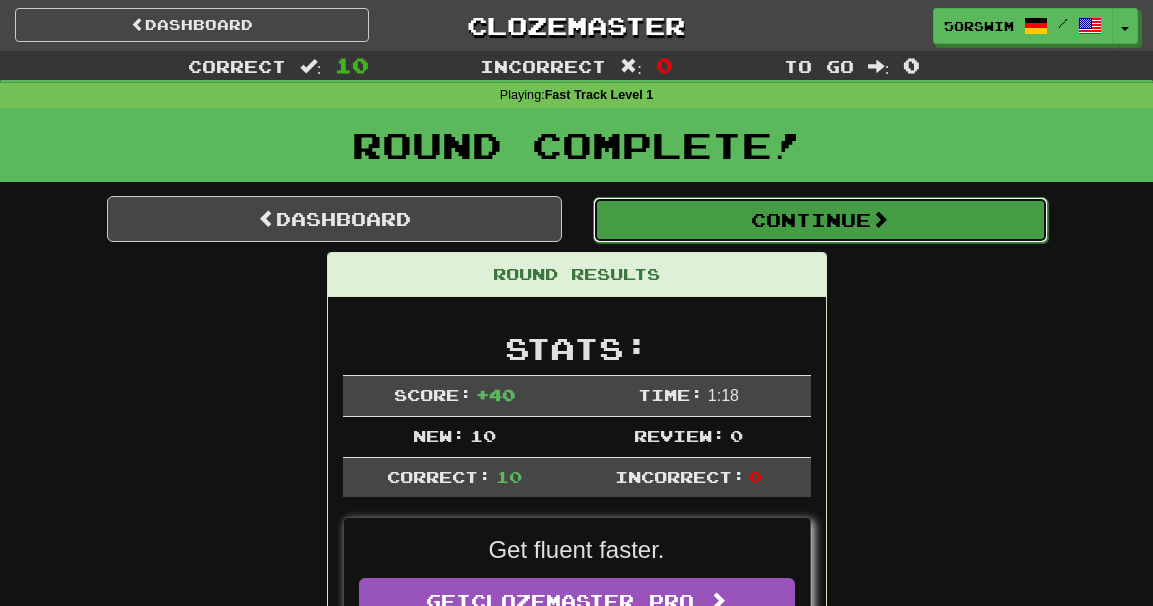click on "Continue" at bounding box center (820, 220) 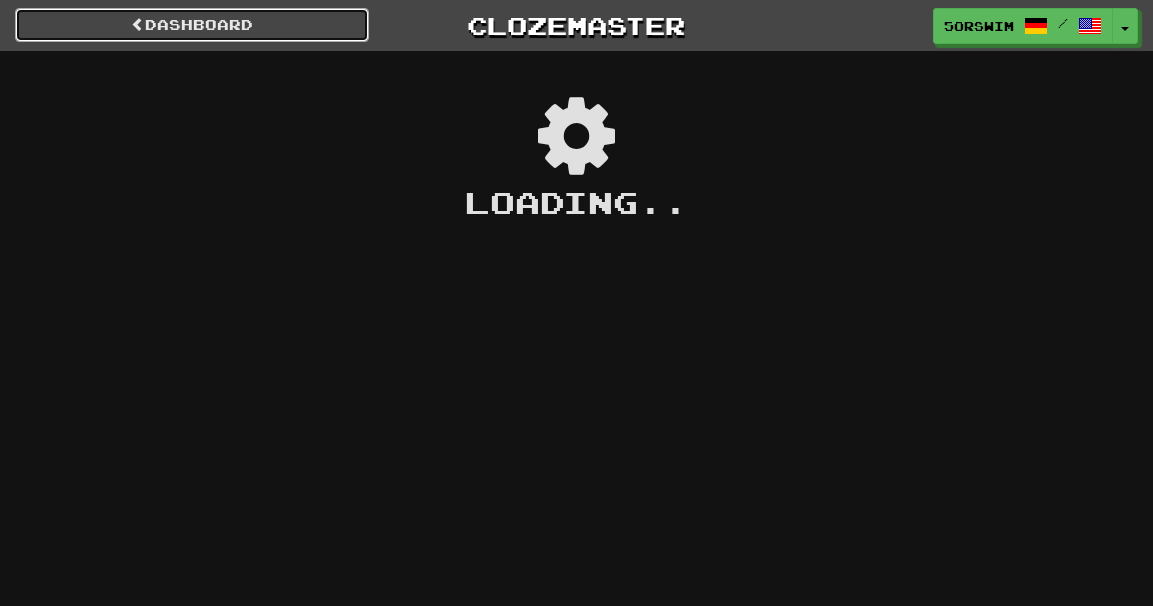 click on "Dashboard" at bounding box center [192, 25] 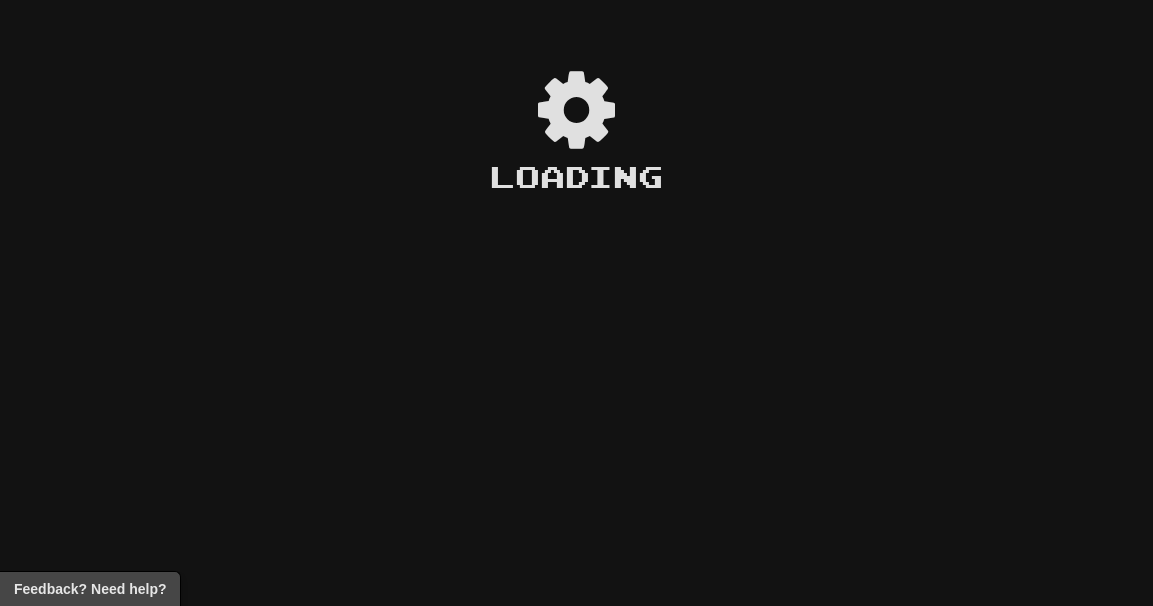 scroll, scrollTop: 0, scrollLeft: 0, axis: both 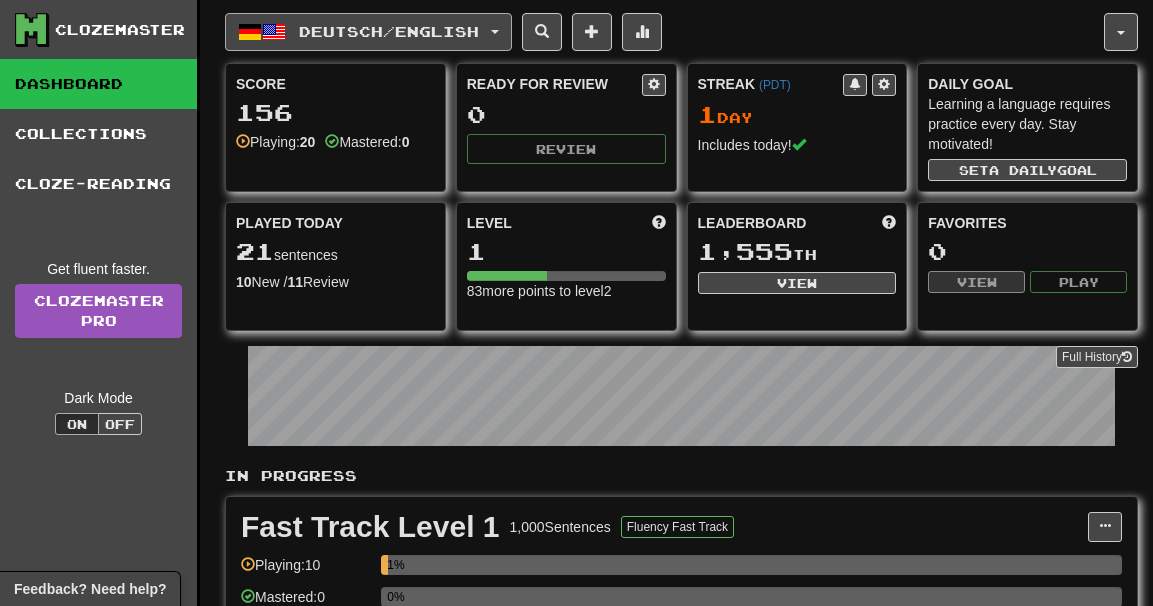 click on "Deutsch  /  English" at bounding box center (389, 31) 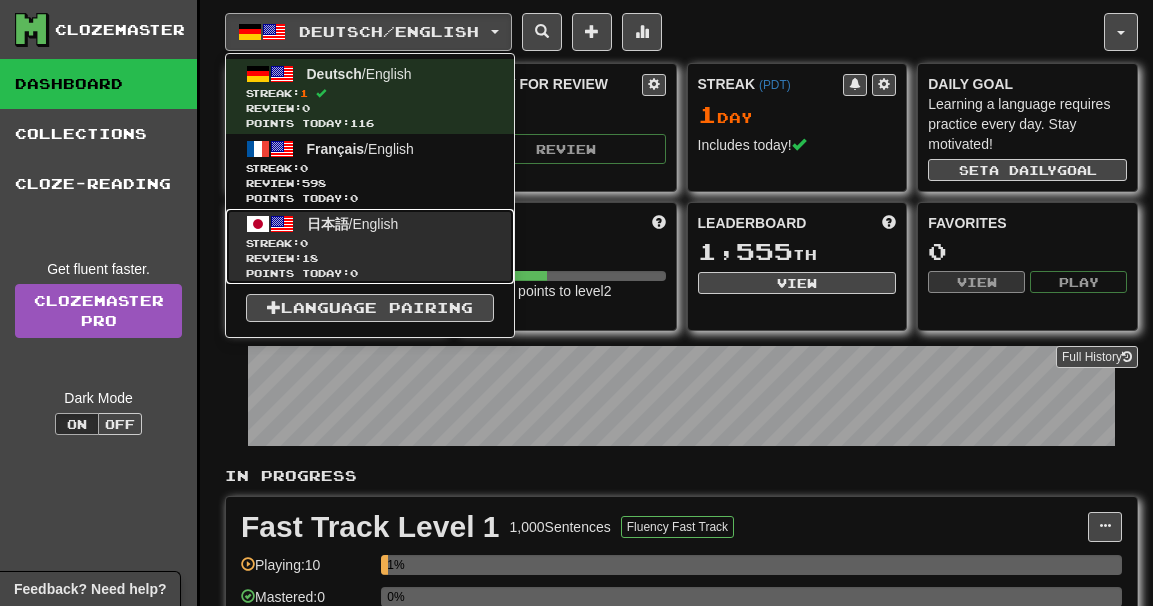 click on "Streak:  0" at bounding box center [370, 243] 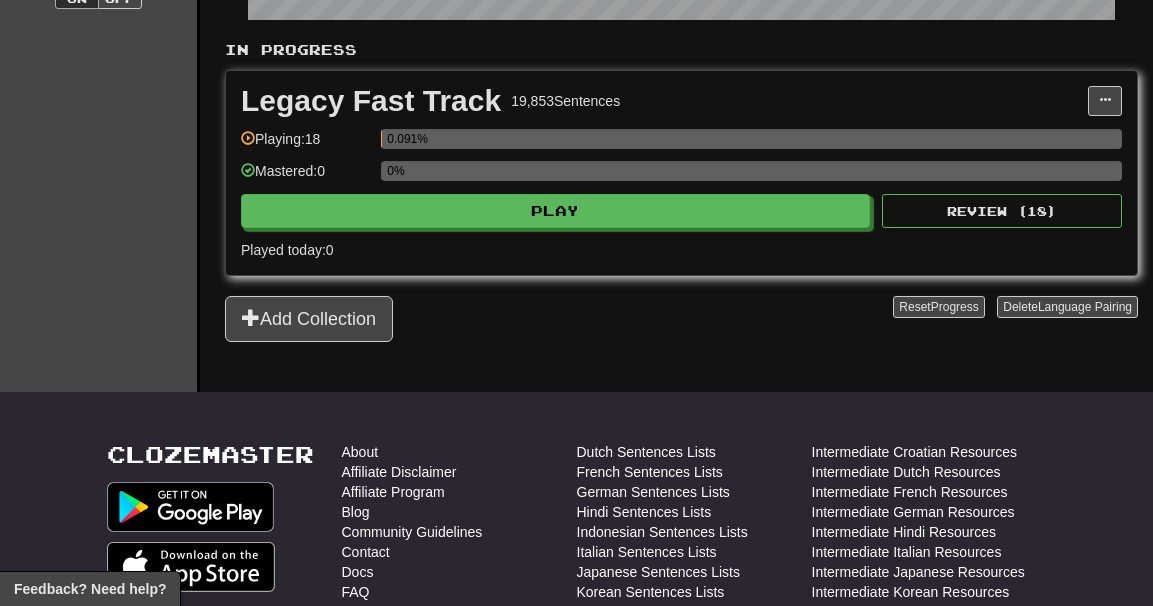scroll, scrollTop: 386, scrollLeft: 0, axis: vertical 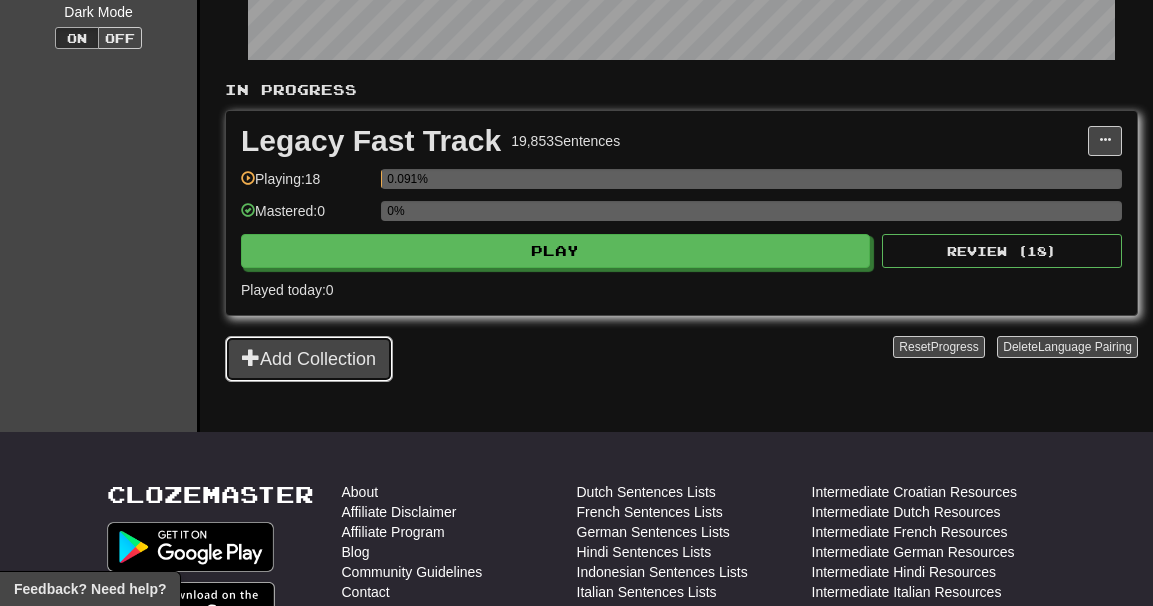 click on "Add Collection" at bounding box center (309, 359) 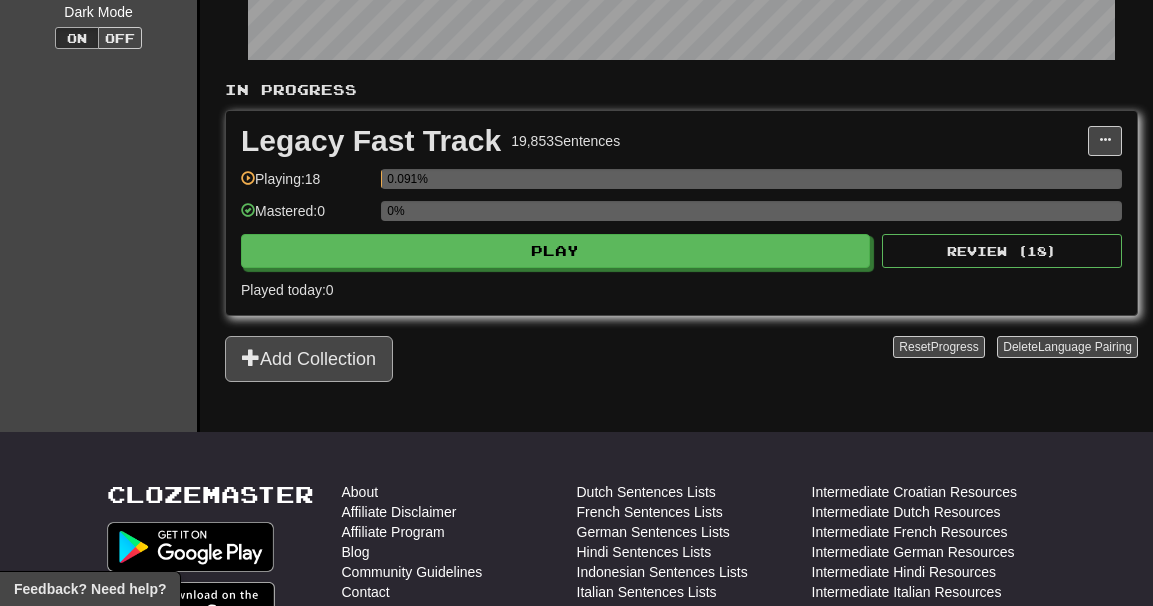 scroll, scrollTop: 0, scrollLeft: 0, axis: both 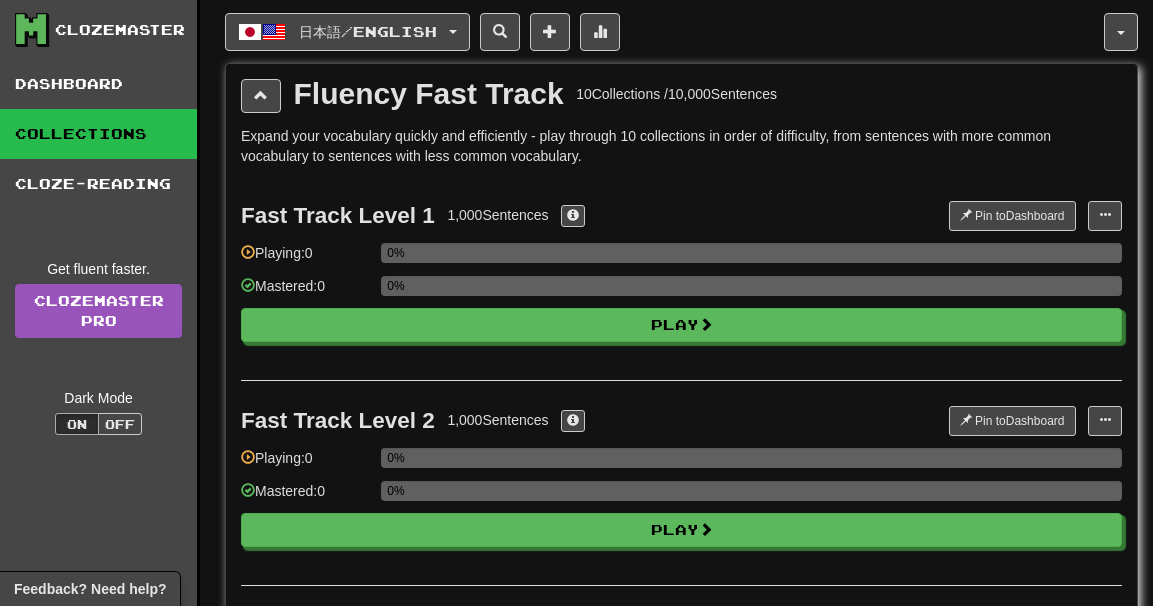 click on "Fast Track Level 1 1,000  Sentences   Pin to  Dashboard   Pin to  Dashboard Manage Sentences  Playing:  0 0%  Mastered:  0 0% Play" at bounding box center [681, 278] 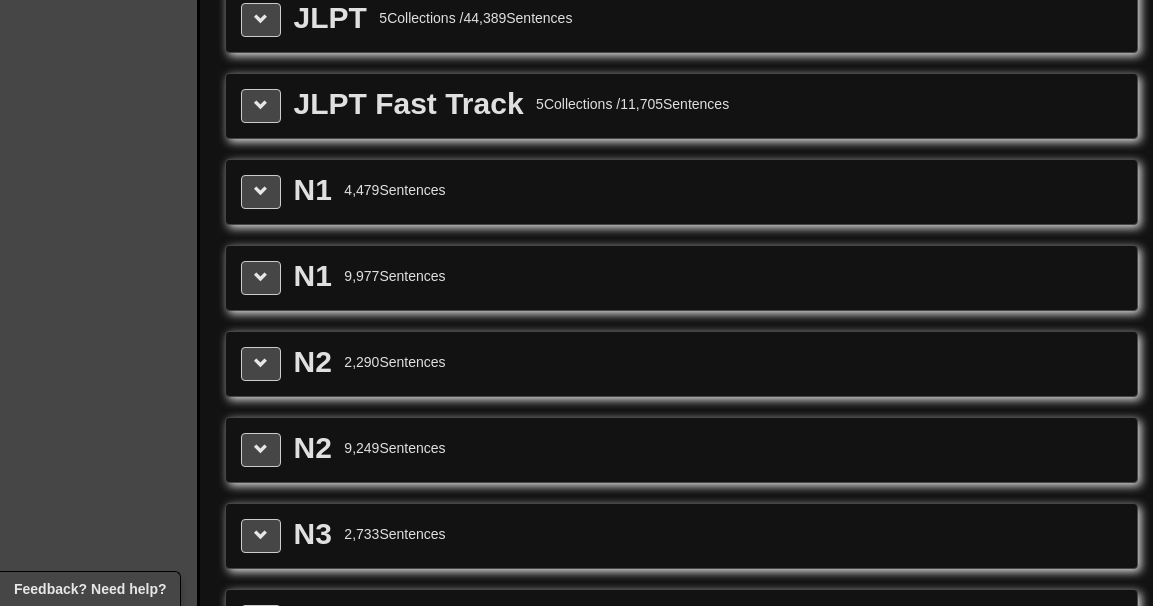 scroll, scrollTop: 2320, scrollLeft: 0, axis: vertical 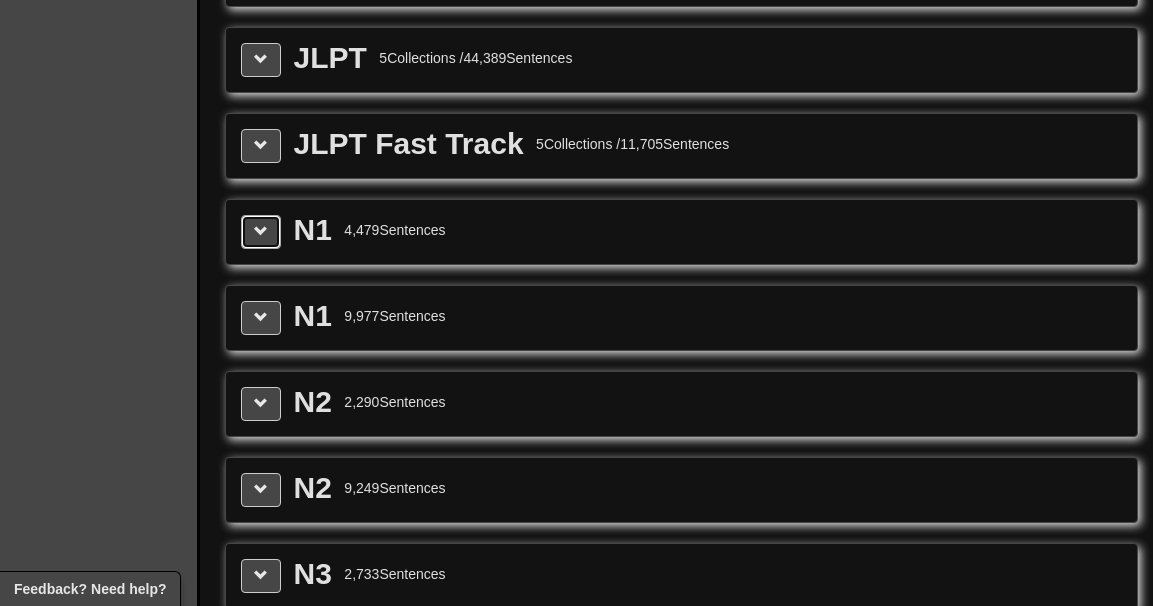 click at bounding box center [261, 232] 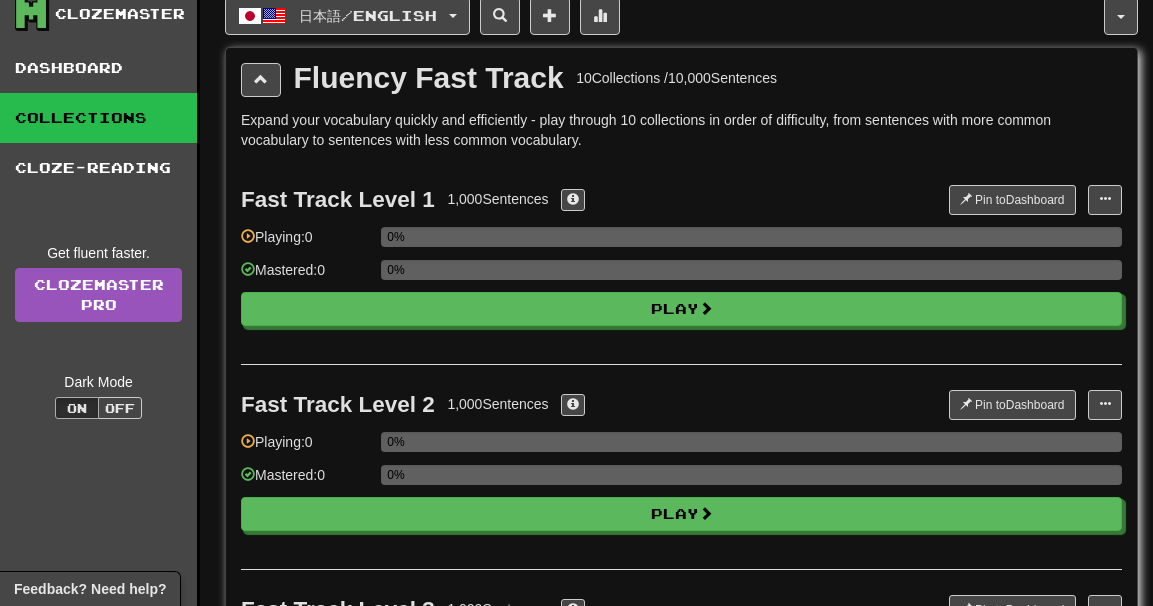 scroll, scrollTop: 0, scrollLeft: 0, axis: both 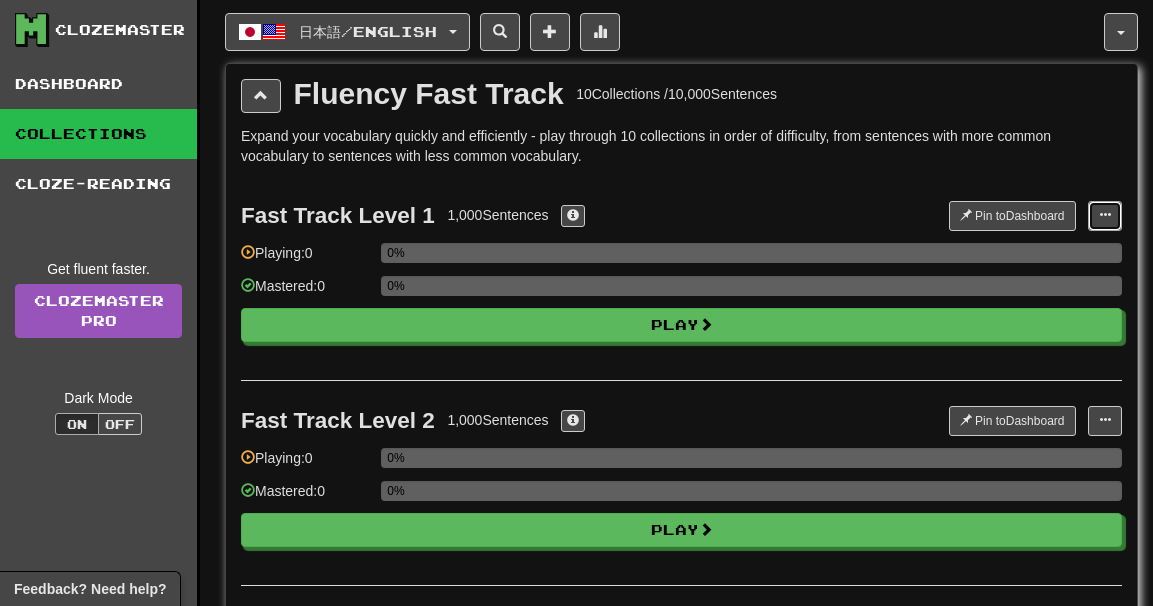 click at bounding box center [1105, 216] 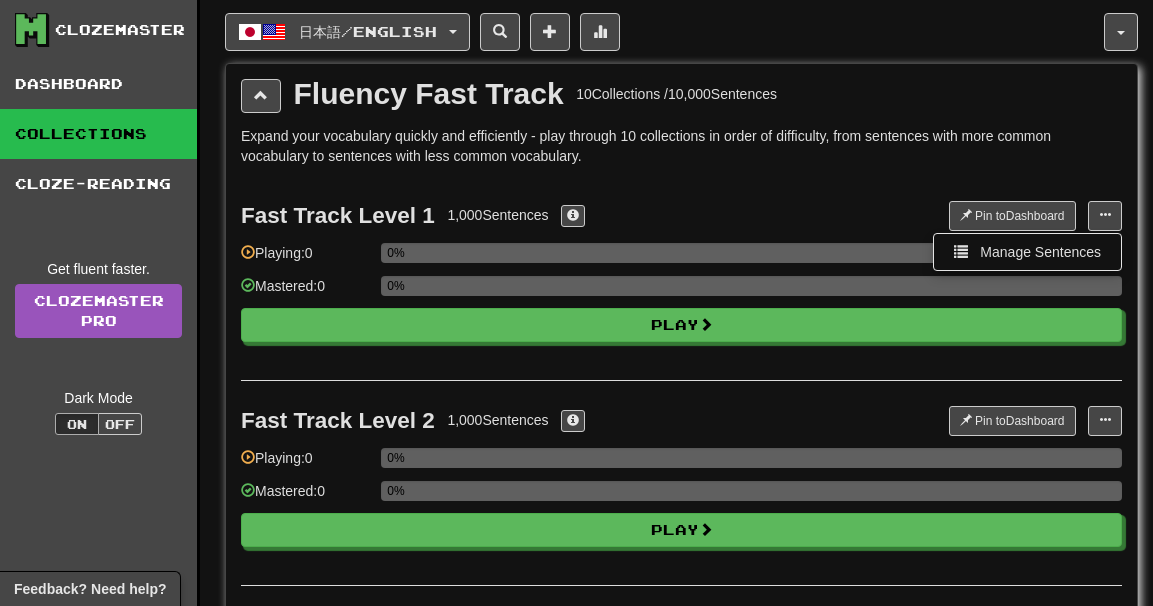 click on "Fast Track Level 1 1,000  Sentences   Pin to  Dashboard   Pin to  Dashboard Manage Sentences  Playing:  0 0%  Mastered:  0 0% Play" at bounding box center [681, 278] 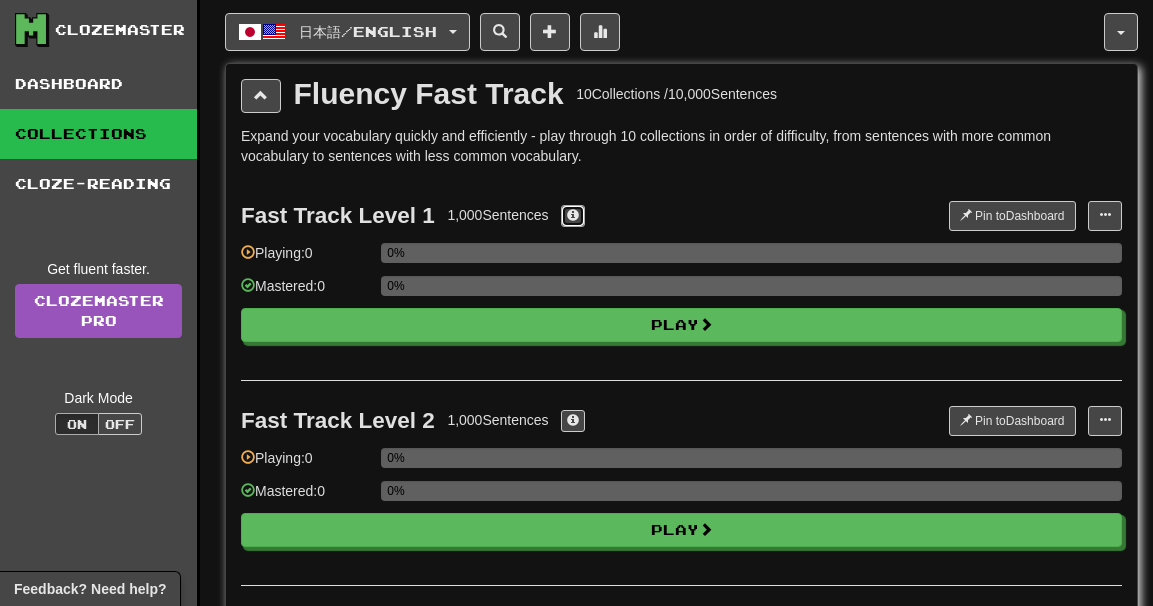 click at bounding box center [573, 216] 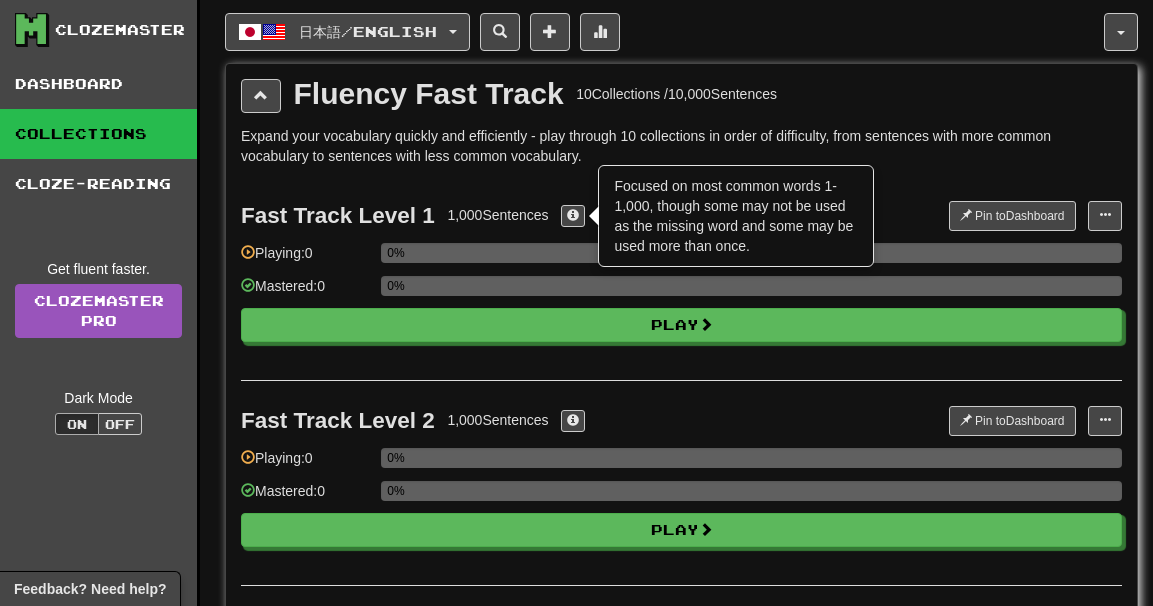 click on "Fast Track Level 1 1,000  Sentences × Focused on most common words 1-1,000, though some may not be used as the missing word and some may be used more than once.   Pin to  Dashboard   Pin to  Dashboard Manage Sentences  Playing:  0 0%  Mastered:  0 0% Play" at bounding box center (681, 278) 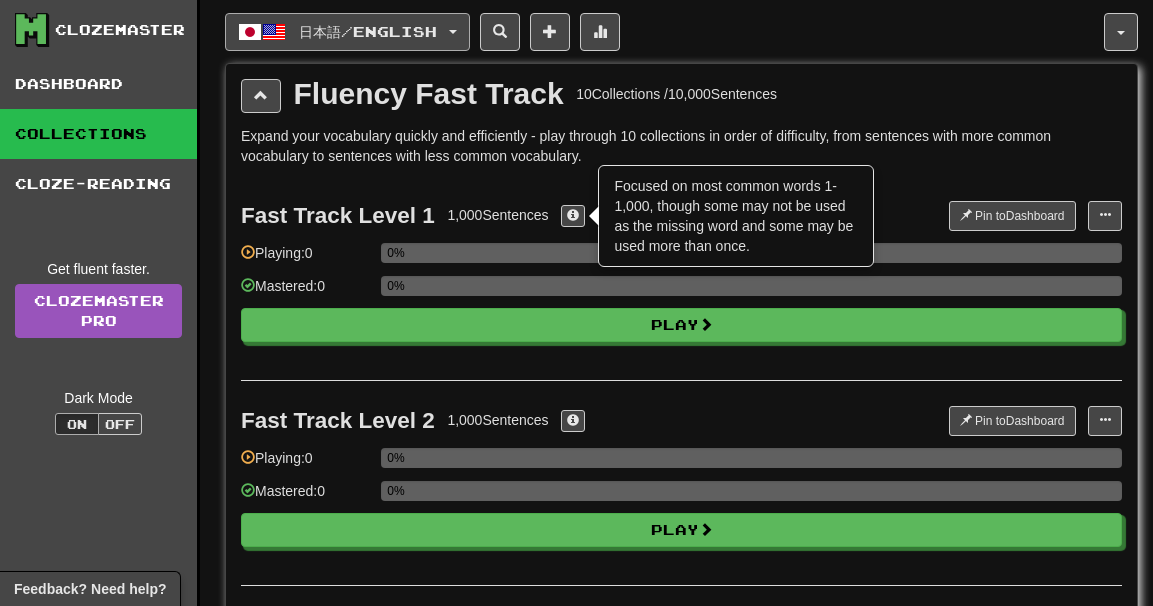 click on "日本語  /  English" at bounding box center [347, 32] 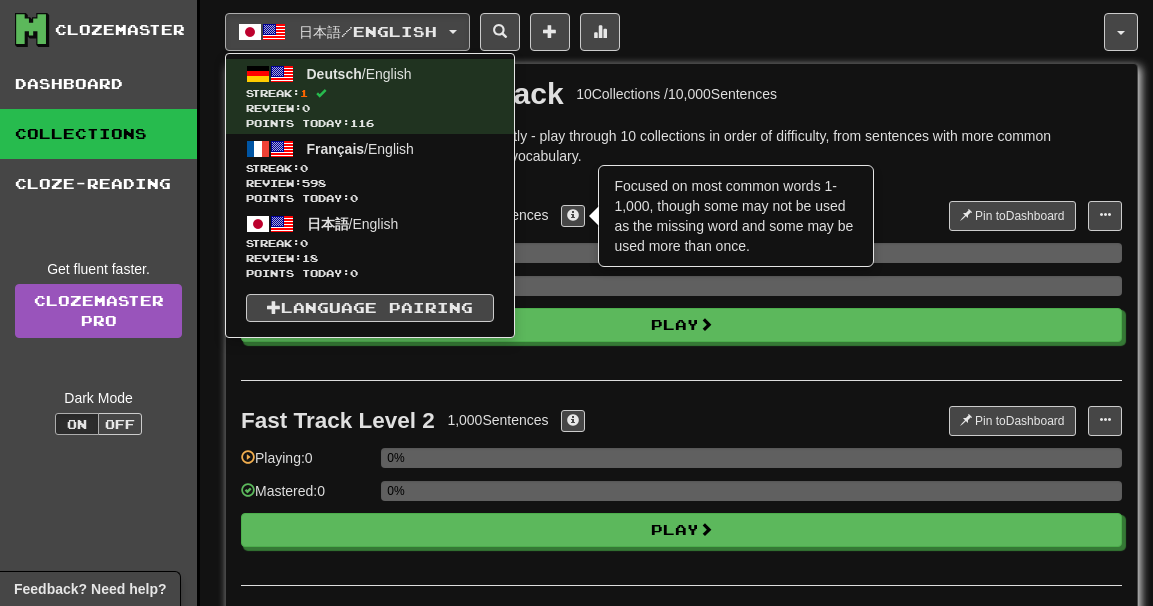 click on "Expand your vocabulary quickly and efficiently - play through 10 collections in order of difficulty, from sentences with more common vocabulary to sentences with less common vocabulary. Fast Track Level 1 1,000  Sentences × Focused on most common words 1-1,000, though some may not be used as the missing word and some may be used more than once.   Pin to  Dashboard   Pin to  Dashboard Manage Sentences  Playing:  0 0%  Mastered:  0 0% Play  Fast Track Level 2 1,000  Sentences   Pin to  Dashboard   Pin to  Dashboard Manage Sentences  Playing:  0 0%  Mastered:  0 0% Play  Fast Track Level 3 1,000  Sentences   Pin to  Dashboard   Pin to  Dashboard Manage Sentences  Playing:  0 0%  Mastered:  0 0% Play  Fast Track Level 4 1,000  Sentences   Pin to  Dashboard   Pin to  Dashboard Manage Sentences  Playing:  0 0%  Mastered:  0 0% Play  Fast Track Level 5 1,000  Sentences   Pin to  Dashboard   Pin to  Dashboard Manage Sentences  Playing:  0 0%  Mastered:  0 0% Play  Fast Track Level 6 1,000  Sentences   Pin to   0 0%" at bounding box center (681, 1175) 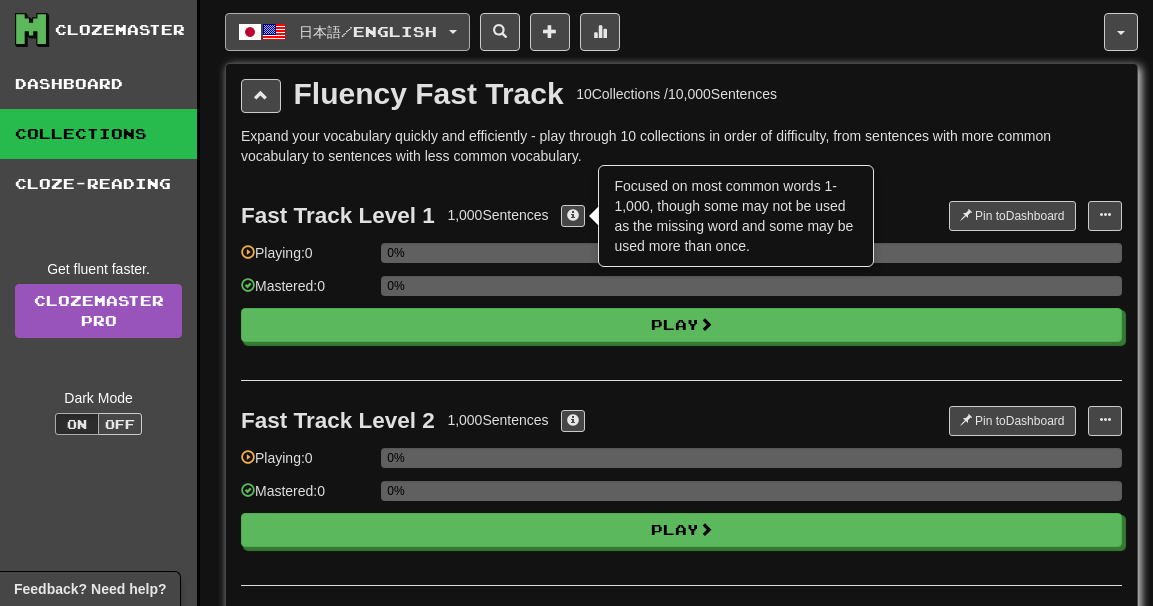 click on "日本語  /  English" at bounding box center (347, 32) 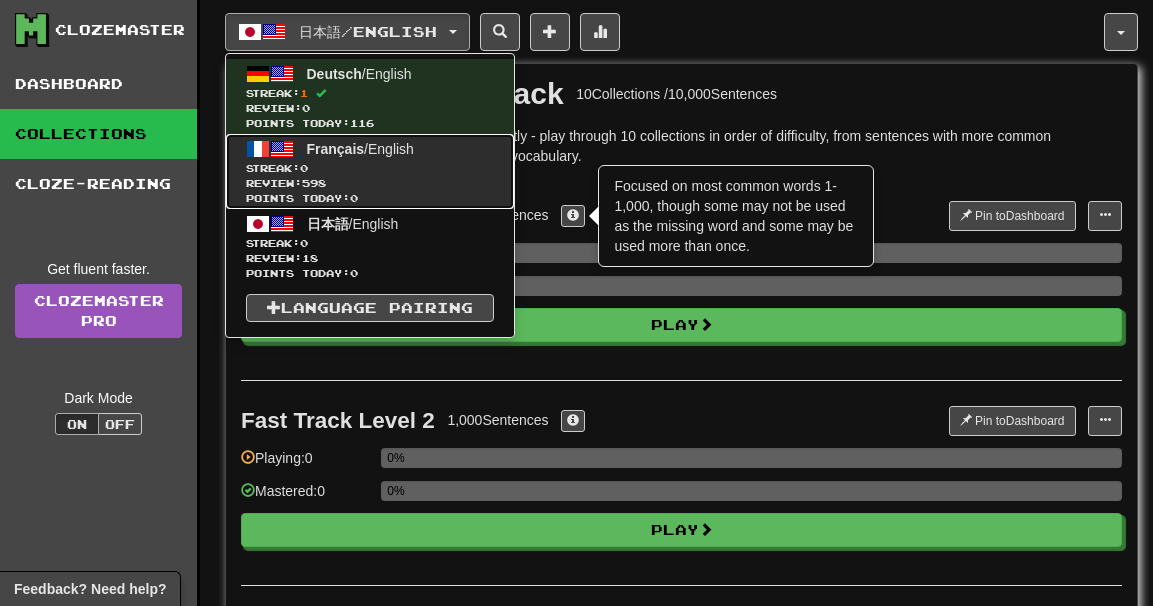 click on "Streak:  0" at bounding box center (370, 168) 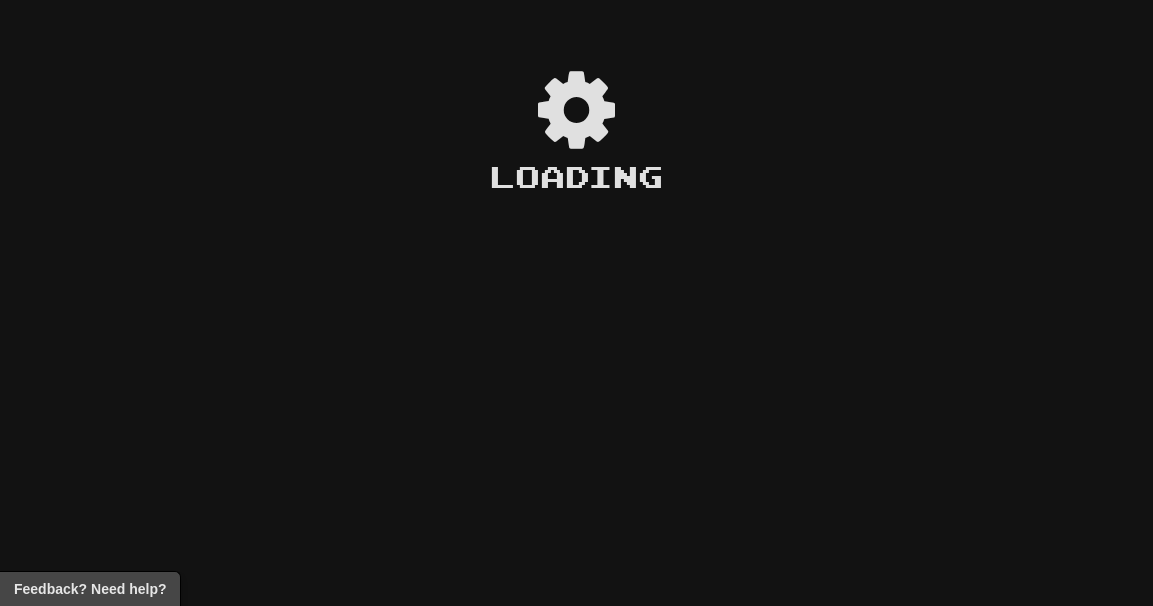 scroll, scrollTop: 0, scrollLeft: 0, axis: both 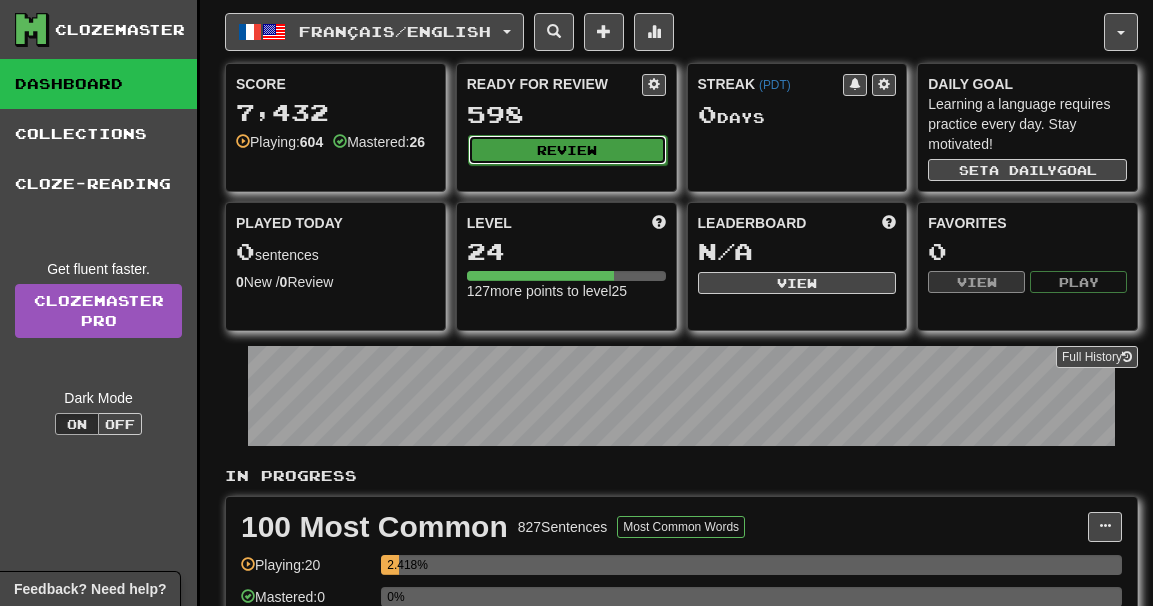click on "Review" at bounding box center (567, 150) 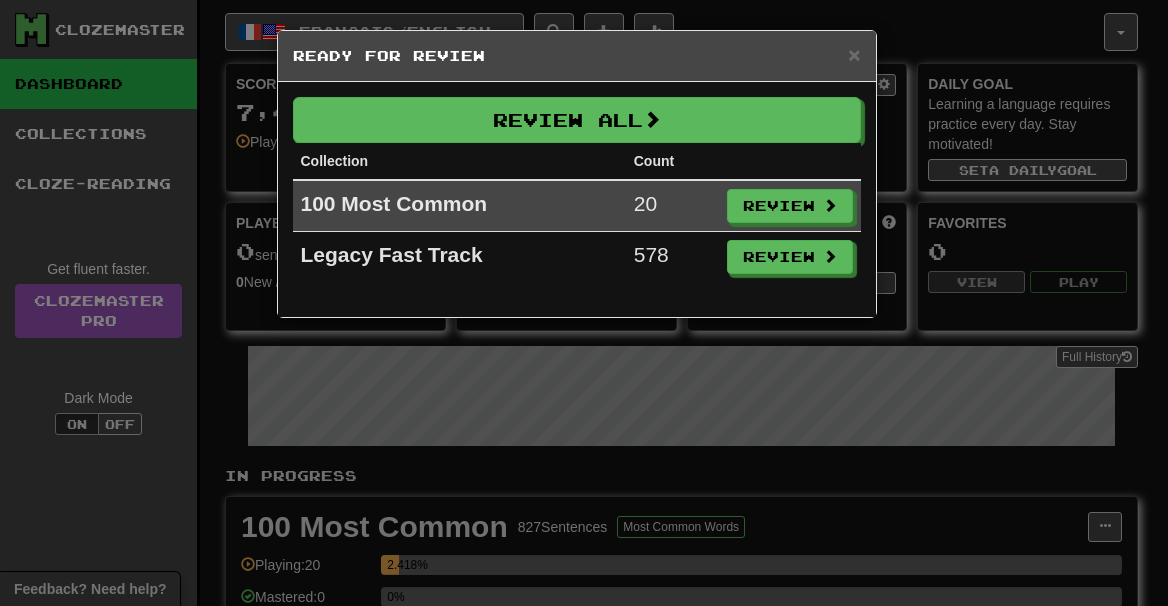 click on "× Ready for Review Review All  Collection Count 100 Most Common 20 Review Legacy Fast Track 578 Review" at bounding box center [584, 303] 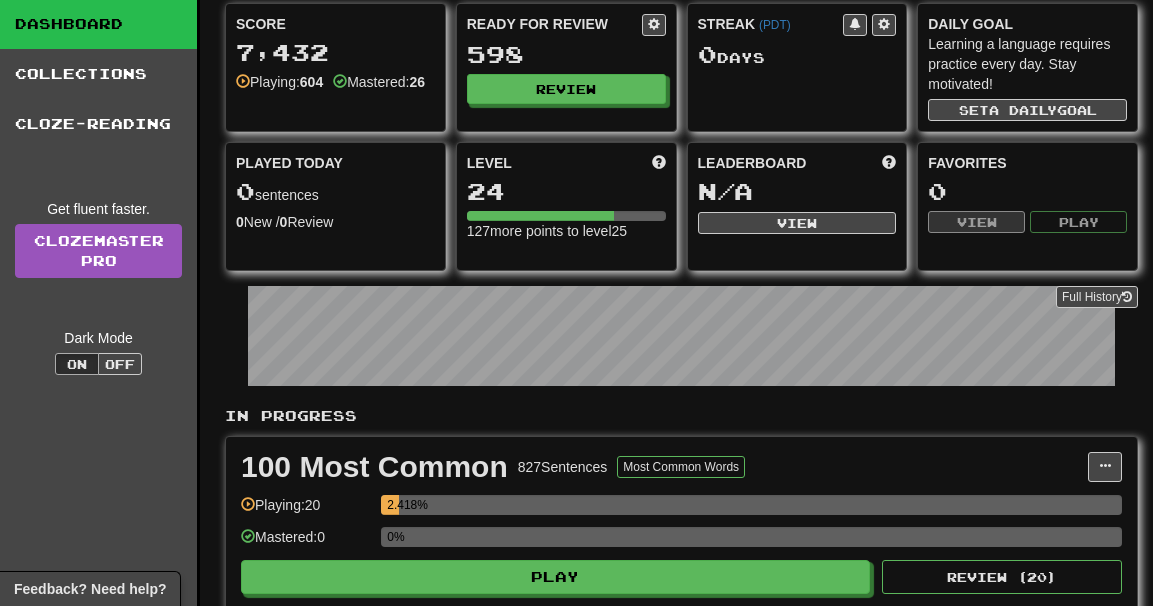 scroll, scrollTop: 0, scrollLeft: 0, axis: both 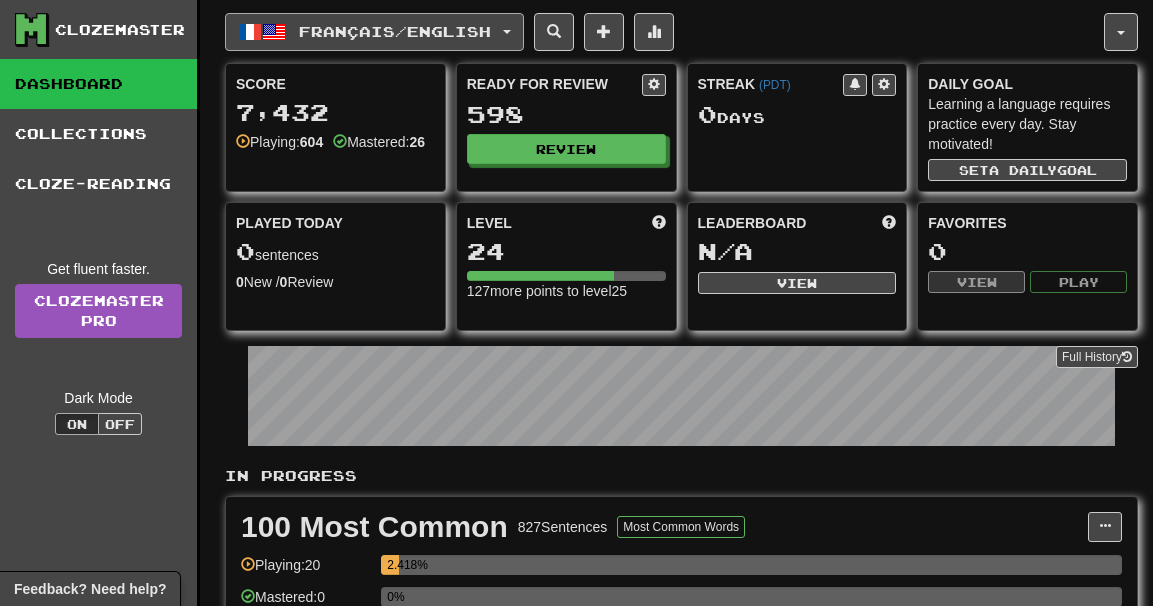click on "Français  /  English" at bounding box center [395, 31] 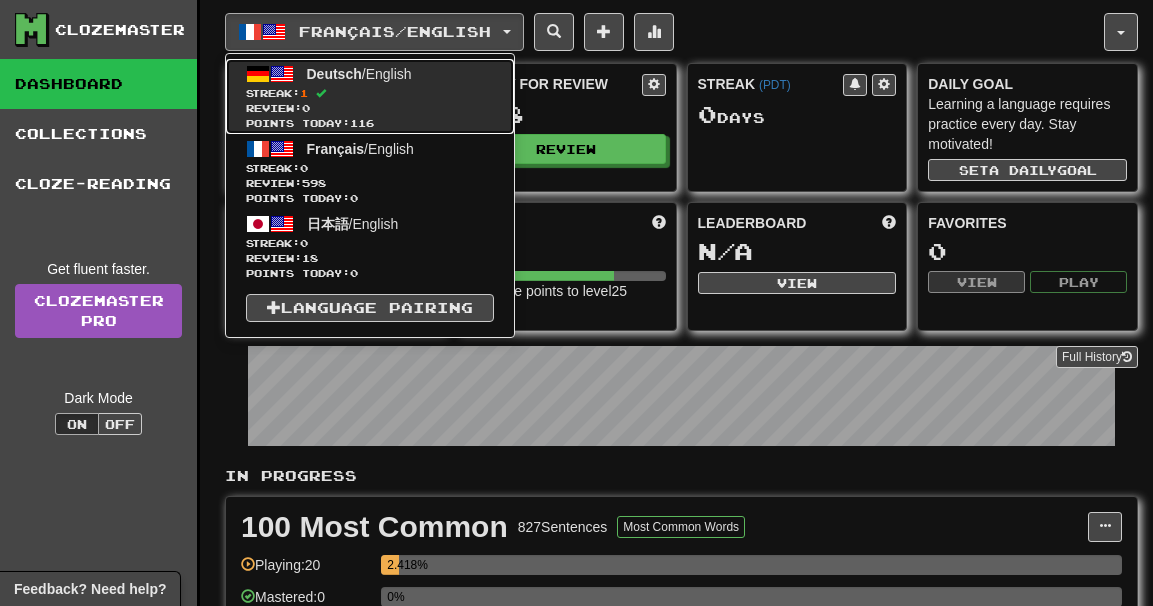 click on "Deutsch  /  English Streak:  1   Review:  0 Points today:  116" at bounding box center [370, 96] 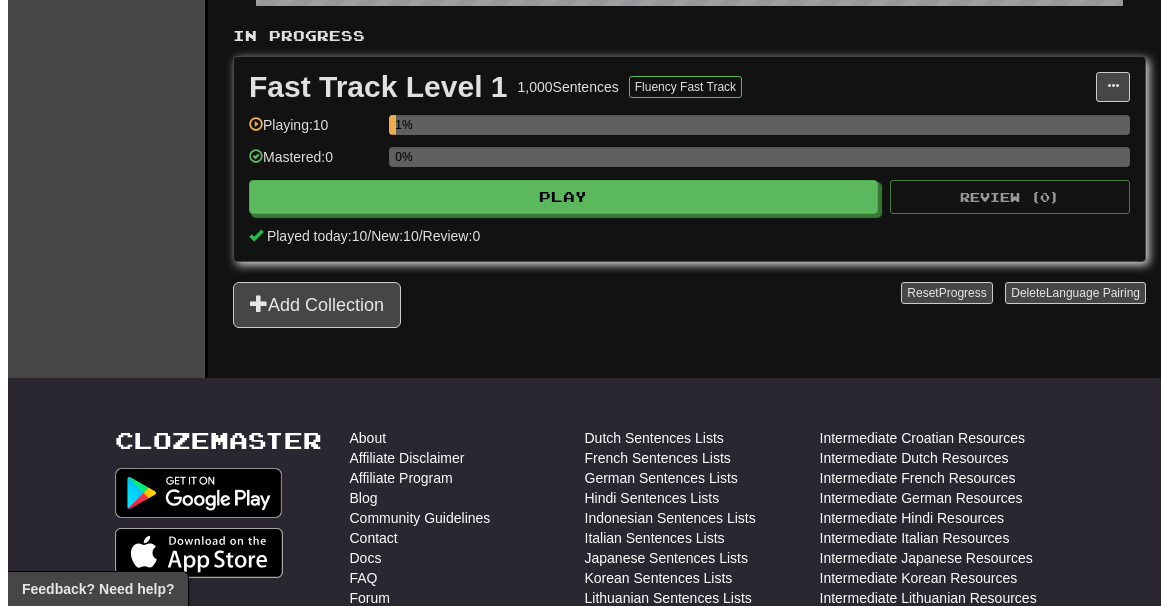 scroll, scrollTop: 400, scrollLeft: 0, axis: vertical 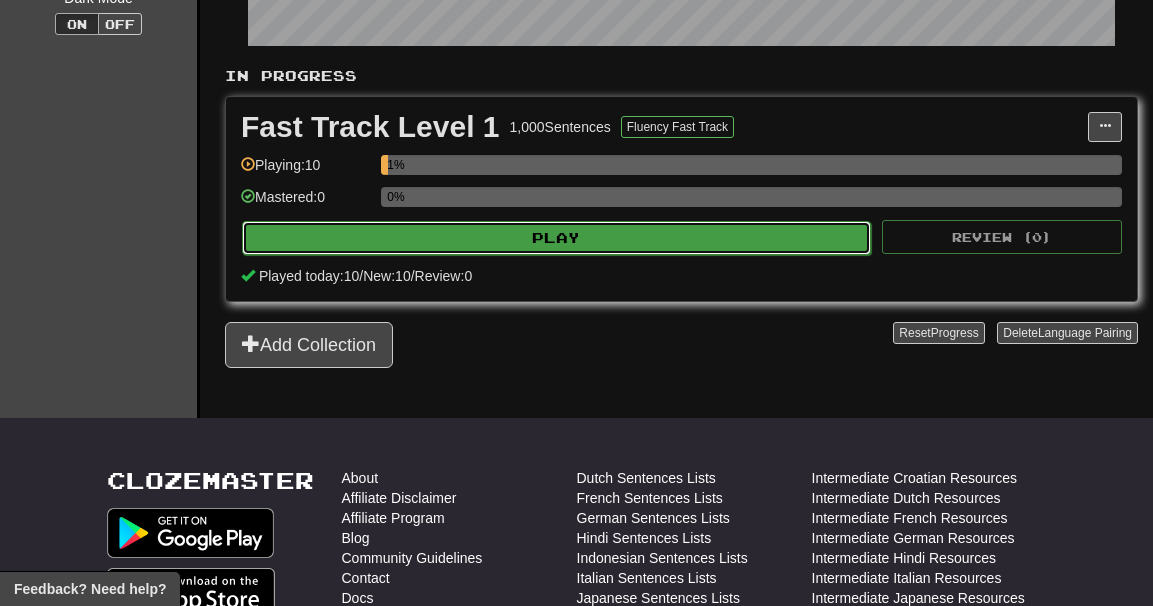 click on "Play" at bounding box center (556, 238) 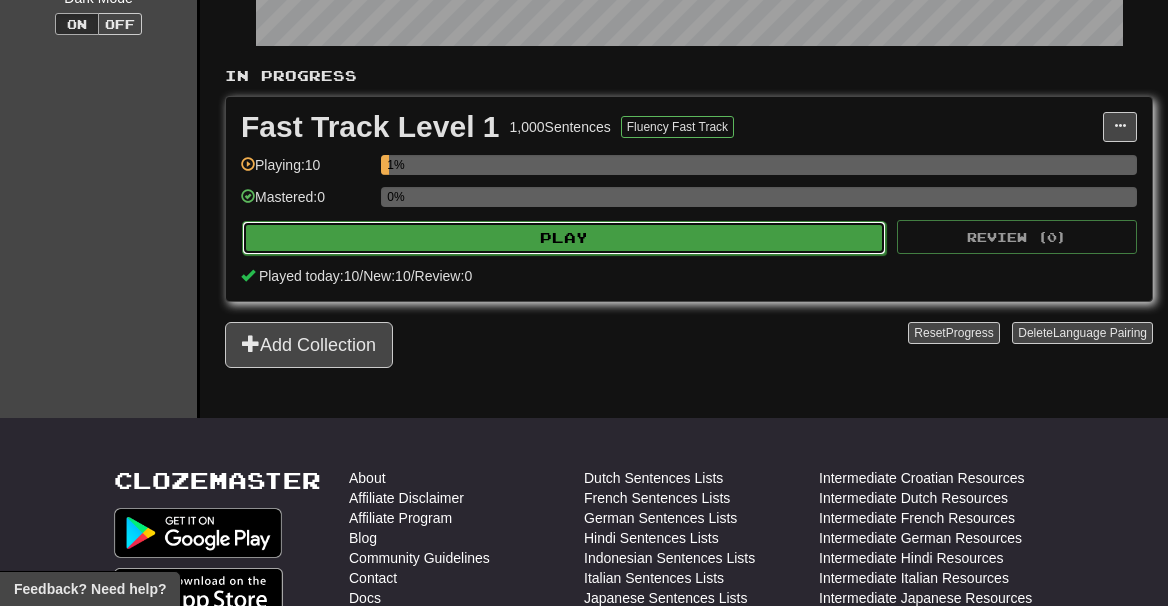 select on "**" 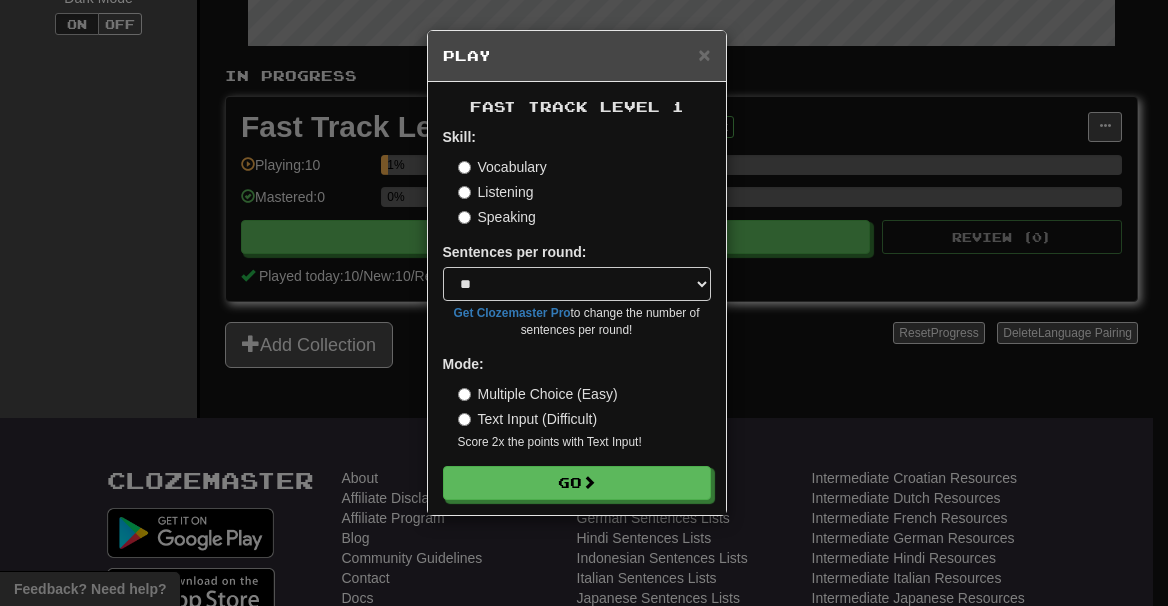 click on "Speaking" at bounding box center (497, 217) 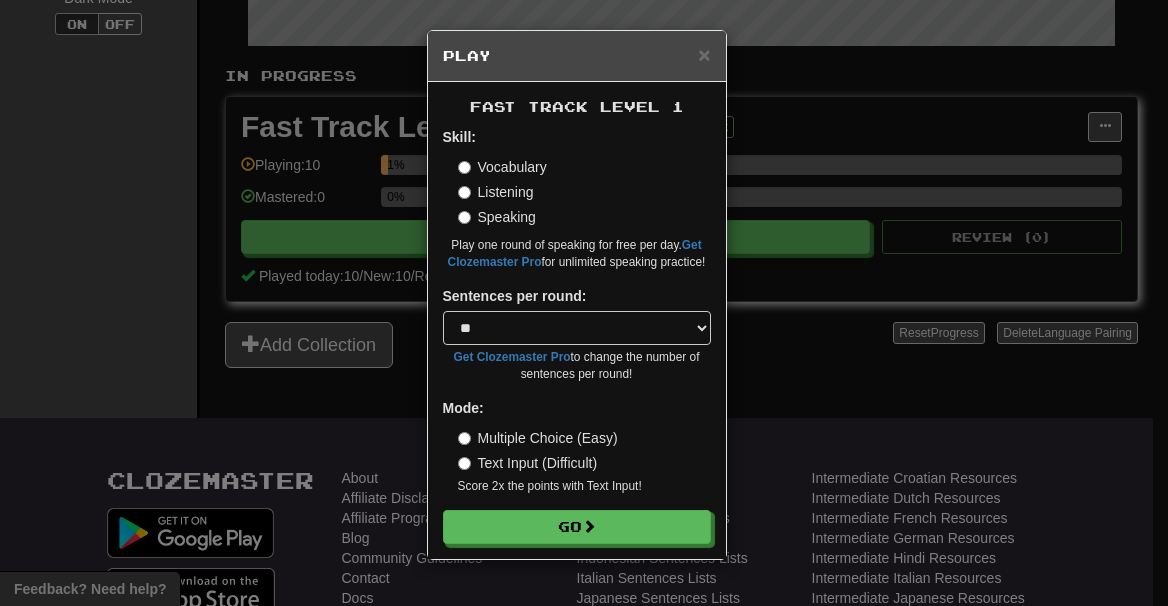 click on "Vocabulary" at bounding box center [502, 167] 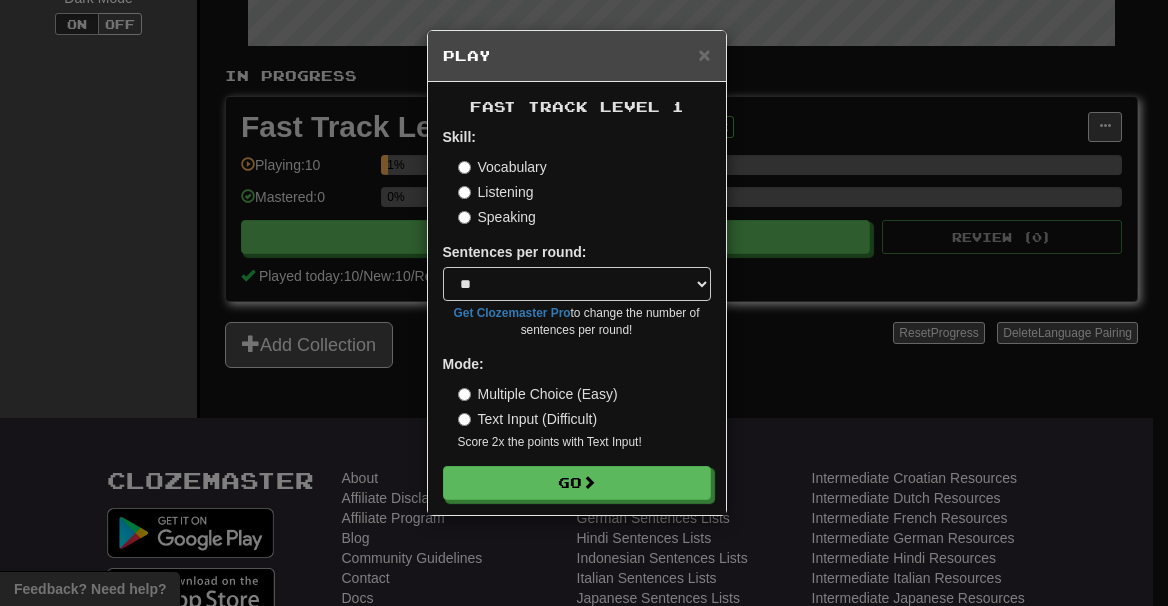 click on "Speaking" at bounding box center [497, 217] 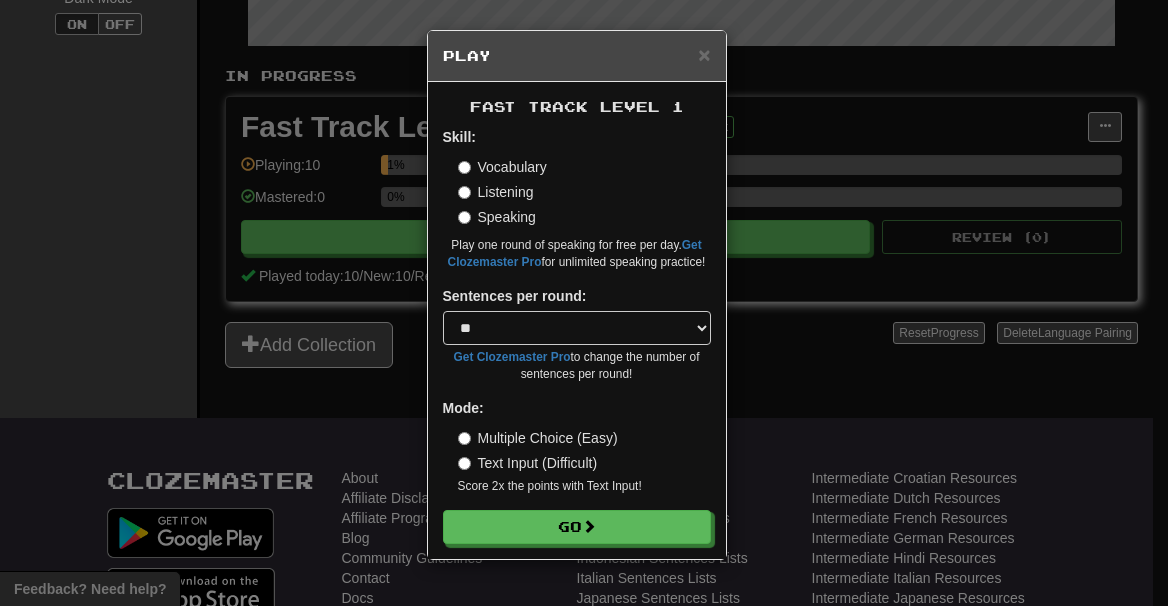 click on "Listening" at bounding box center [496, 192] 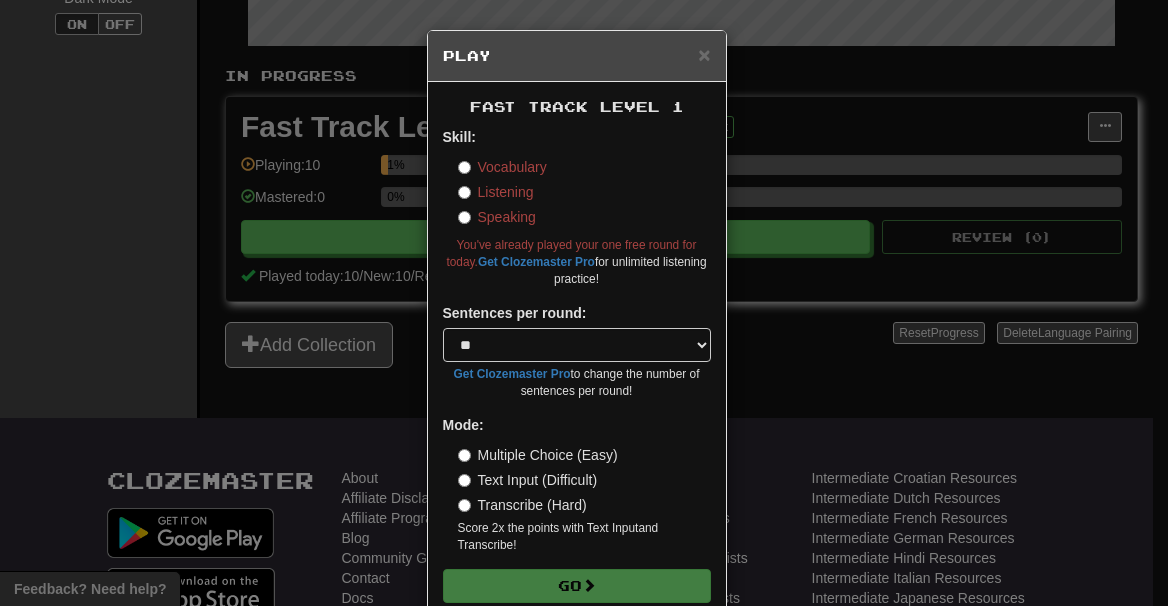 click on "Speaking" at bounding box center [497, 217] 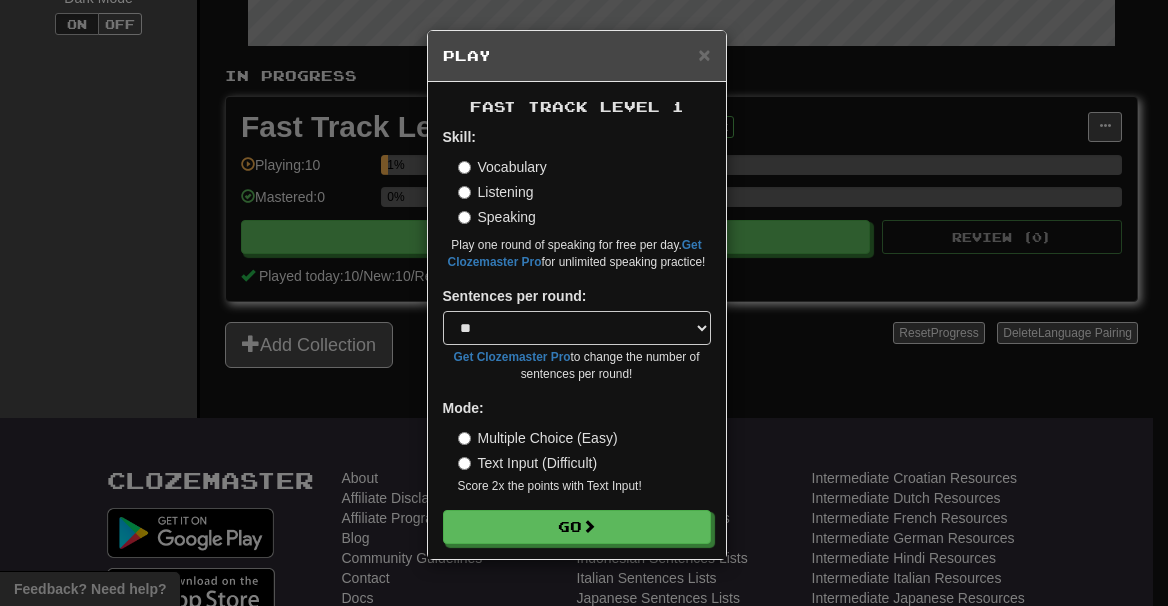 click on "Listening" at bounding box center [496, 192] 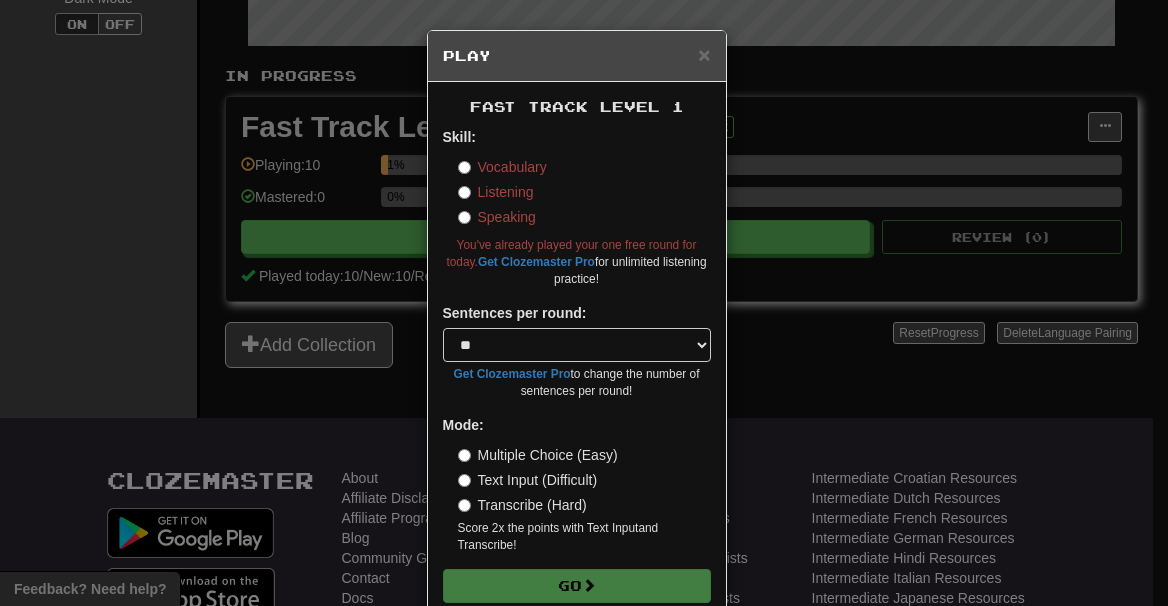 click on "Vocabulary" at bounding box center (502, 167) 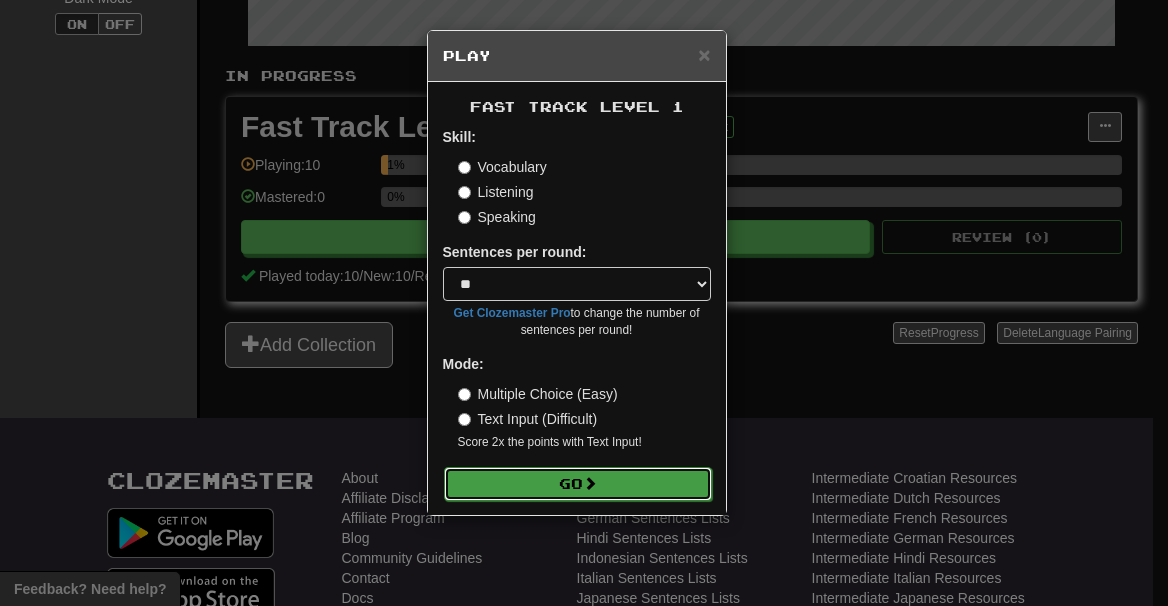 click on "Go" at bounding box center (578, 484) 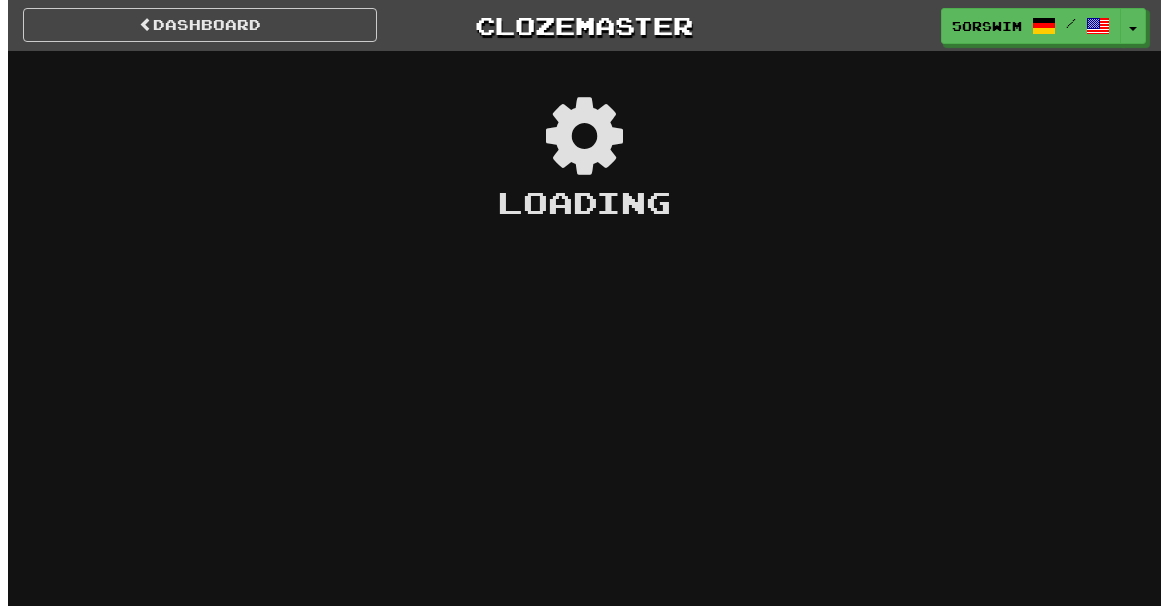 scroll, scrollTop: 0, scrollLeft: 0, axis: both 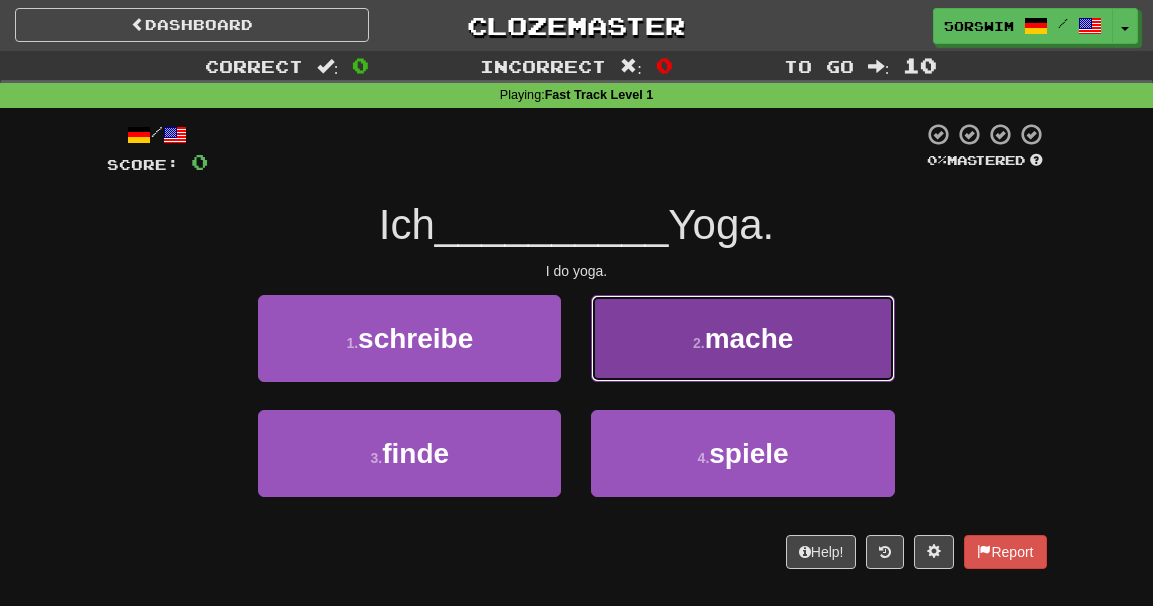 click on "mache" at bounding box center [749, 338] 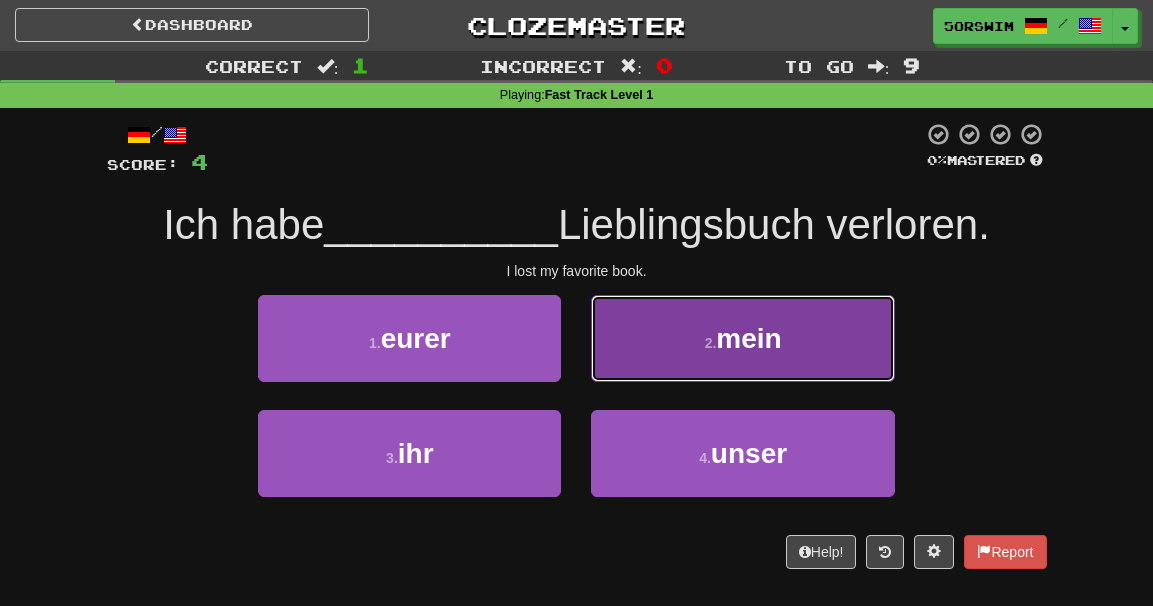click on "mein" at bounding box center (748, 338) 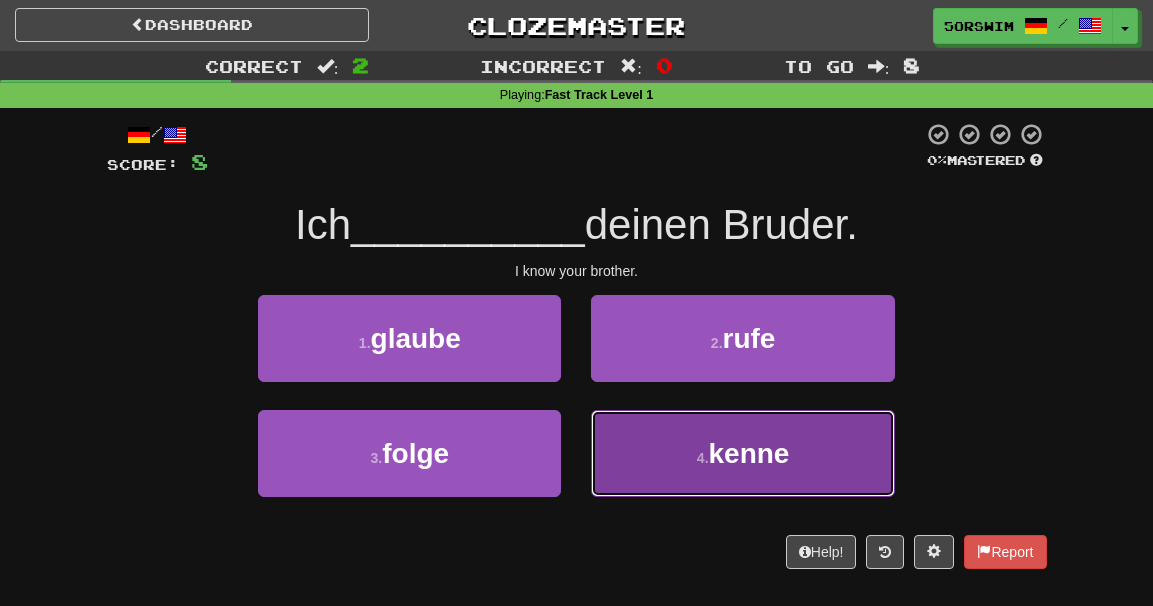 click on "4 .  kenne" at bounding box center [742, 453] 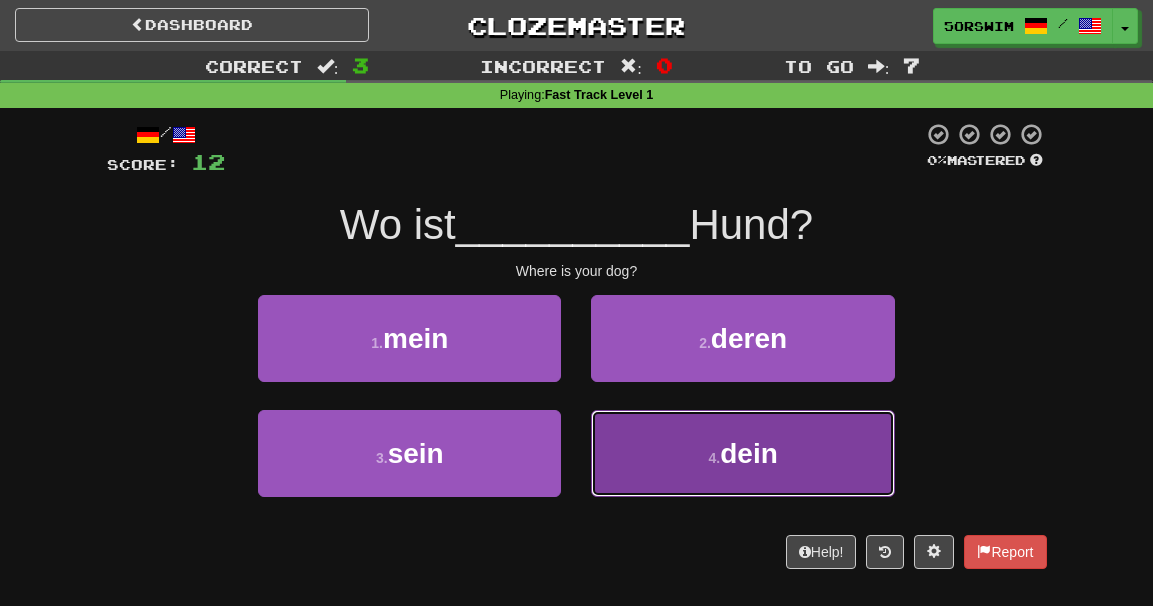 click on "dein" at bounding box center (749, 453) 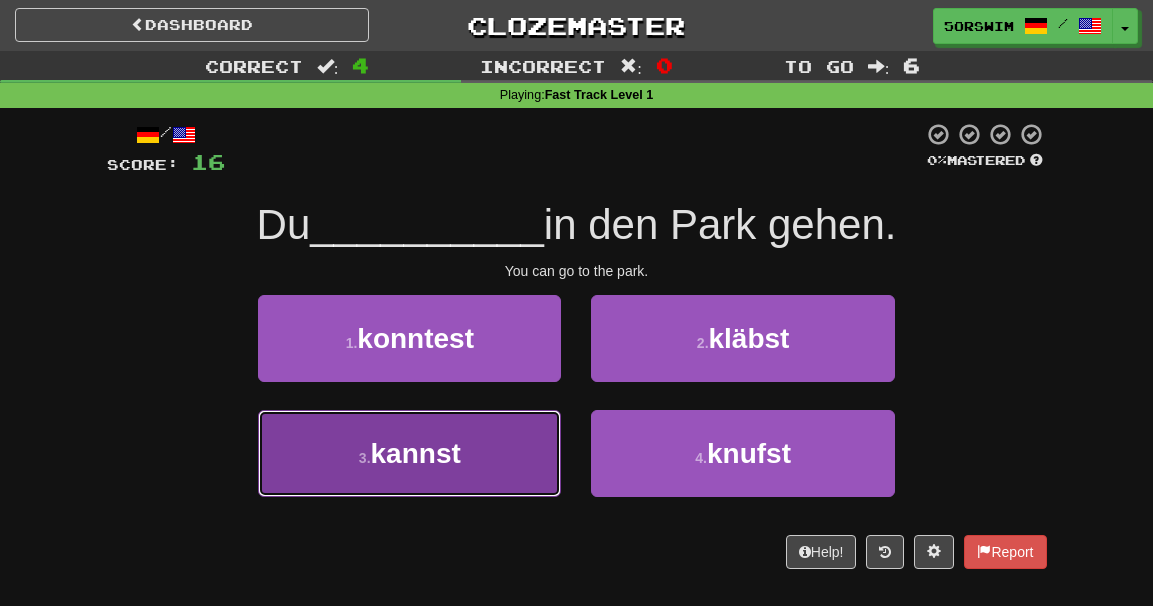 click on "3 .  kannst" at bounding box center (409, 453) 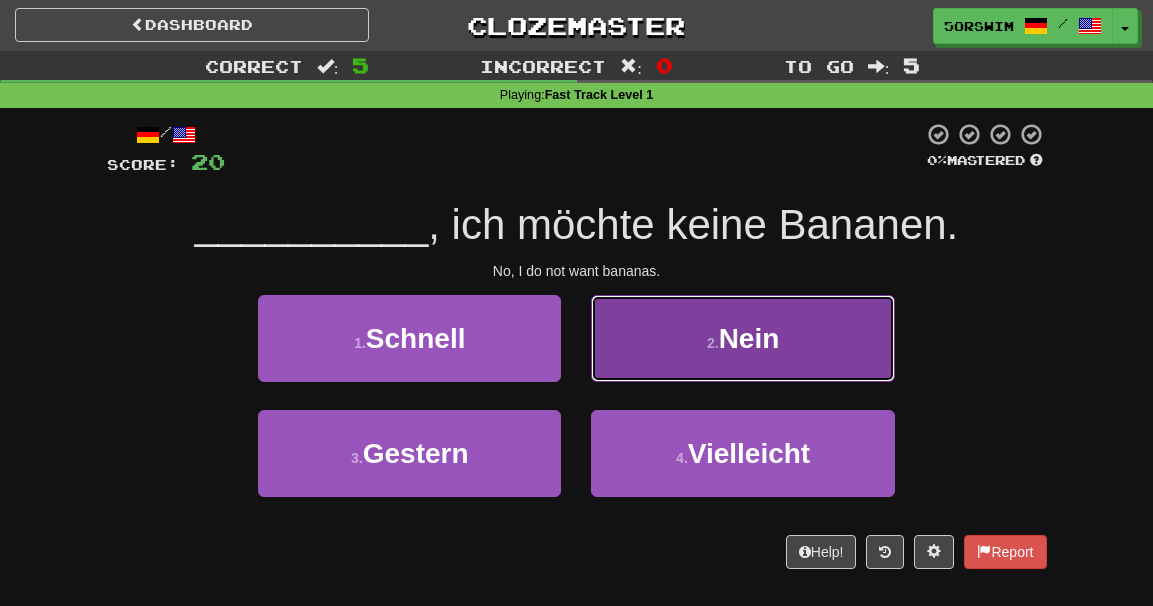 click on "Nein" at bounding box center (749, 338) 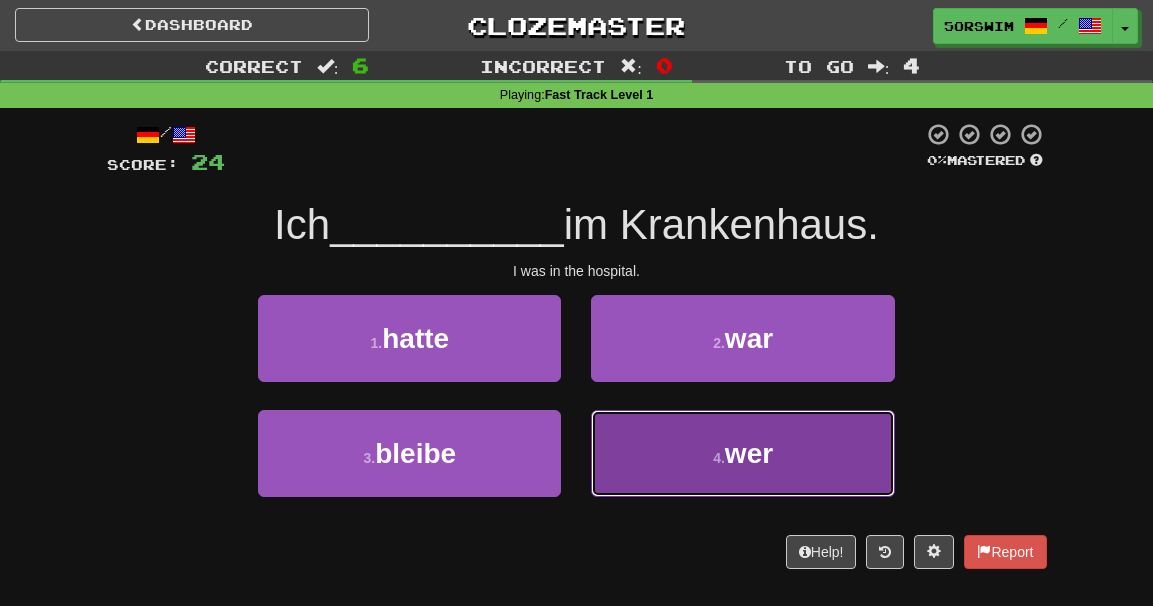 click on "4 .  wer" at bounding box center [742, 453] 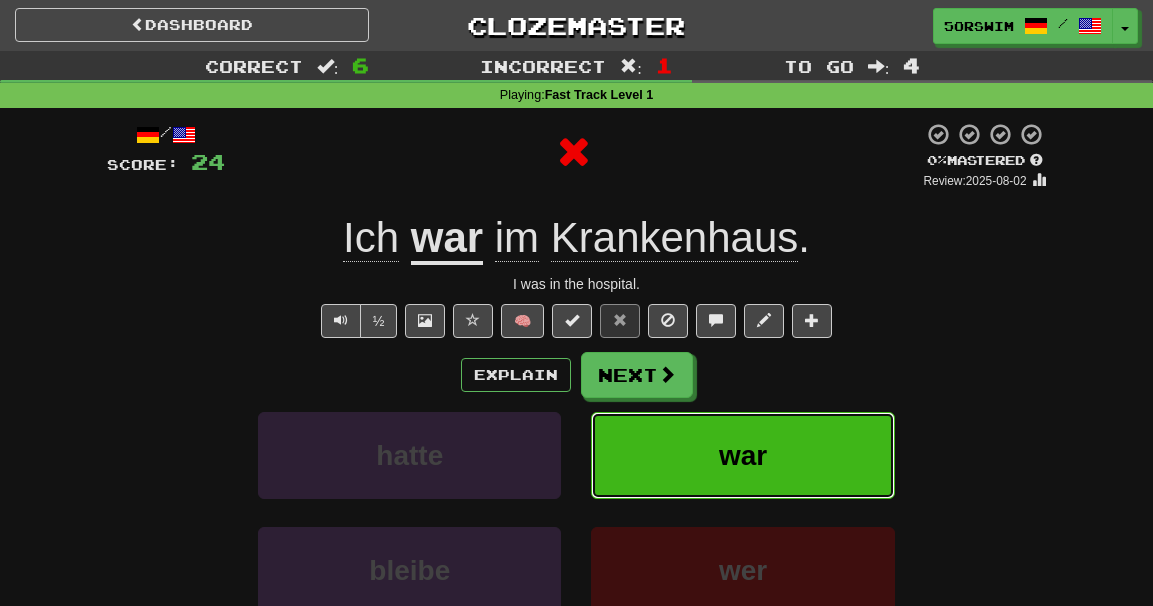 click on "war" at bounding box center (742, 455) 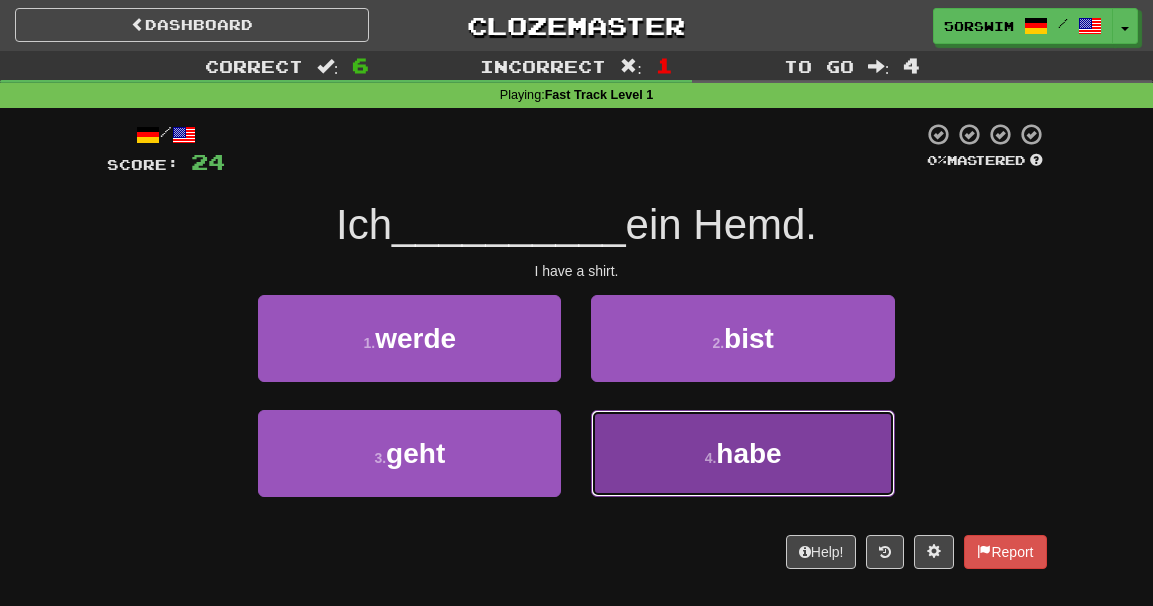 click on "habe" at bounding box center [748, 453] 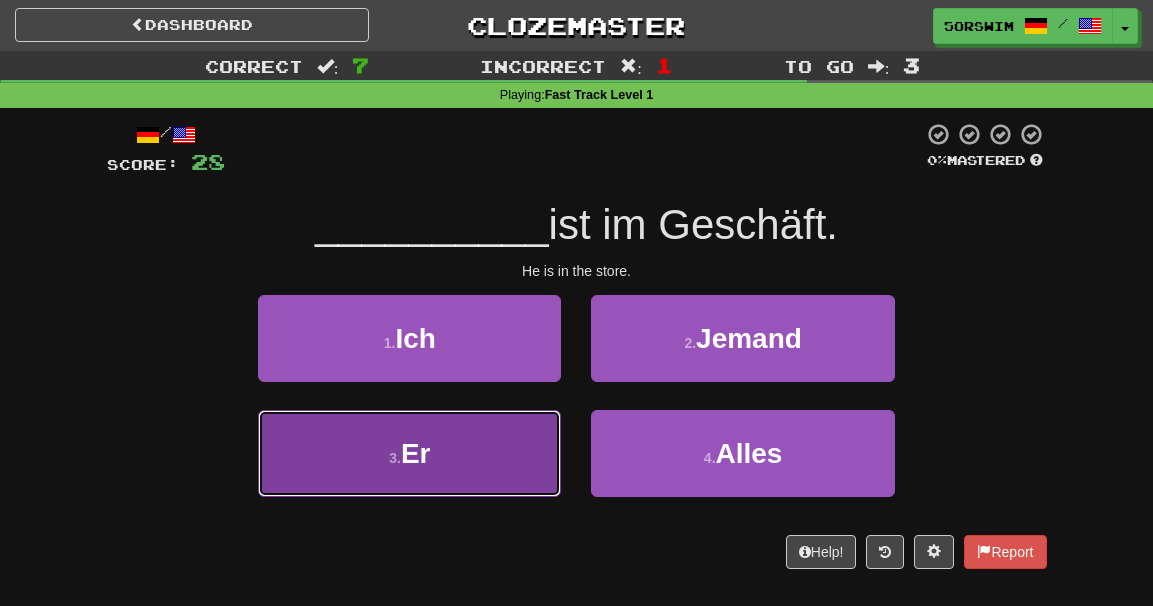 click on "3 .  Er" at bounding box center (409, 453) 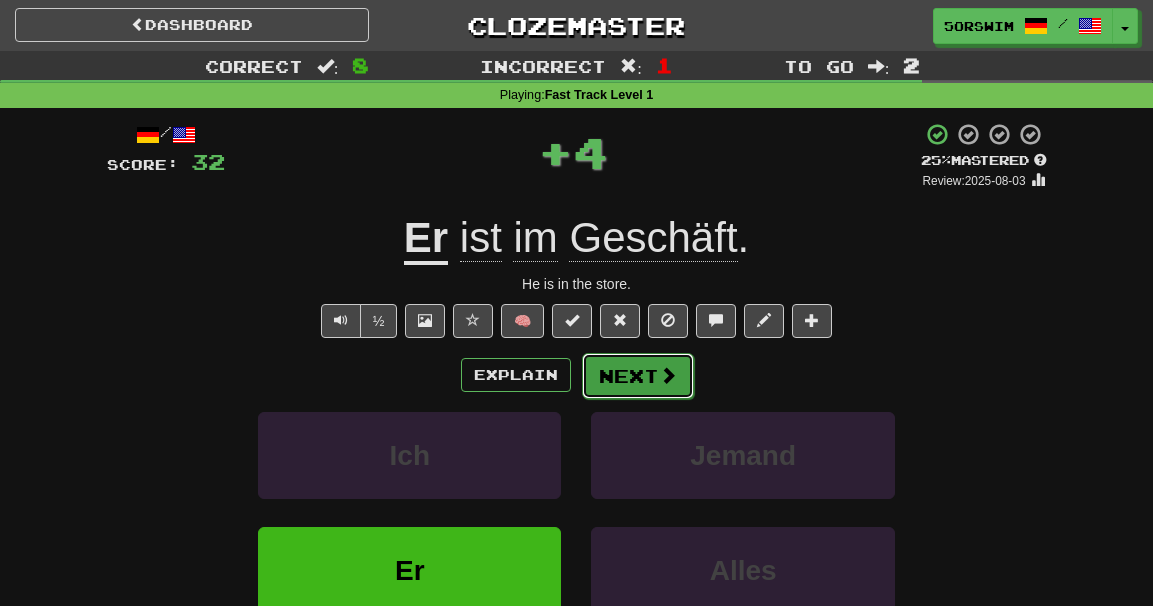 click on "Next" at bounding box center (638, 376) 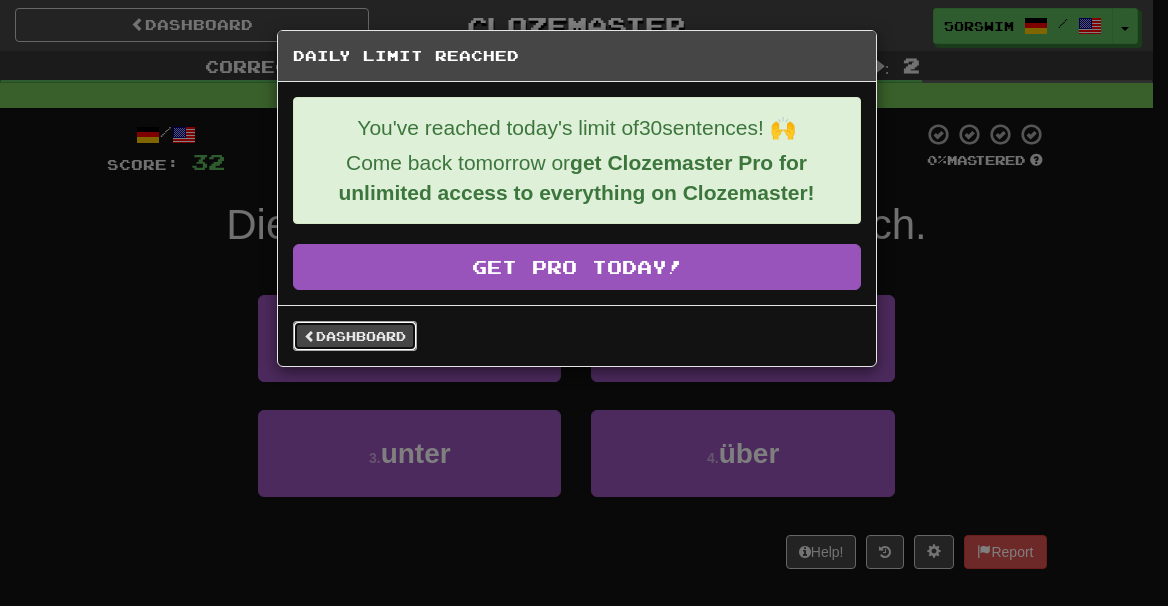 click on "Dashboard" at bounding box center [355, 336] 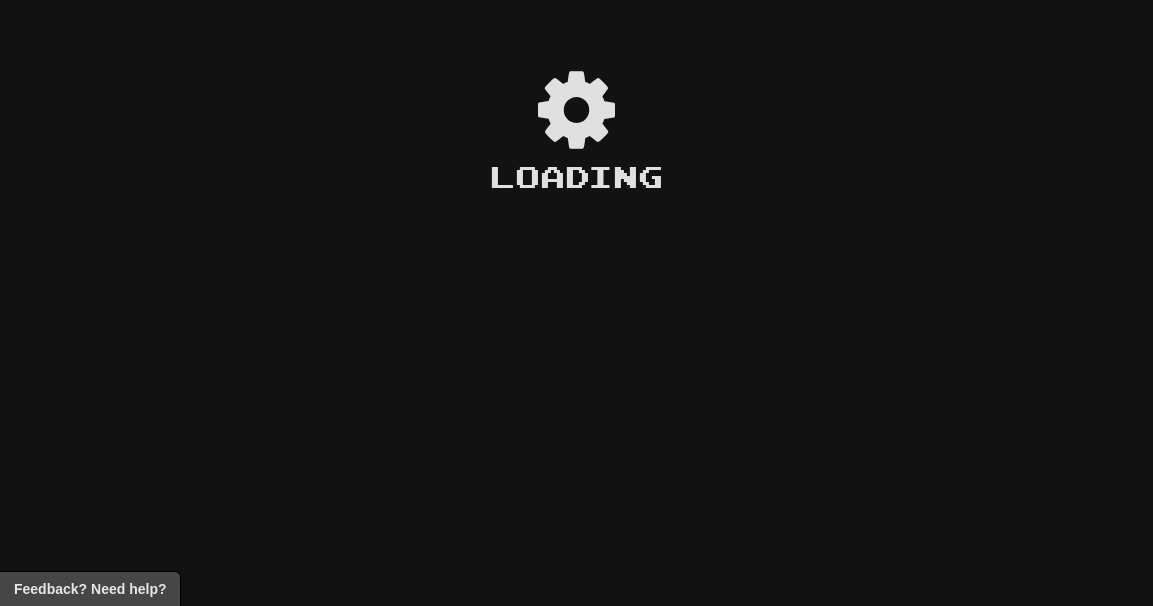 scroll, scrollTop: 0, scrollLeft: 0, axis: both 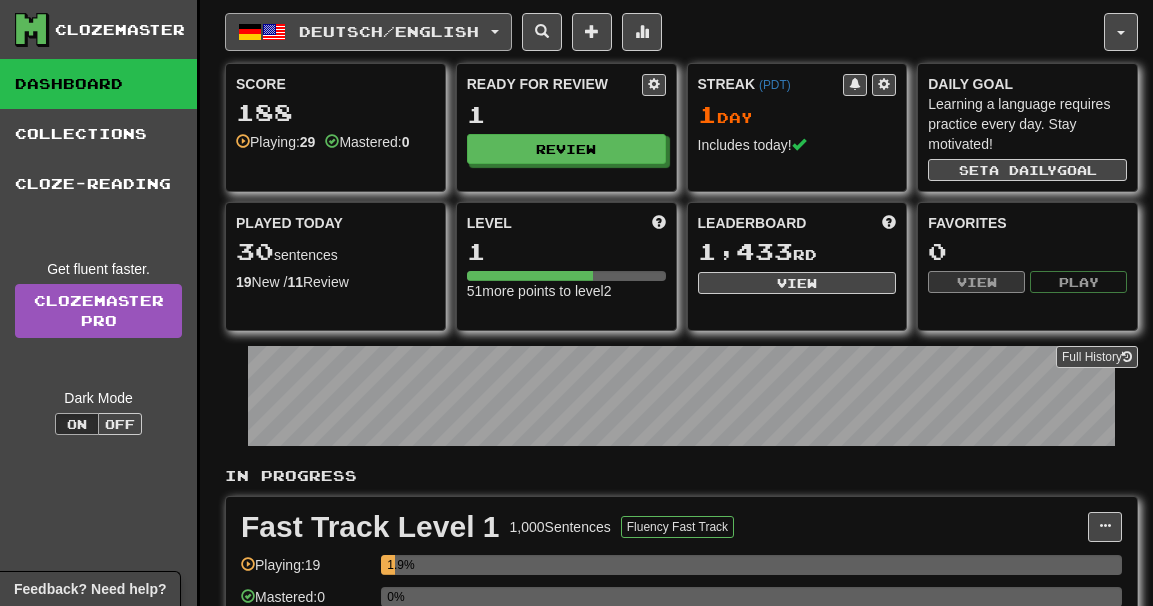click on "Deutsch  /  English" at bounding box center (368, 32) 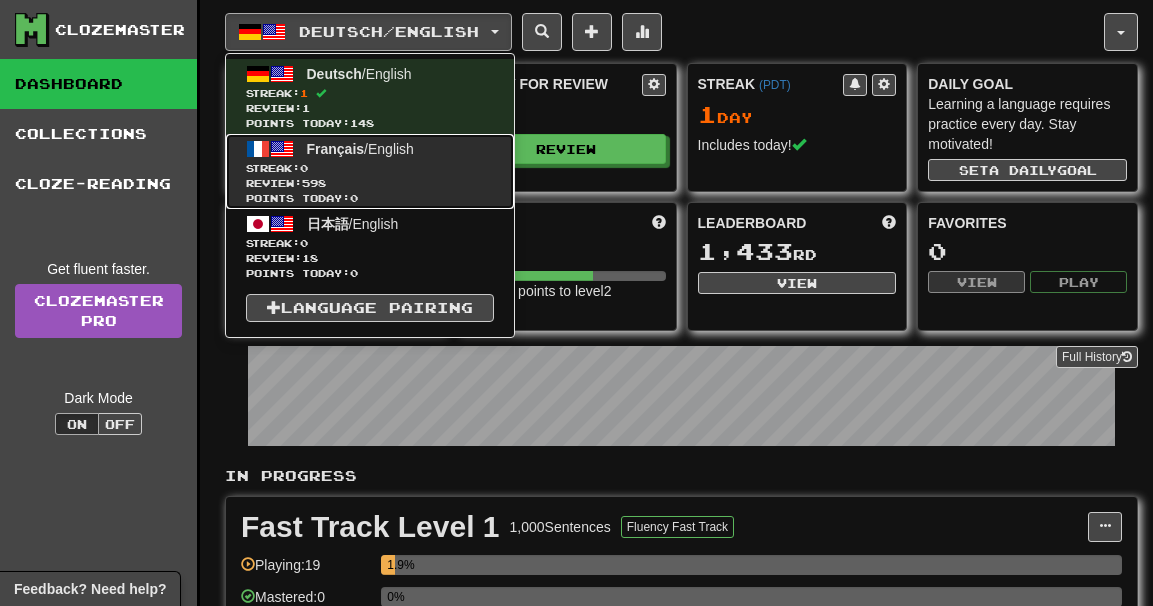 click on "Streak:  0" at bounding box center [370, 168] 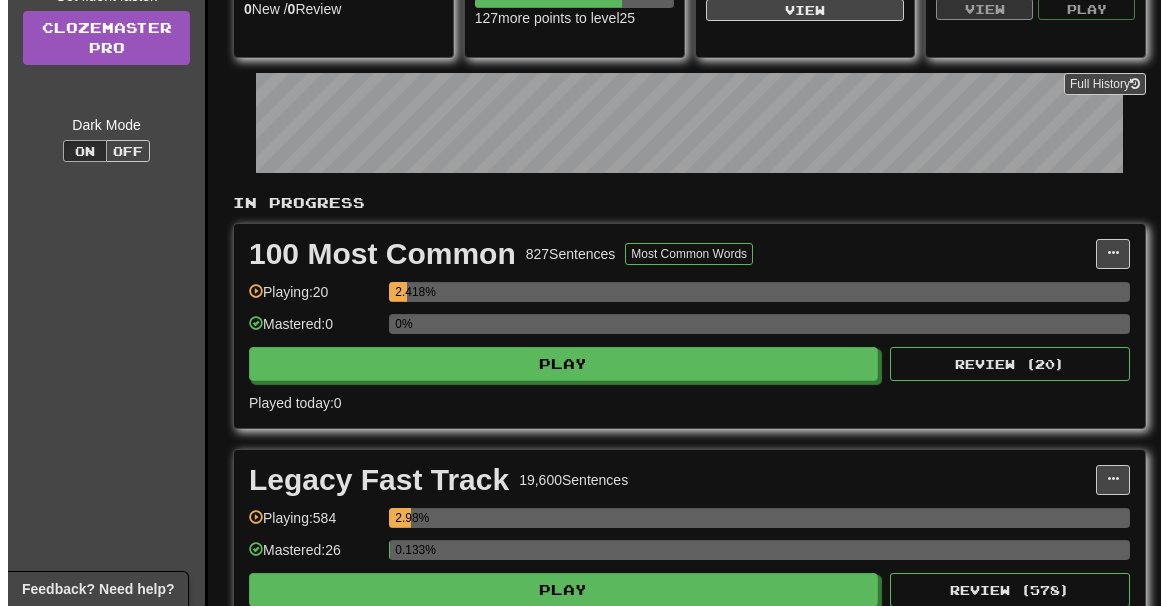 scroll, scrollTop: 280, scrollLeft: 0, axis: vertical 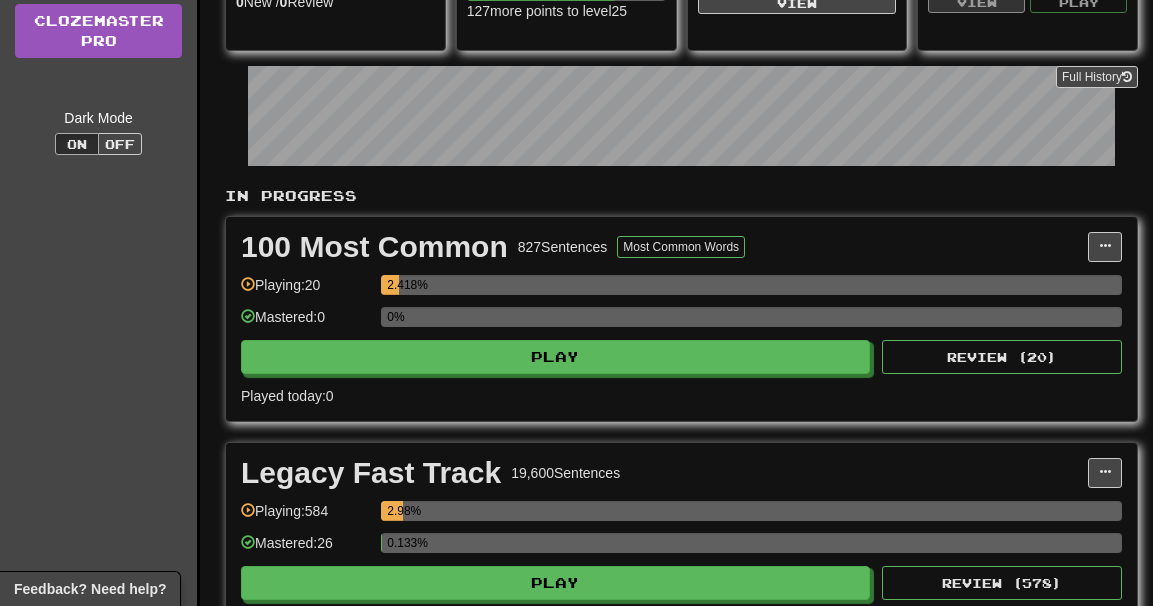 click on "100 Most Common 827  Sentences Most Common Words Manage Sentences Unpin from Dashboard  Playing:  20 2.418%  Mastered:  0 0% Play Review ( 20 ) Played today:  0" at bounding box center [681, 319] 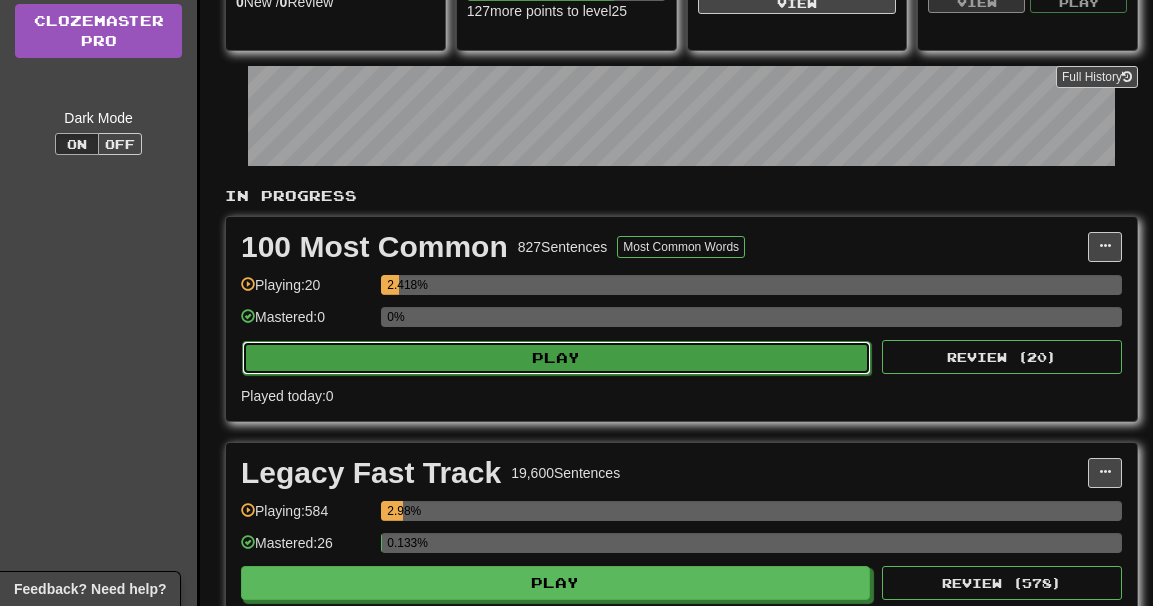 click on "Play" at bounding box center (556, 358) 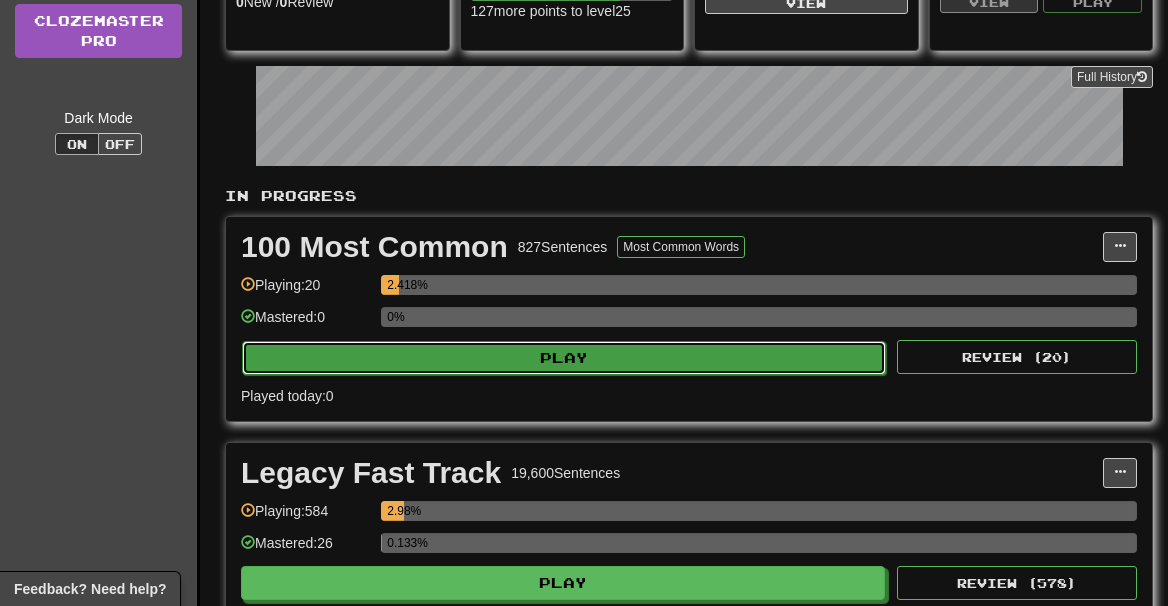 select on "**" 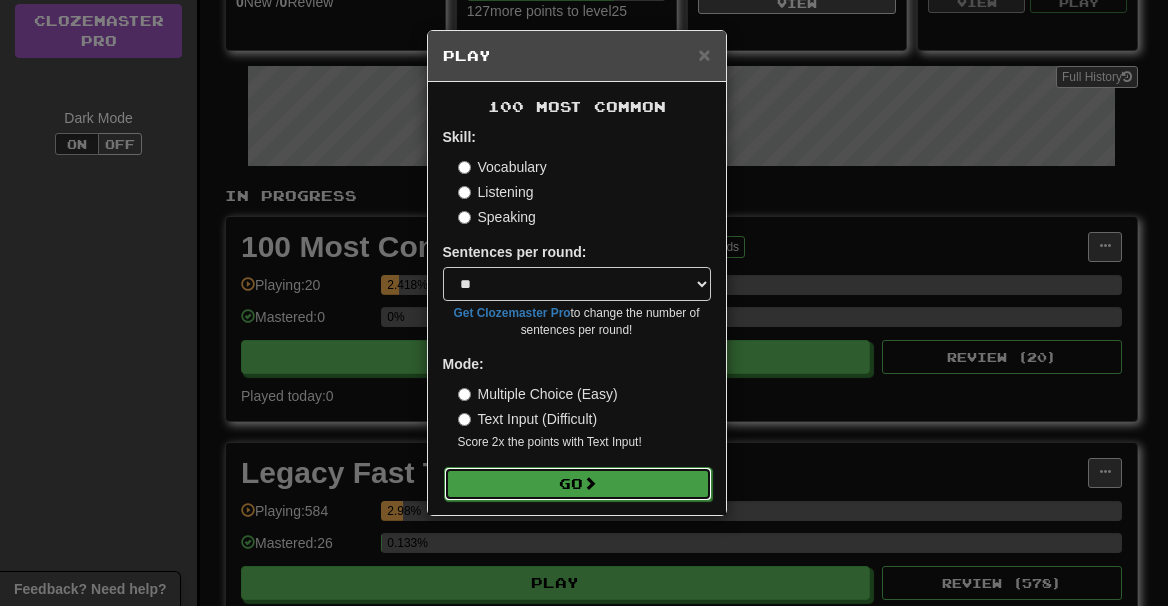 click at bounding box center [590, 483] 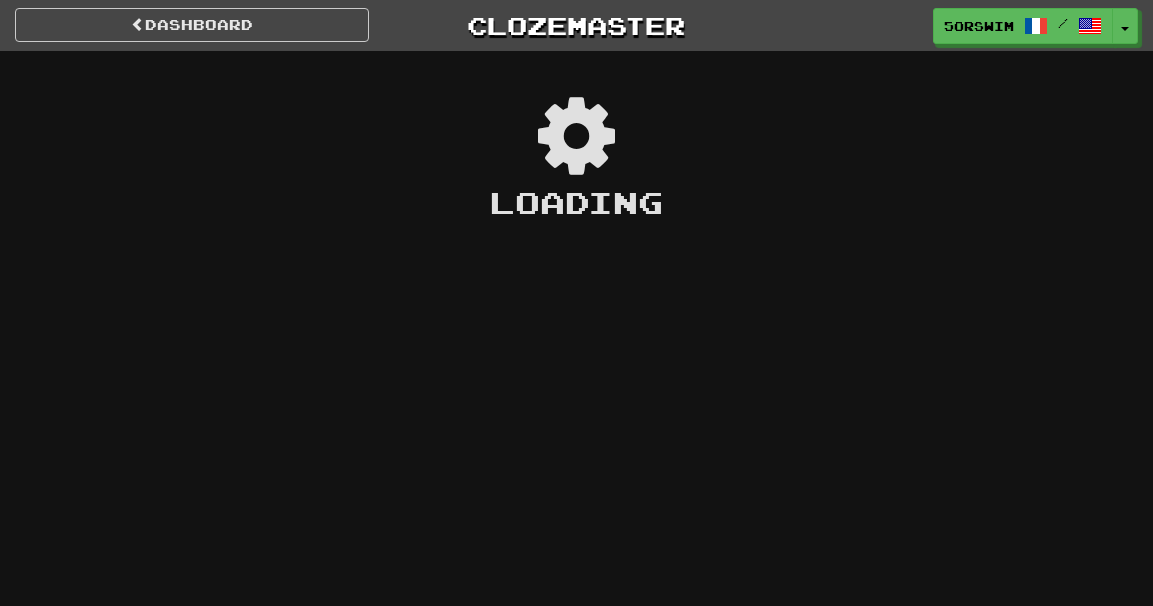 scroll, scrollTop: 0, scrollLeft: 0, axis: both 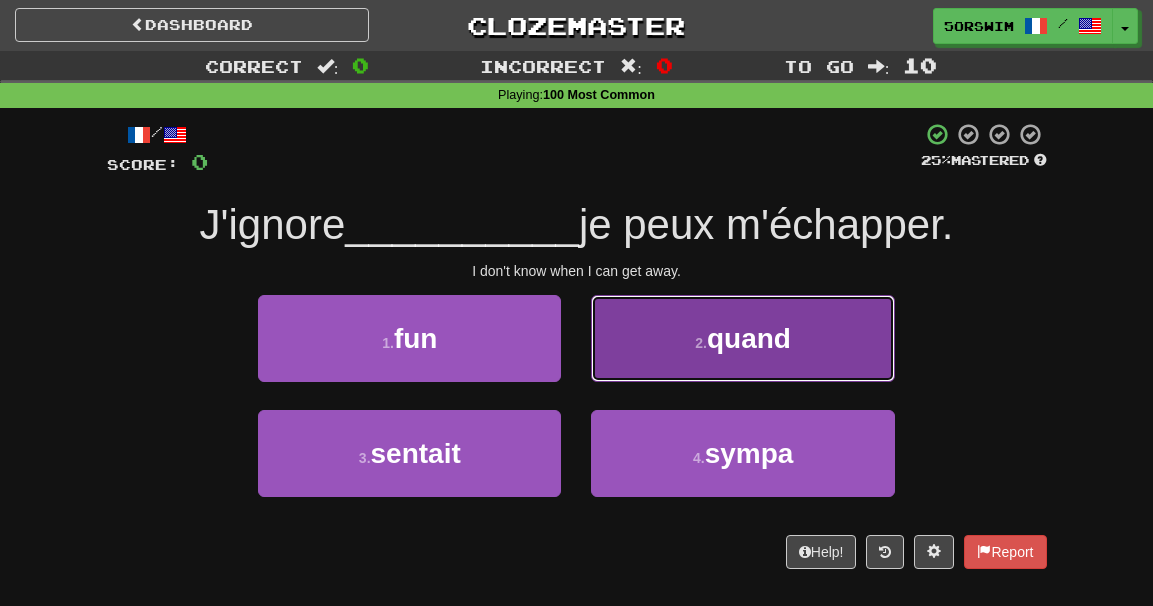 click on "quand" at bounding box center [749, 338] 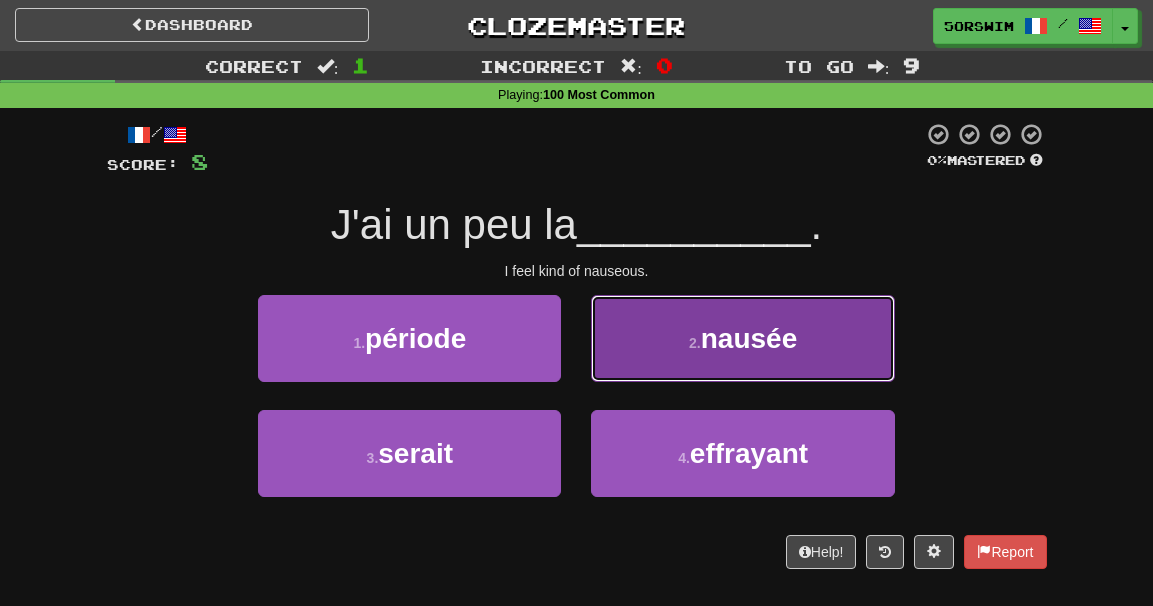 click on "nausée" at bounding box center (749, 338) 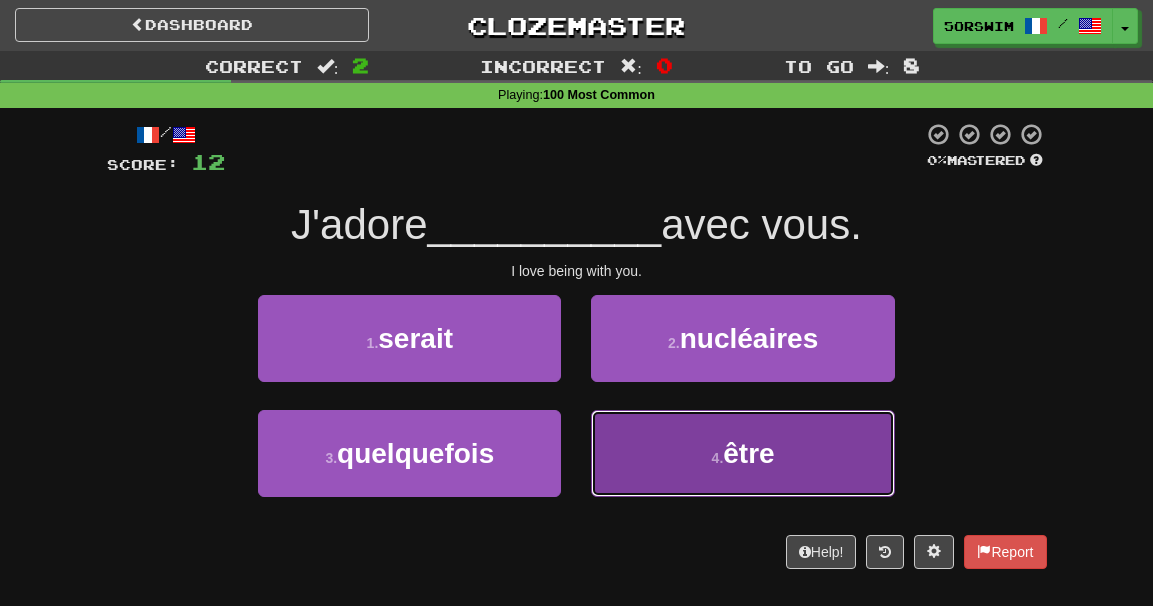 click on "être" at bounding box center [748, 453] 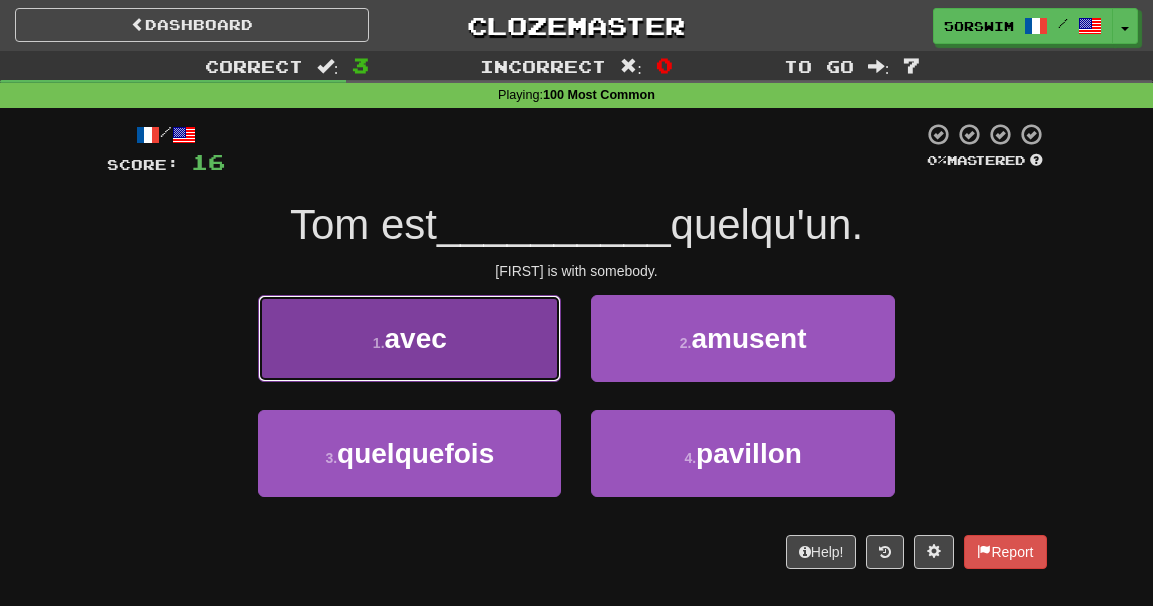 click on "1 .  avec" at bounding box center (409, 338) 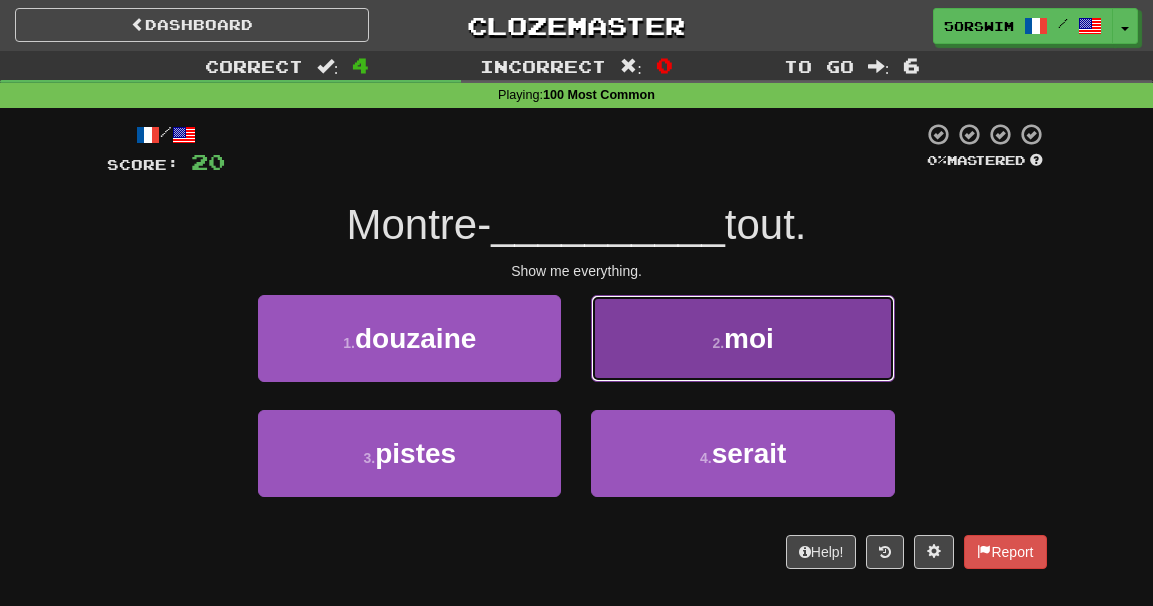 click on "2 .  moi" at bounding box center [742, 338] 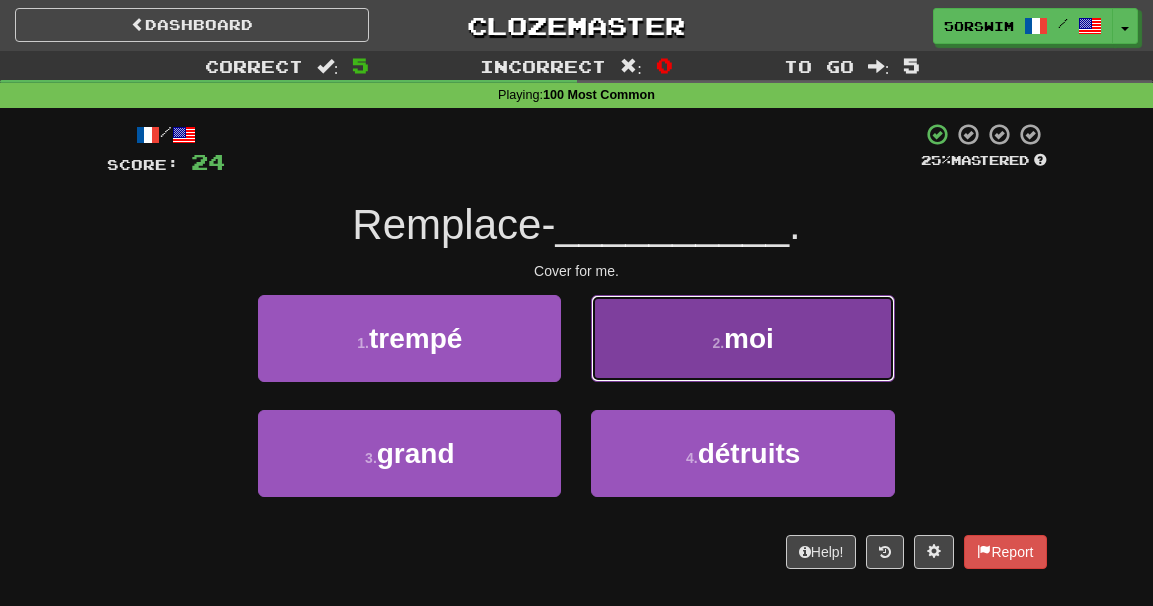 click on "moi" at bounding box center (749, 338) 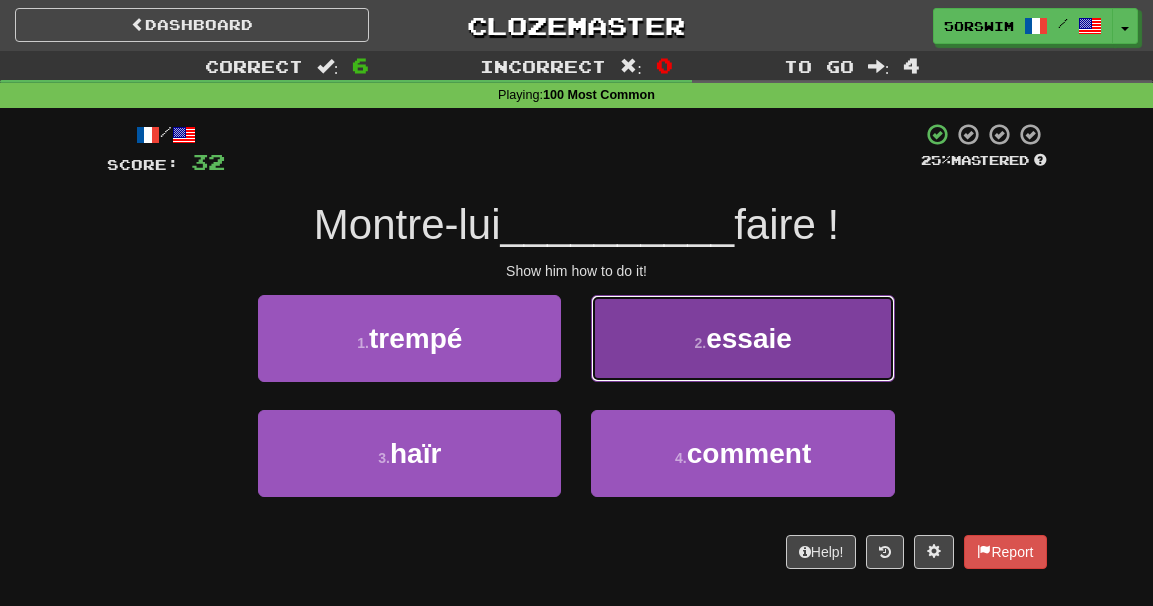 click on "2 .  essaie" at bounding box center [742, 338] 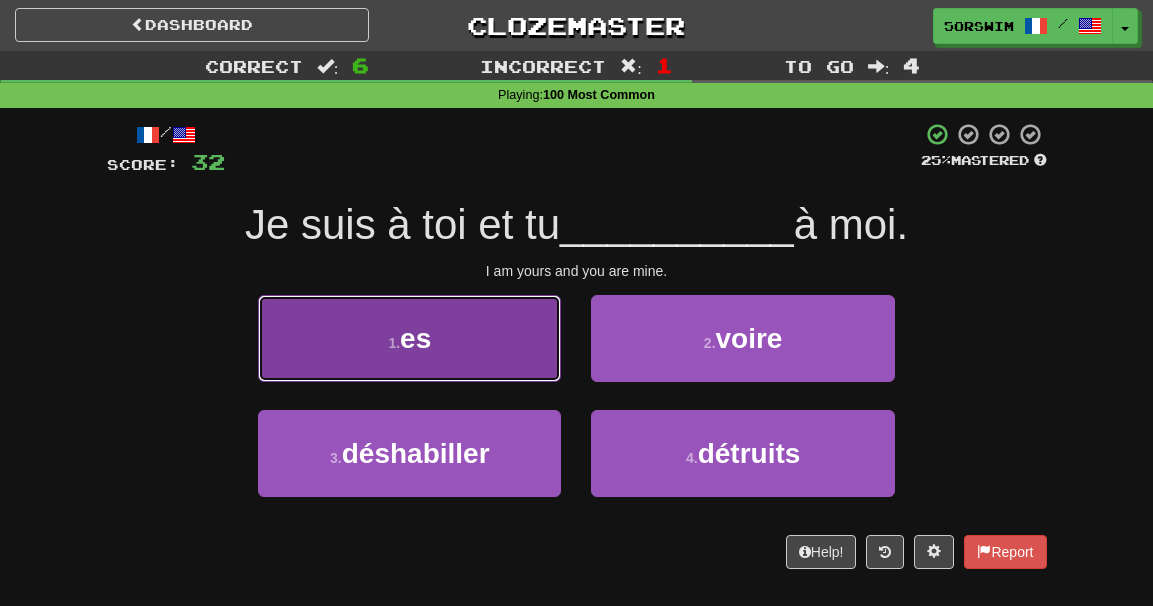click on "1 .  es" at bounding box center [409, 338] 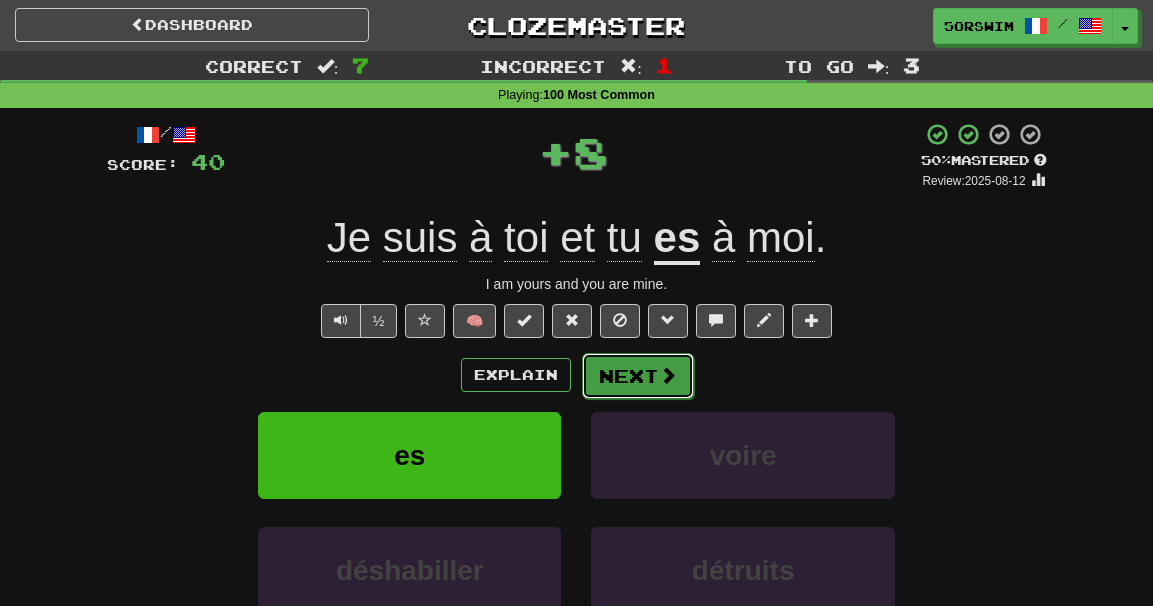 click on "Next" at bounding box center [638, 376] 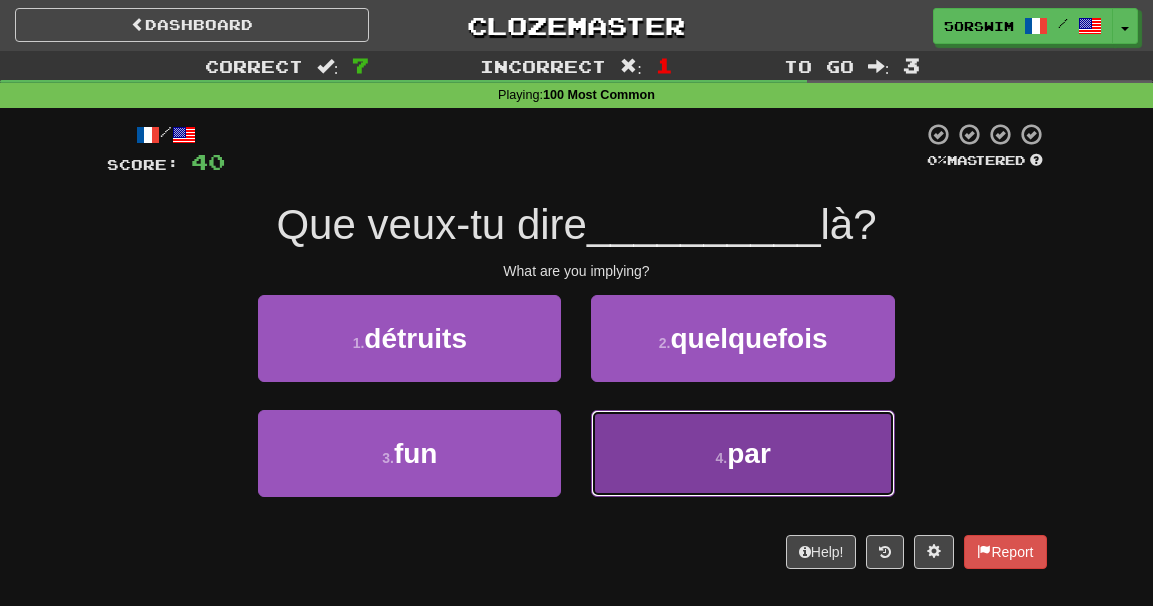 click on "par" at bounding box center (749, 453) 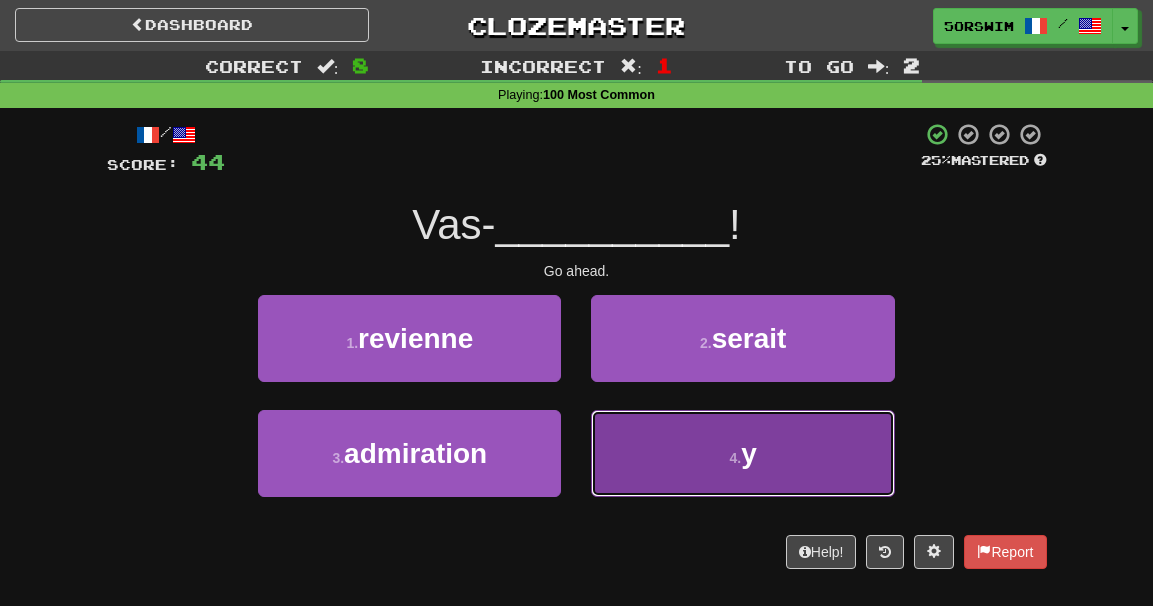 click on "y" at bounding box center [749, 453] 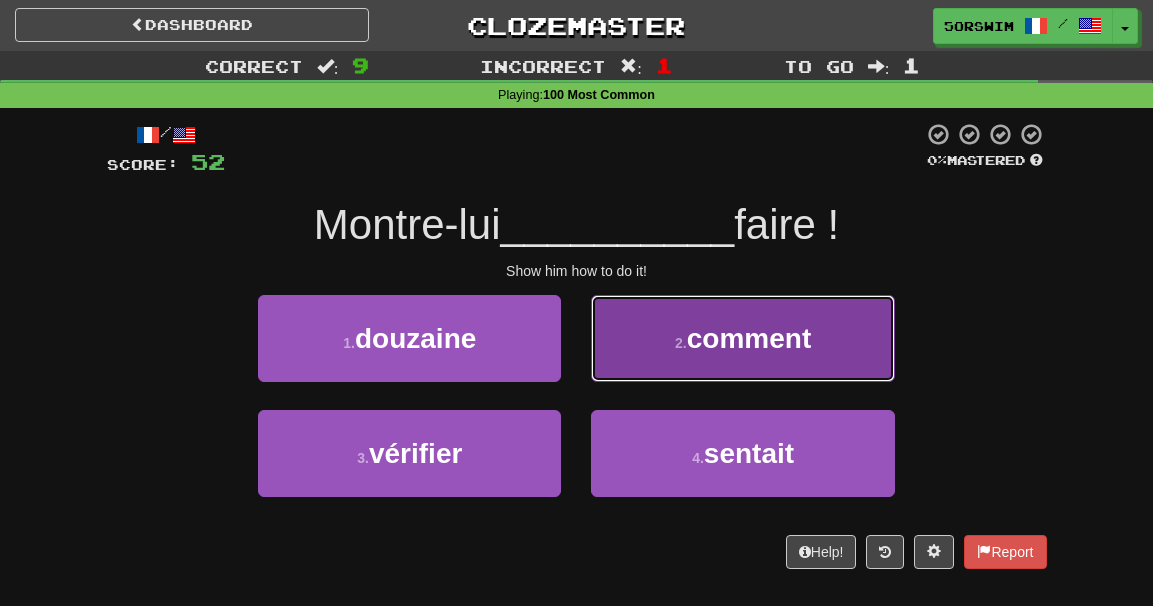 click on "2 .  comment" at bounding box center (742, 338) 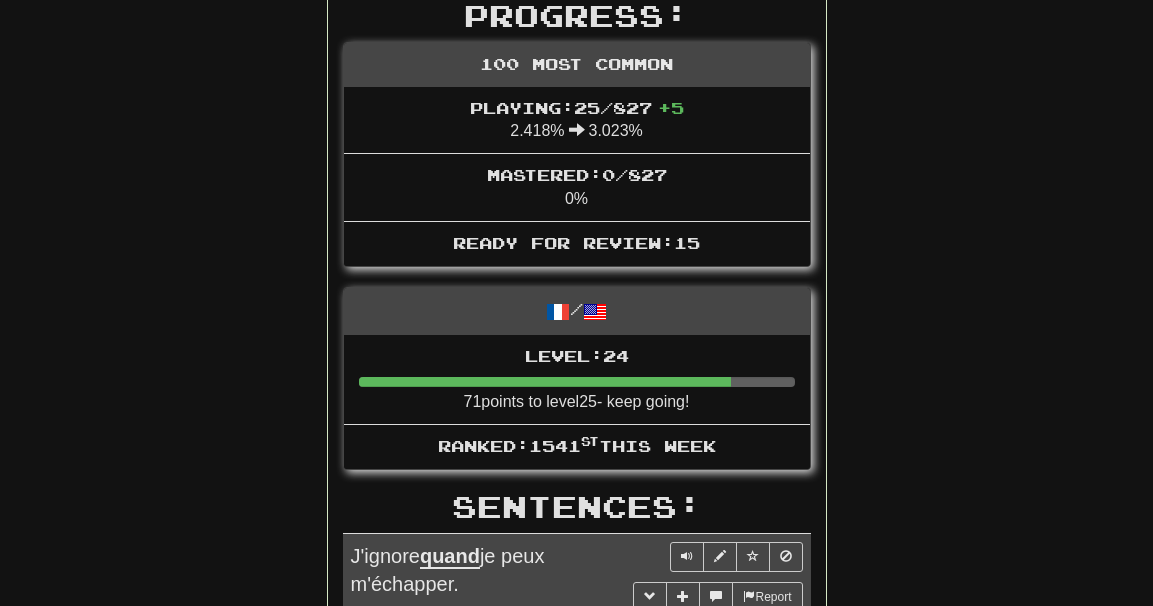 scroll, scrollTop: 0, scrollLeft: 0, axis: both 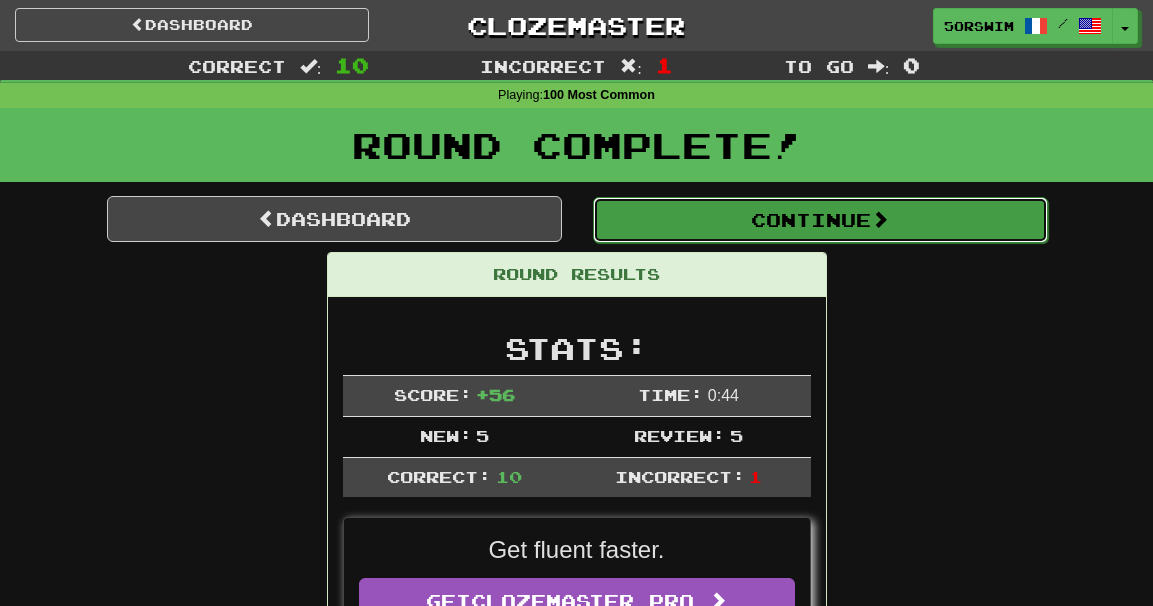 click on "Continue" at bounding box center (820, 220) 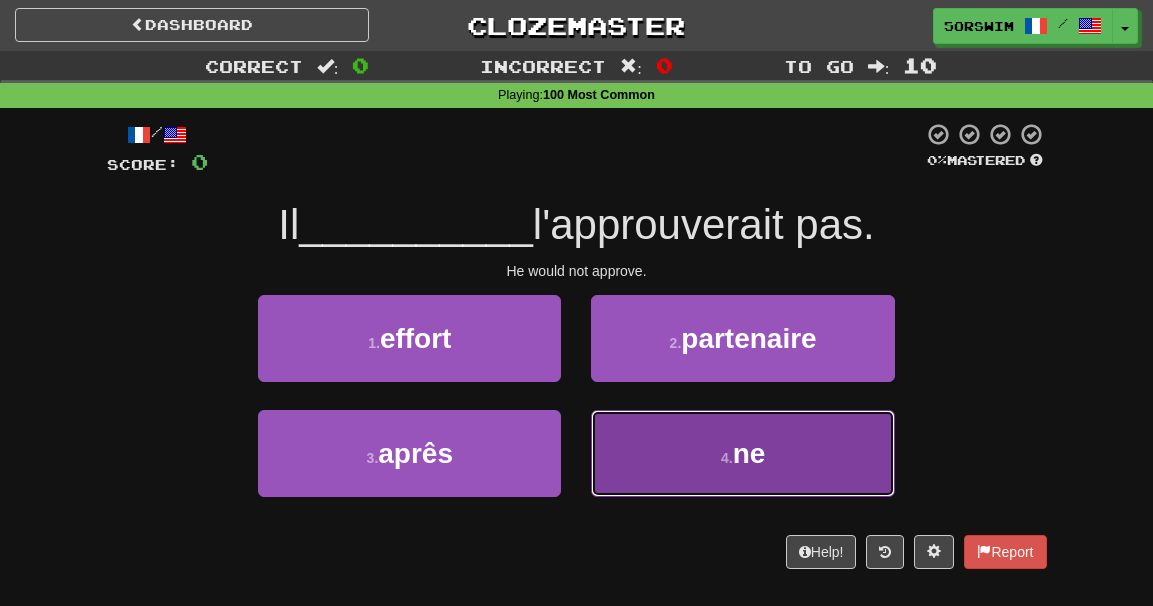 click on "ne" at bounding box center [749, 453] 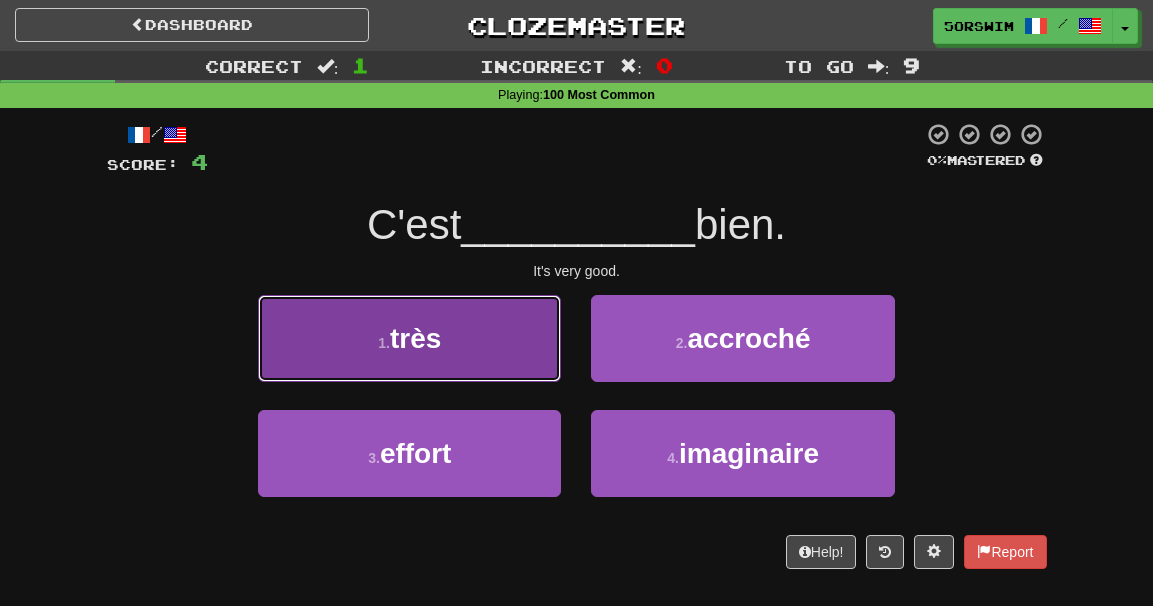 click on "1 .  très" at bounding box center (409, 338) 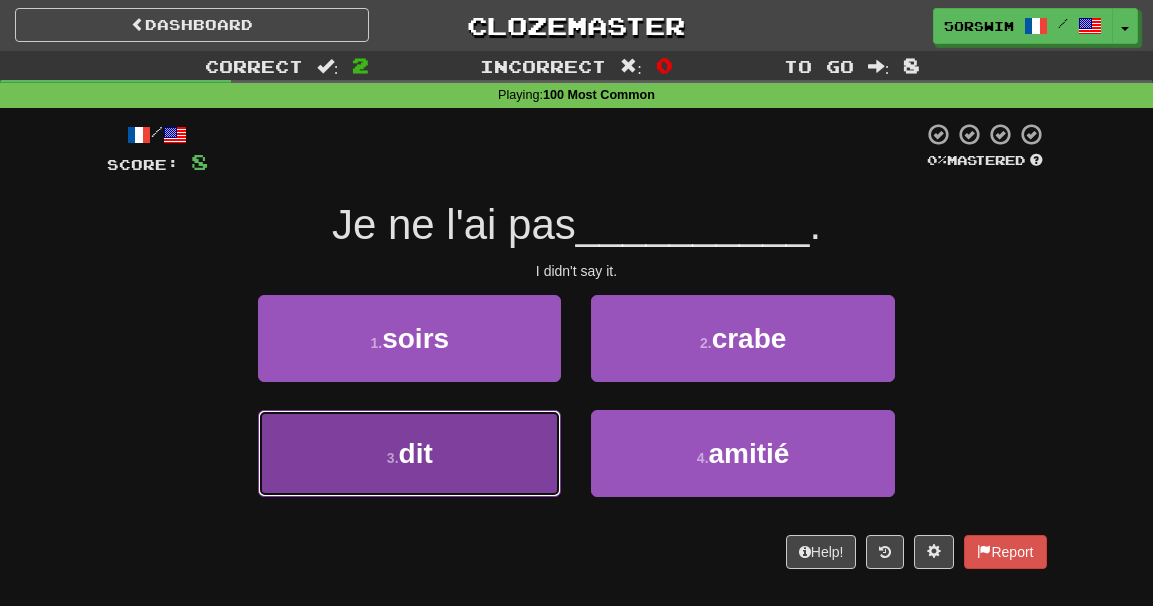 click on "3 .  dit" at bounding box center [409, 453] 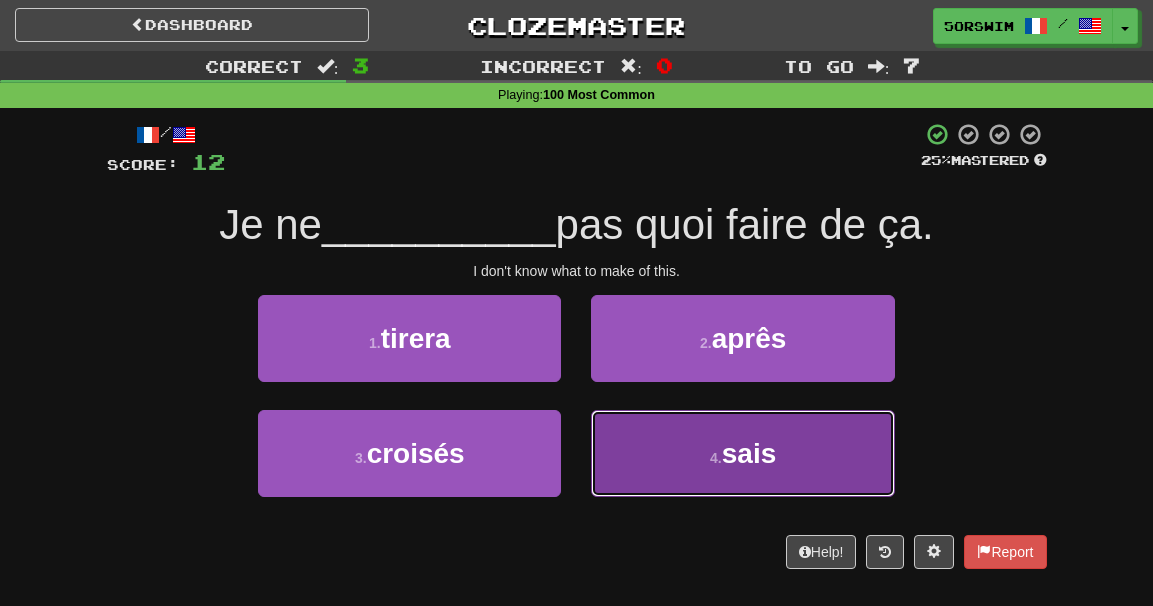 click on "4 ." at bounding box center [716, 458] 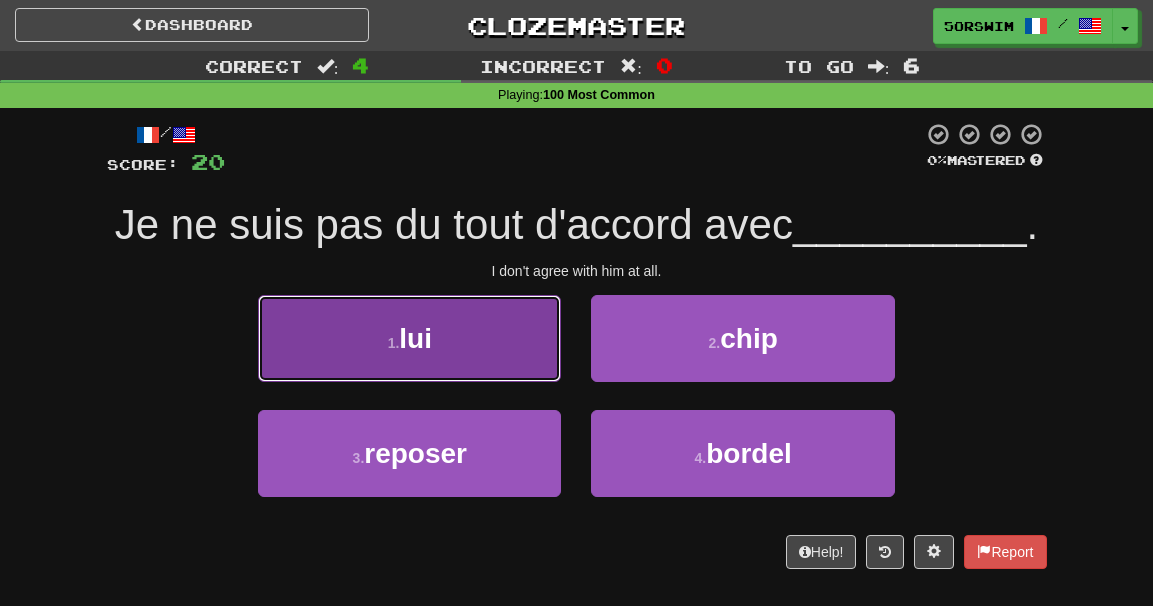 click on "1 .  lui" at bounding box center [409, 338] 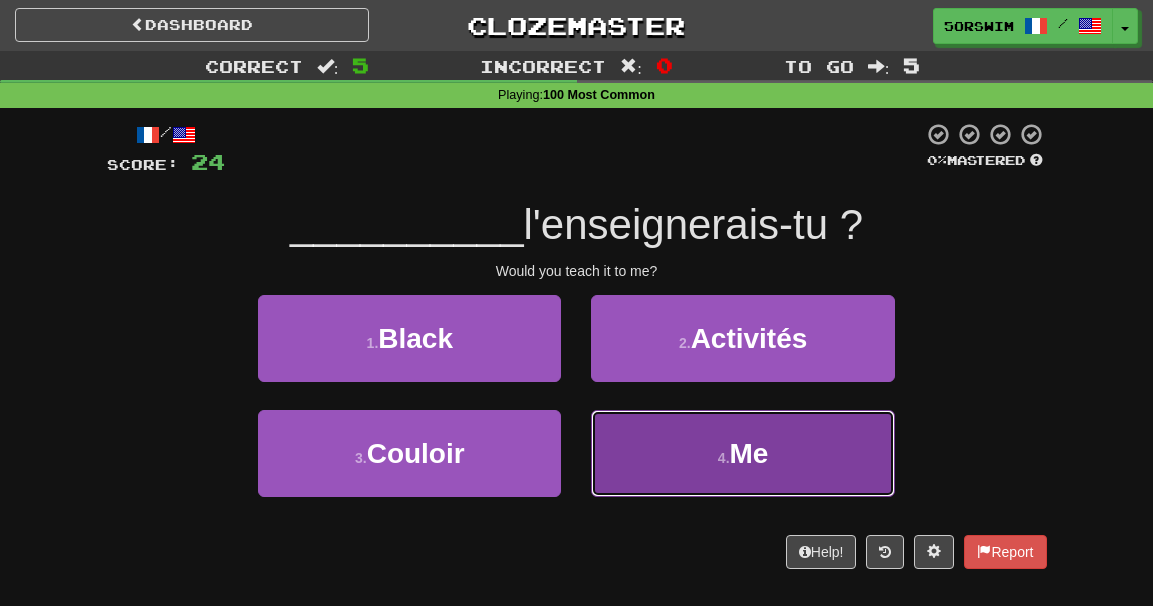 click on "4 .  Me" at bounding box center (742, 453) 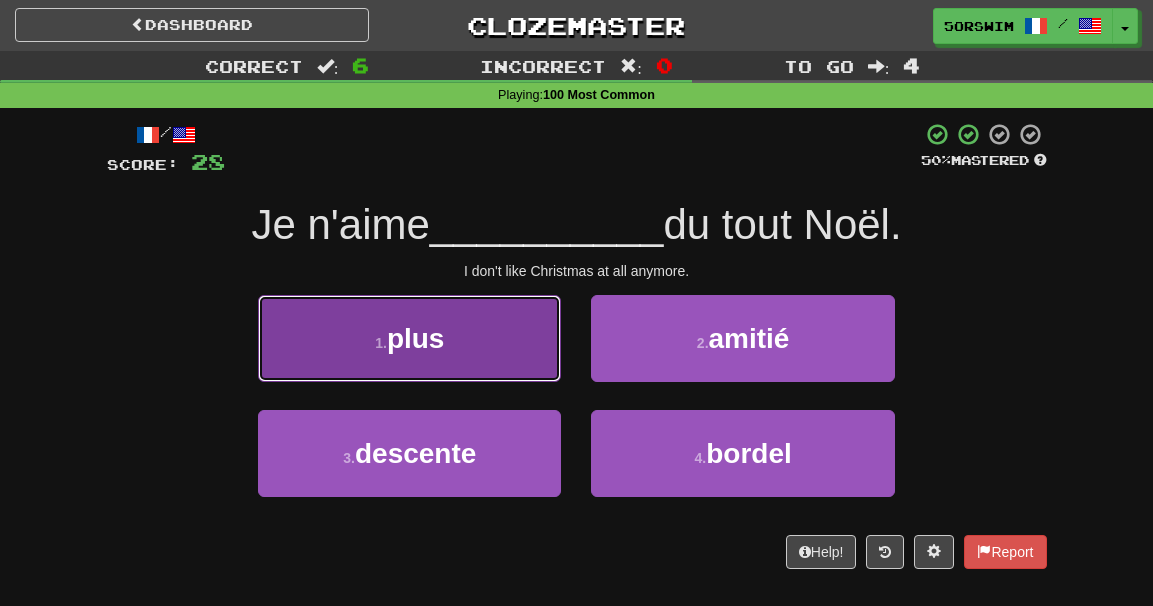 click on "1 .  plus" at bounding box center (409, 338) 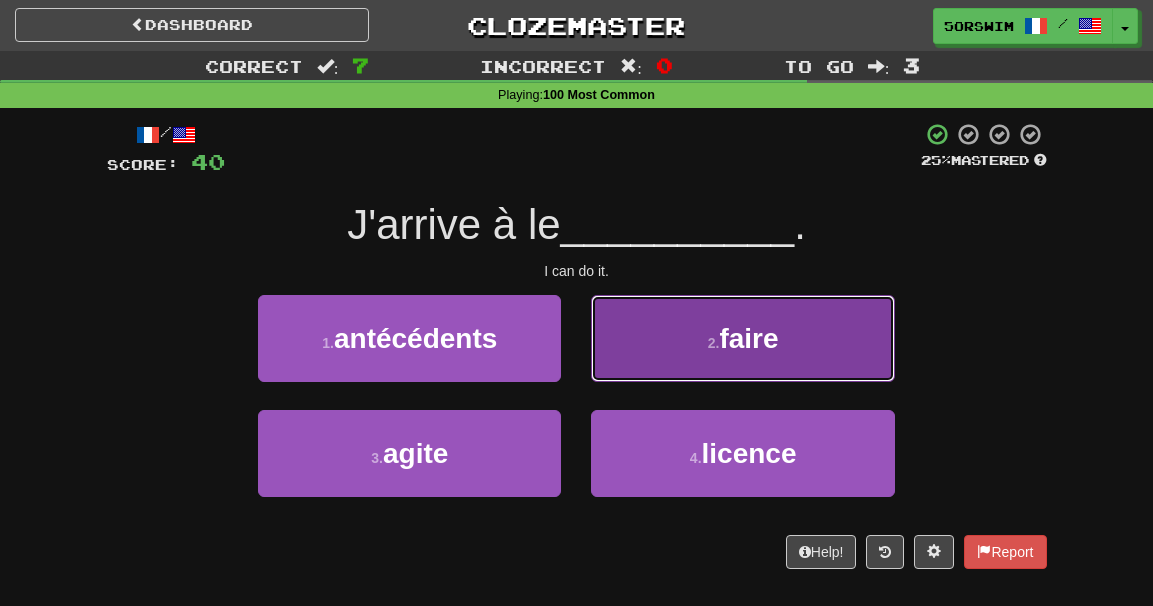 click on "2 .  faire" at bounding box center (742, 338) 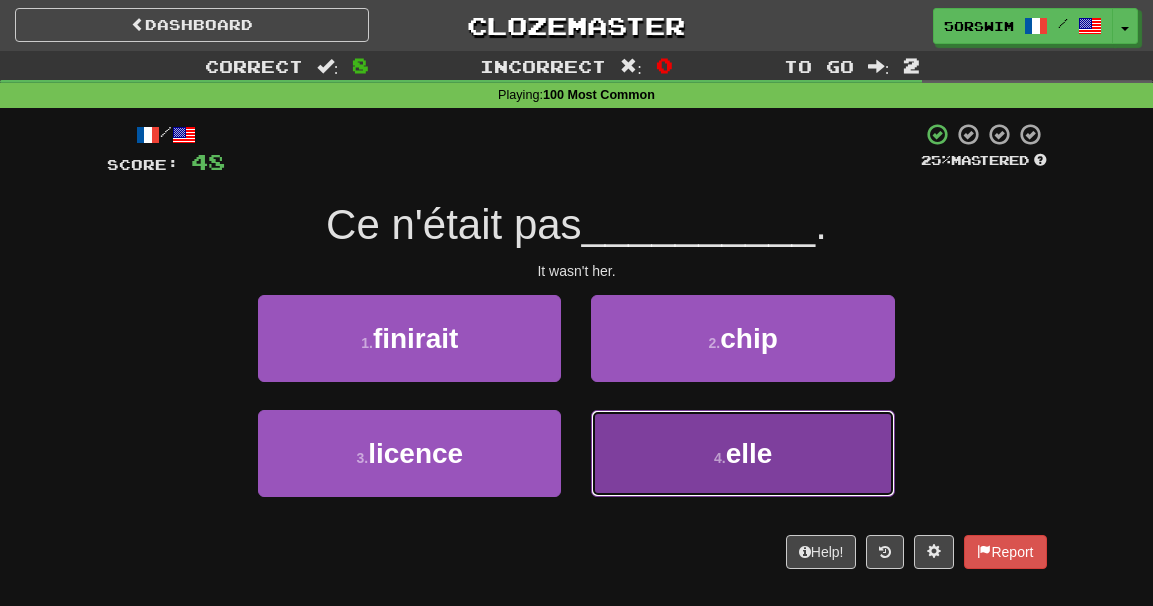 click on "4 .  elle" at bounding box center [742, 453] 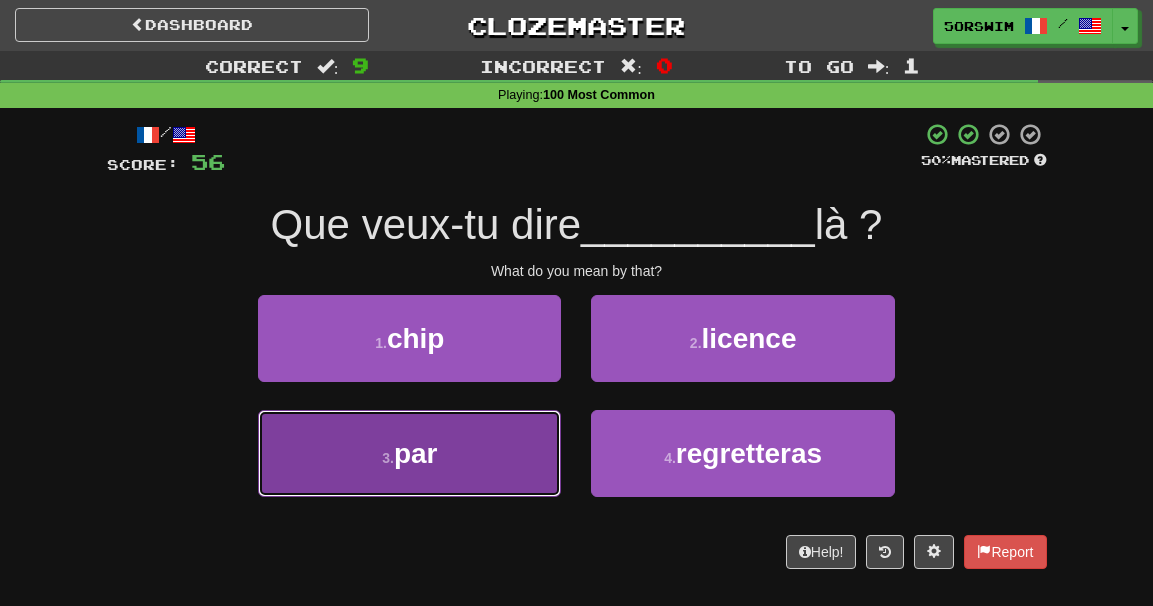 click on "3 .  par" at bounding box center (409, 453) 